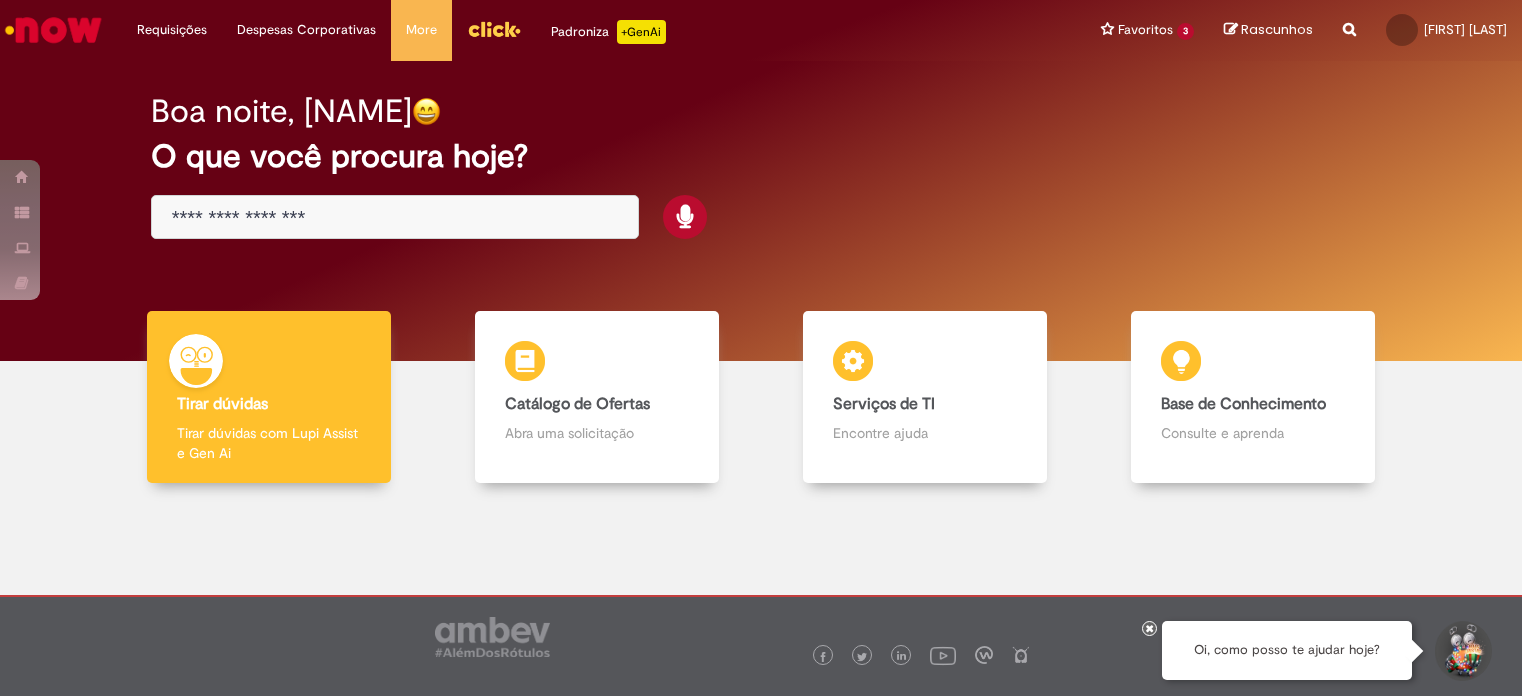 scroll, scrollTop: 0, scrollLeft: 0, axis: both 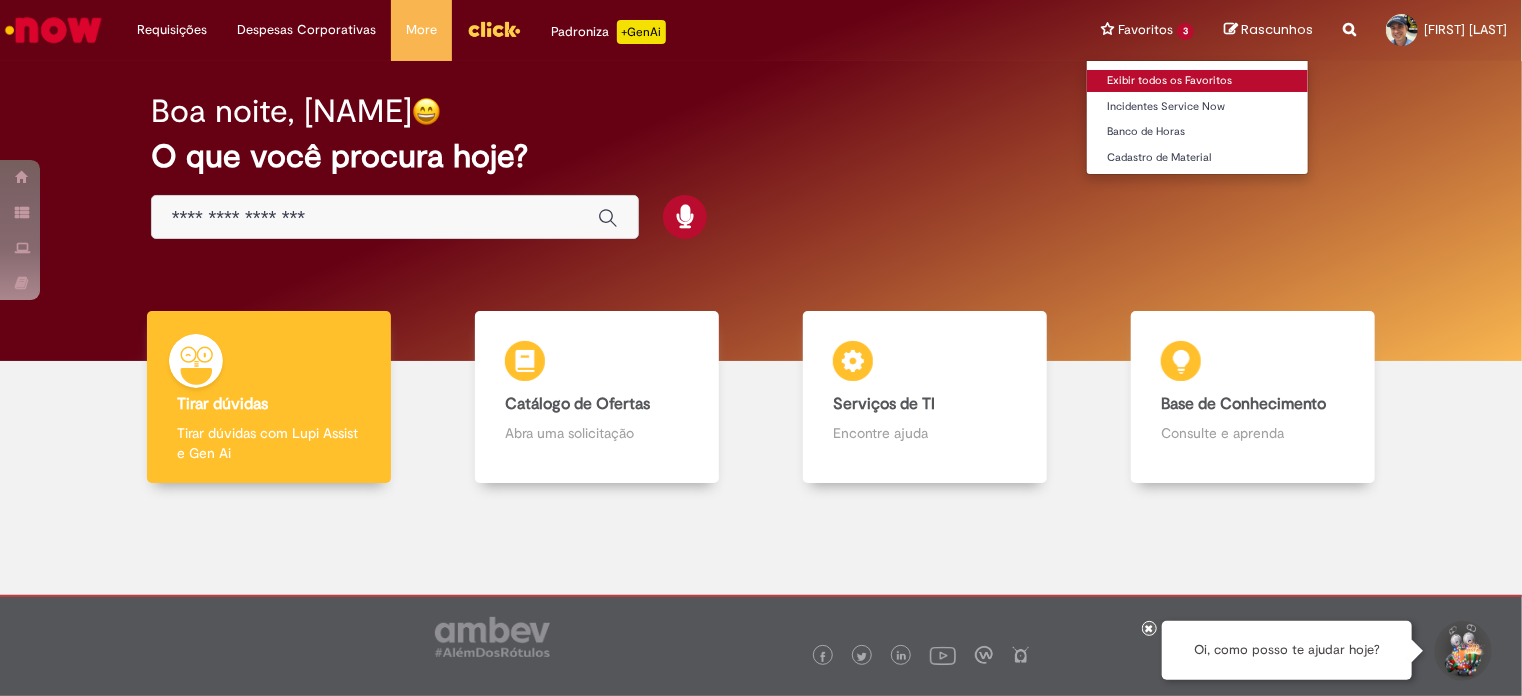 click on "Exibir todos os Favoritos" at bounding box center (1197, 81) 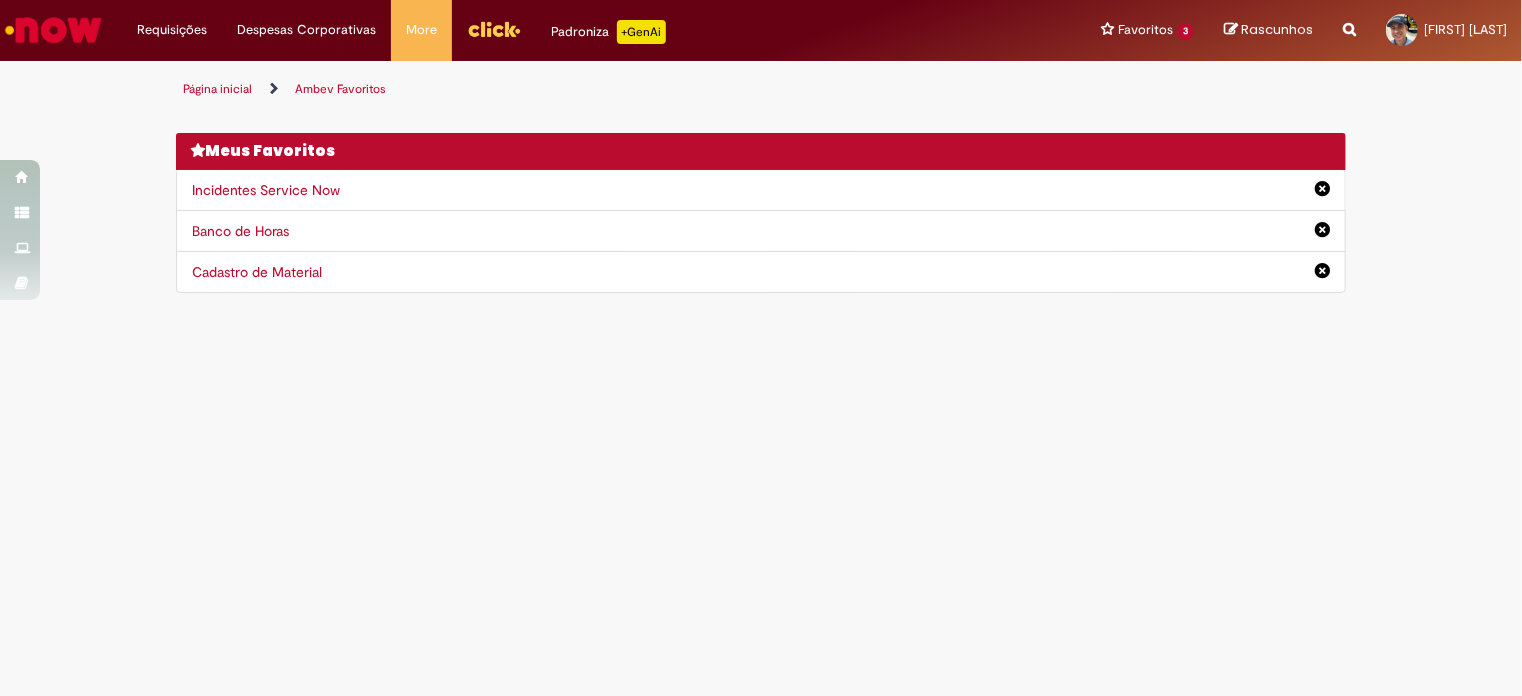 click on "Banco de Horas" at bounding box center [240, 231] 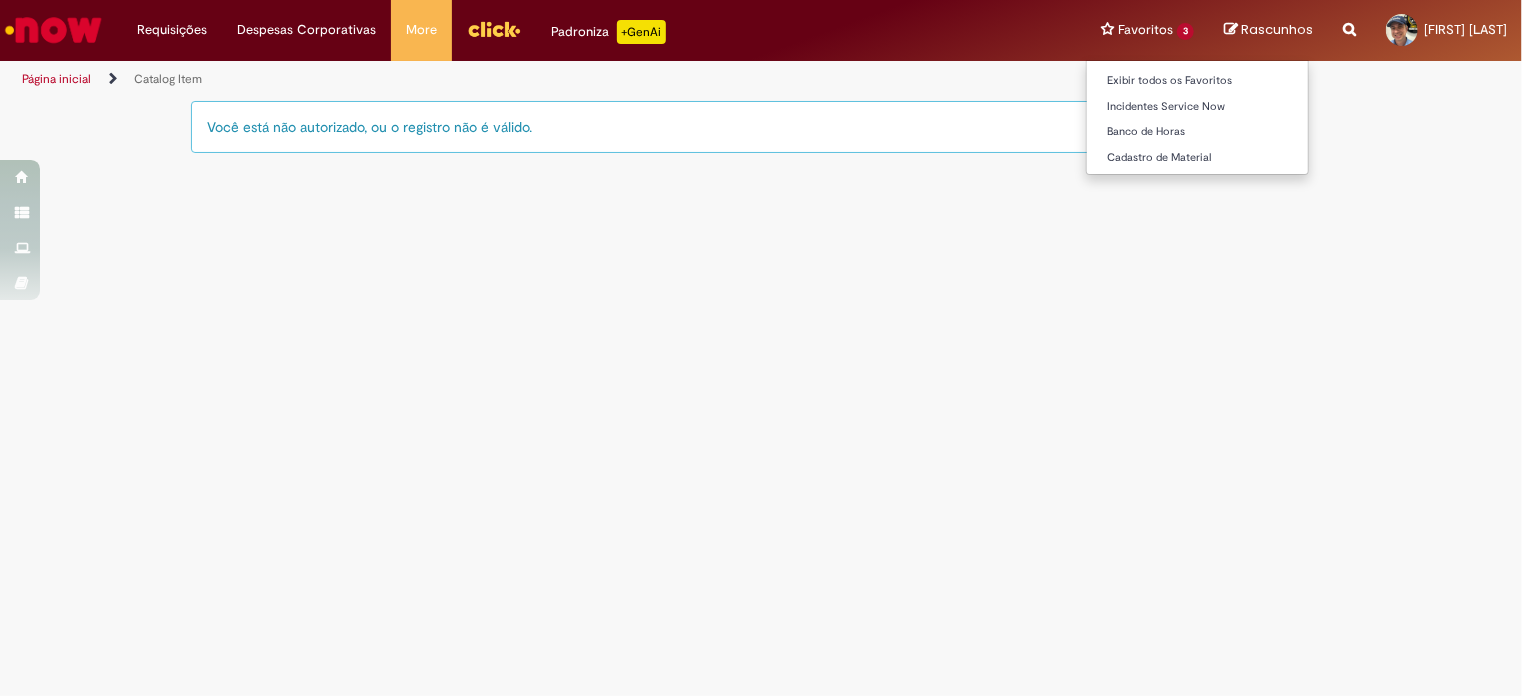 click on "Favoritos   3
Exibir todos os Favoritos
Incidentes Service Now
Banco de Horas
Cadastro de Material" at bounding box center [1147, 30] 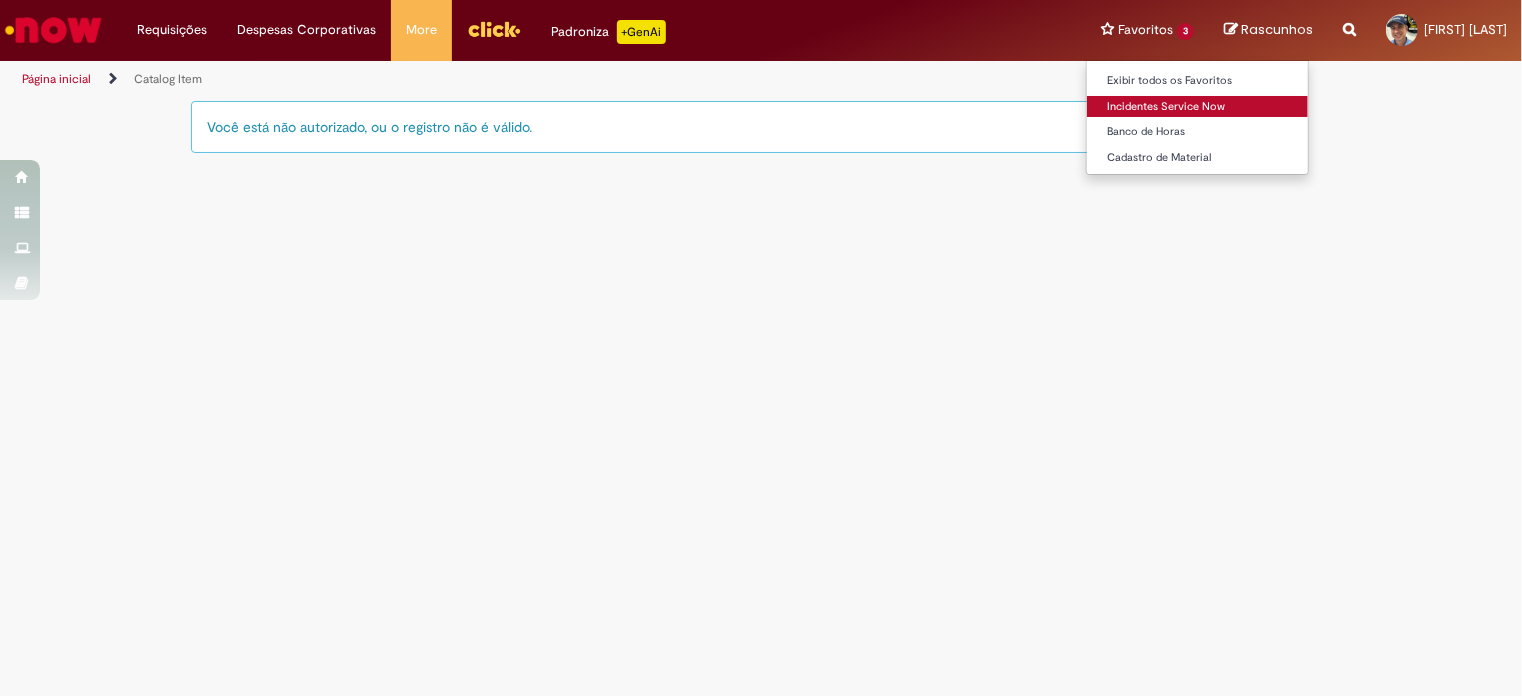 click on "Incidentes Service Now" at bounding box center (1197, 107) 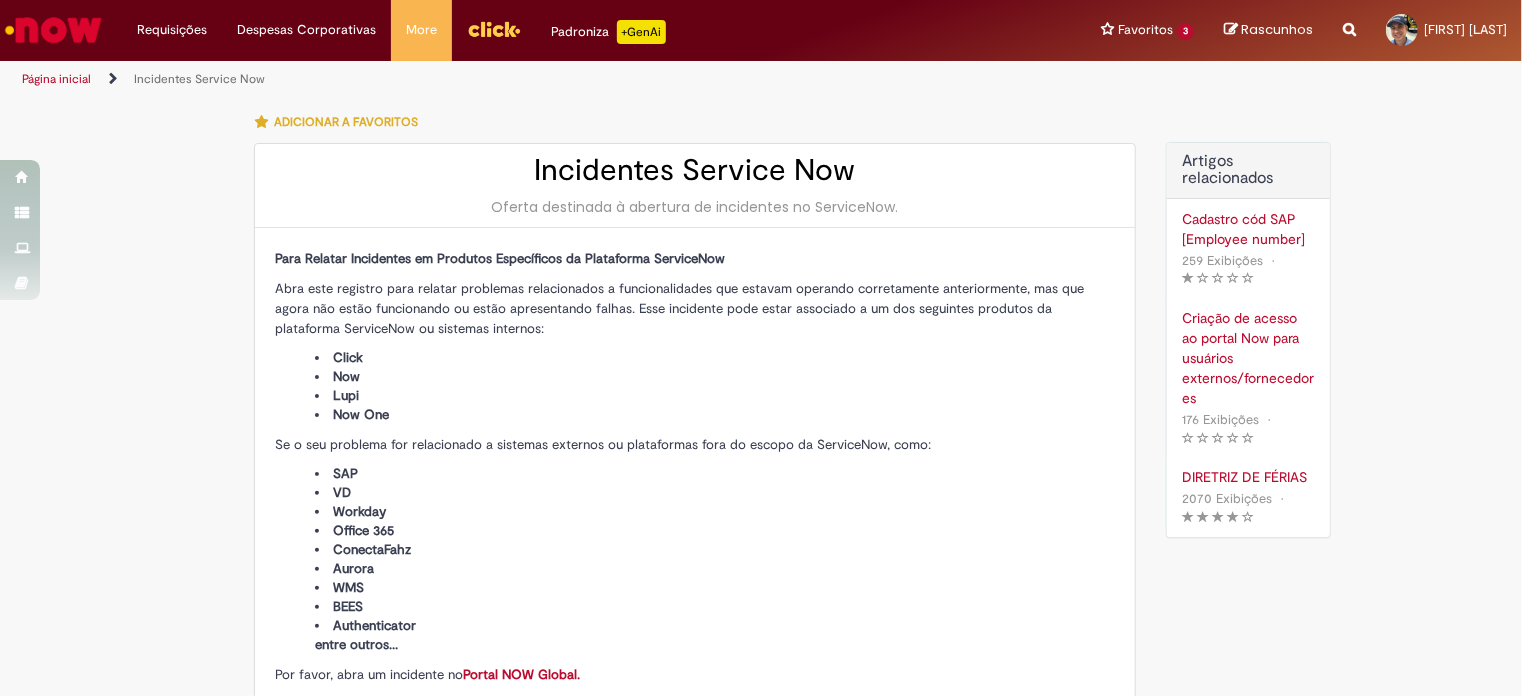 type on "**********" 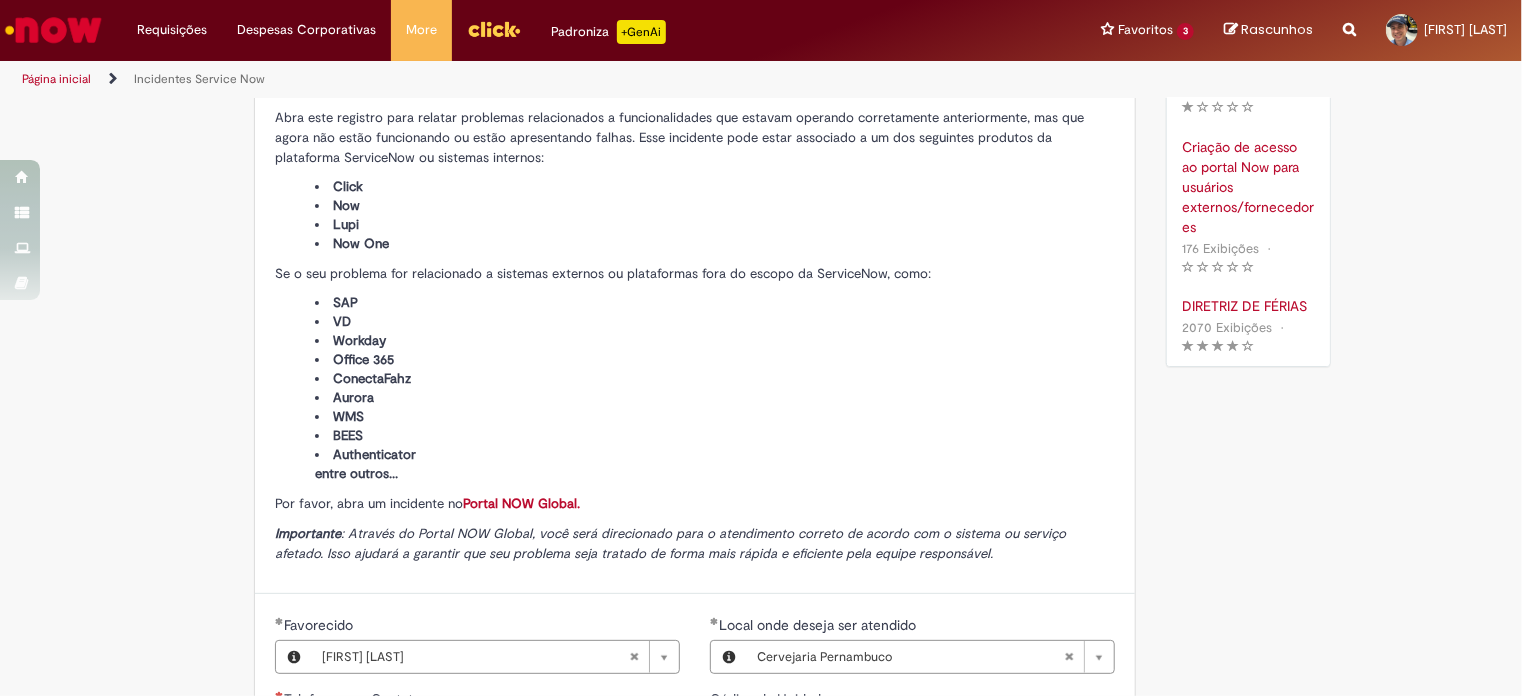 scroll, scrollTop: 0, scrollLeft: 0, axis: both 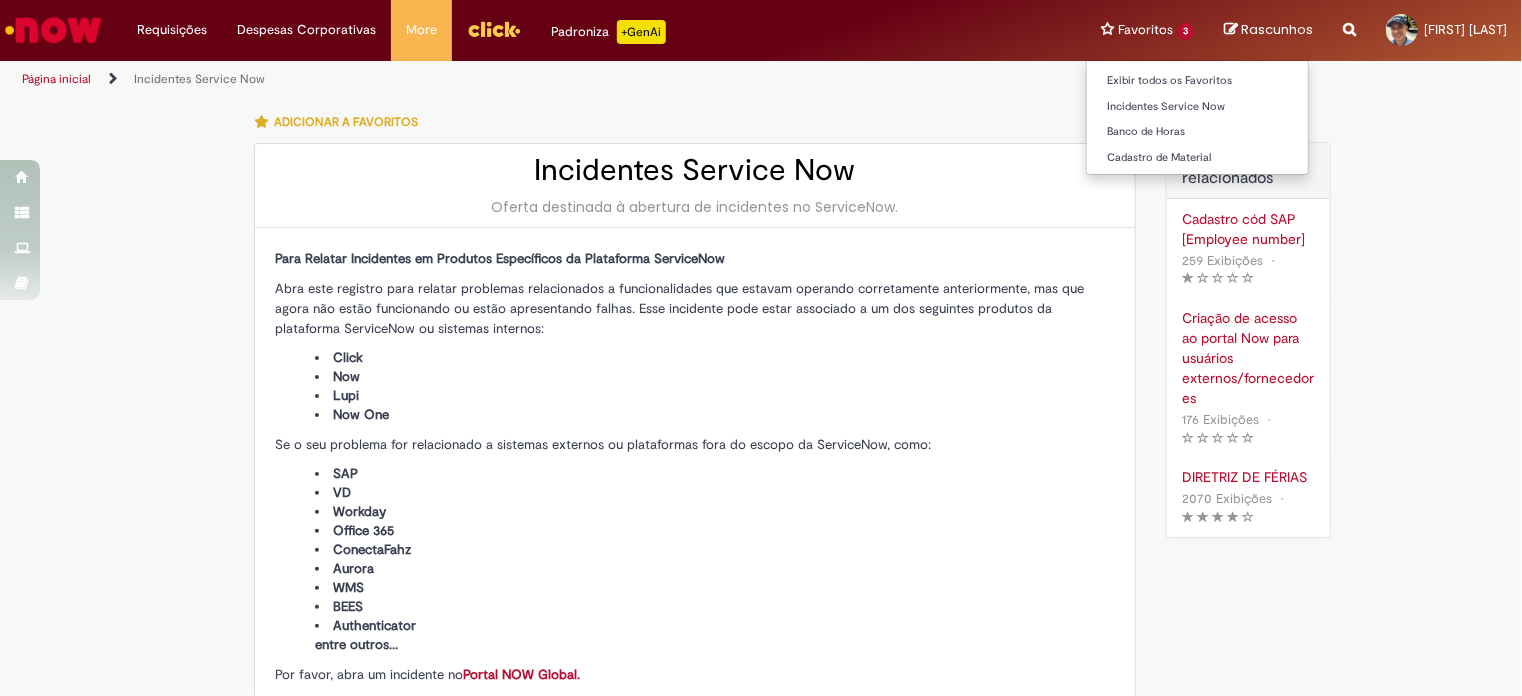 click on "Favoritos   3
Exibir todos os Favoritos
Incidentes Service Now
Banco de Horas
Cadastro de Material" at bounding box center (1147, 30) 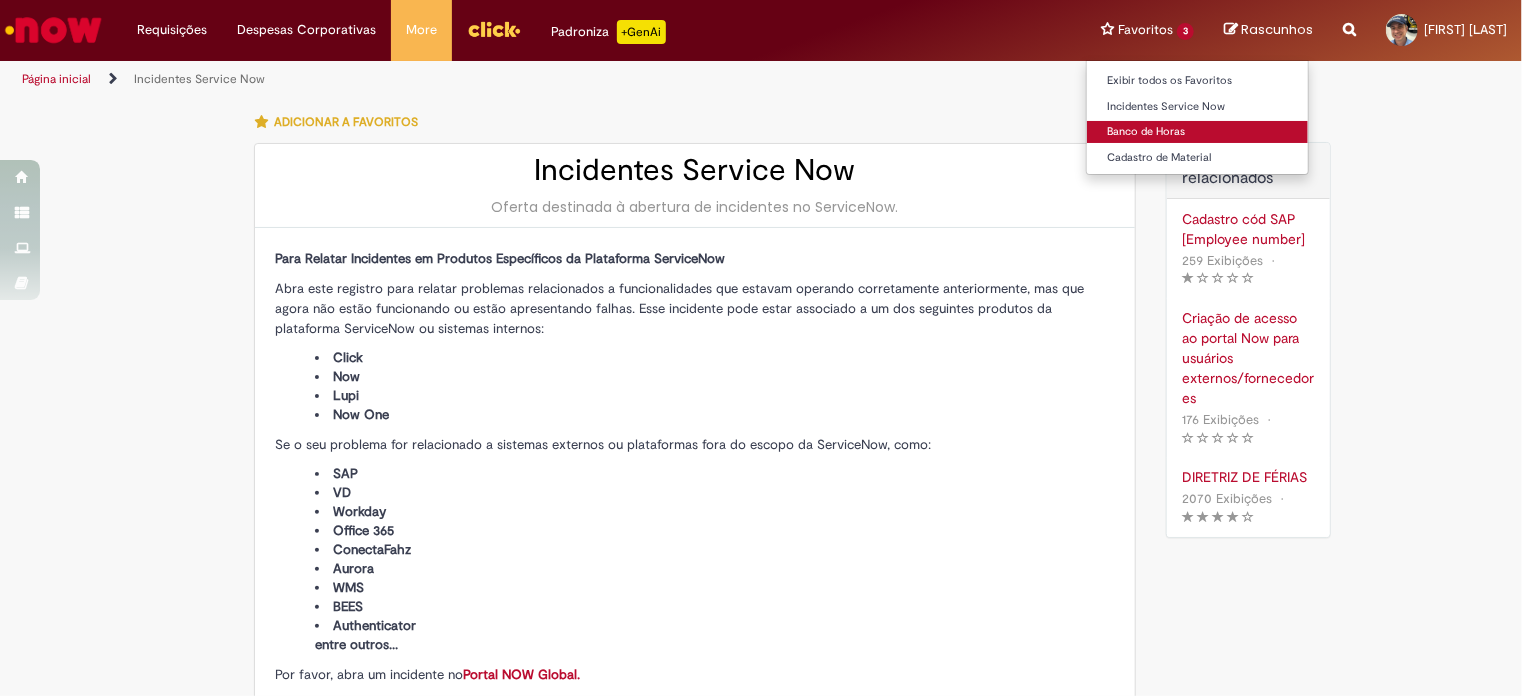 click on "Banco de Horas" at bounding box center (1197, 132) 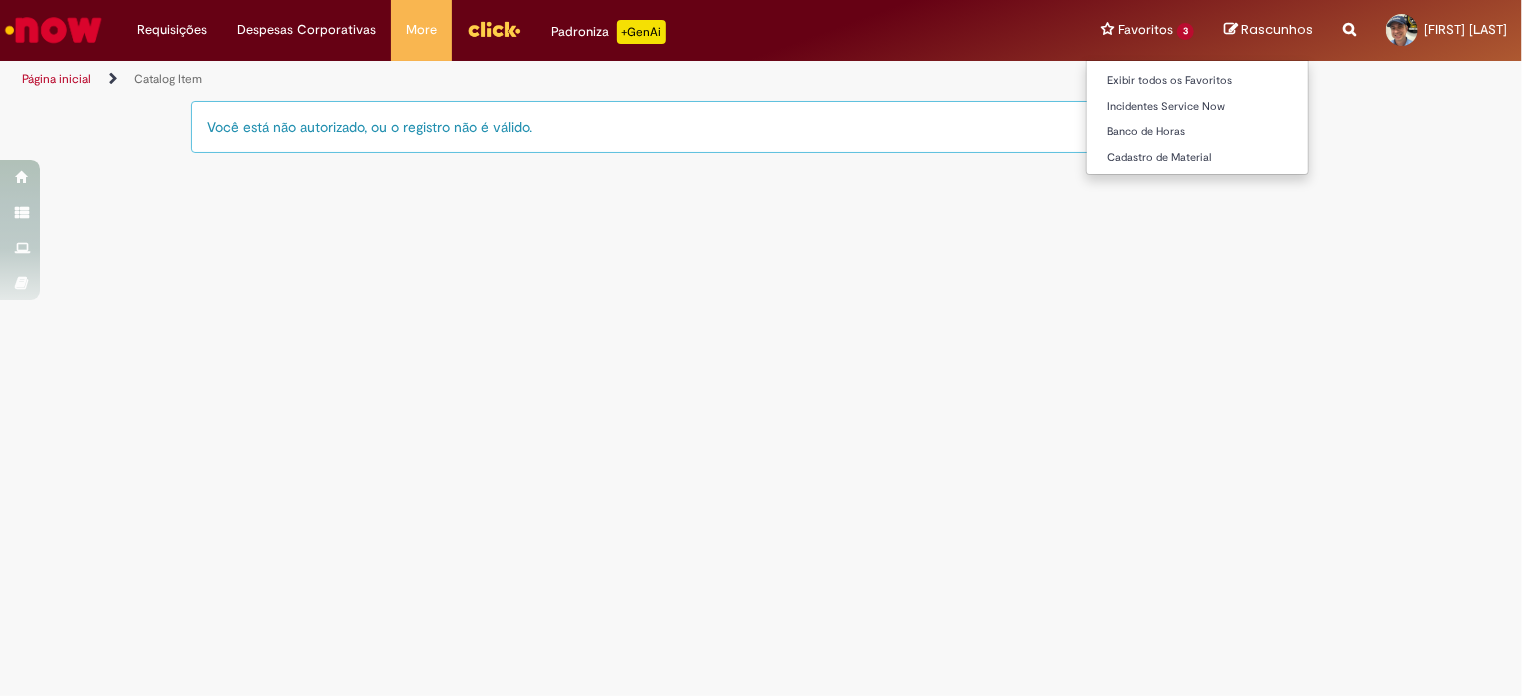 click on "Favoritos   3
Exibir todos os Favoritos
Incidentes Service Now
Banco de Horas
Cadastro de Material" at bounding box center (1147, 30) 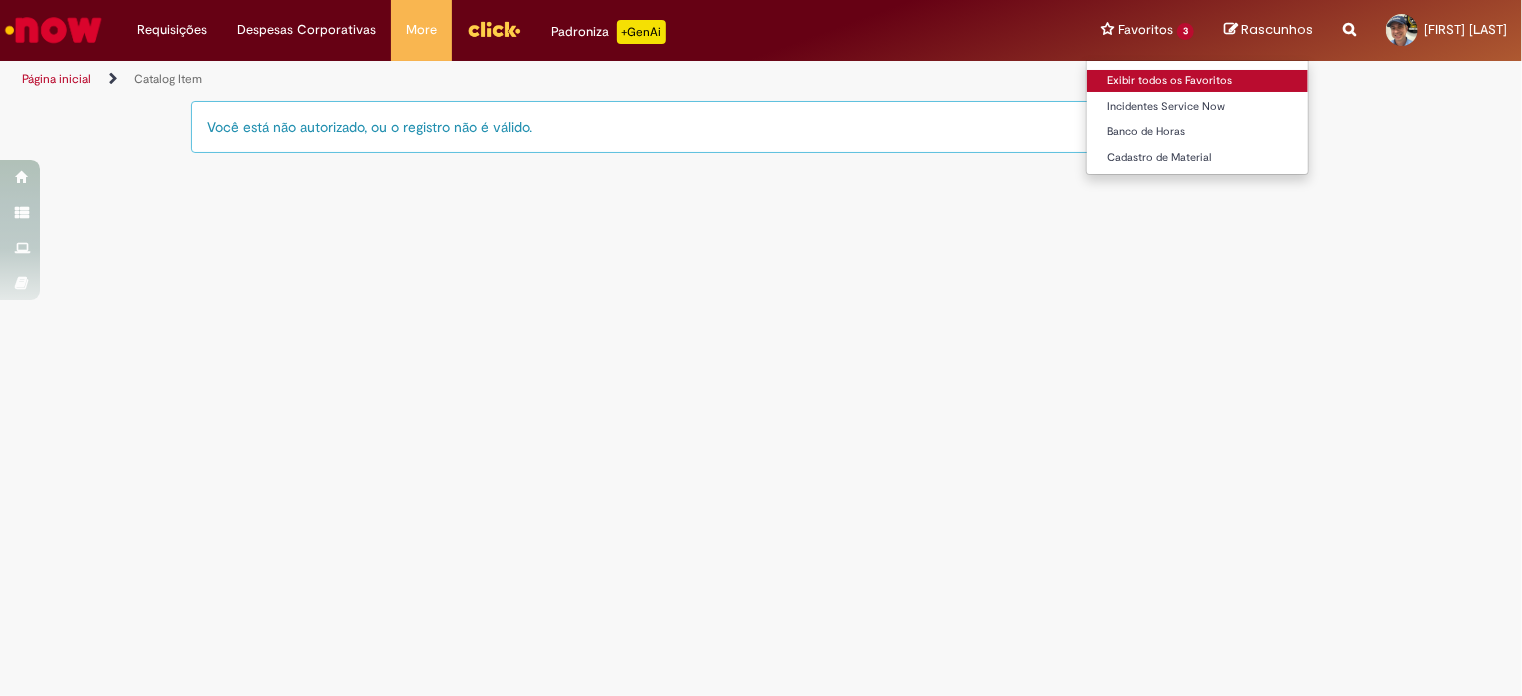 click on "Exibir todos os Favoritos" at bounding box center (1197, 81) 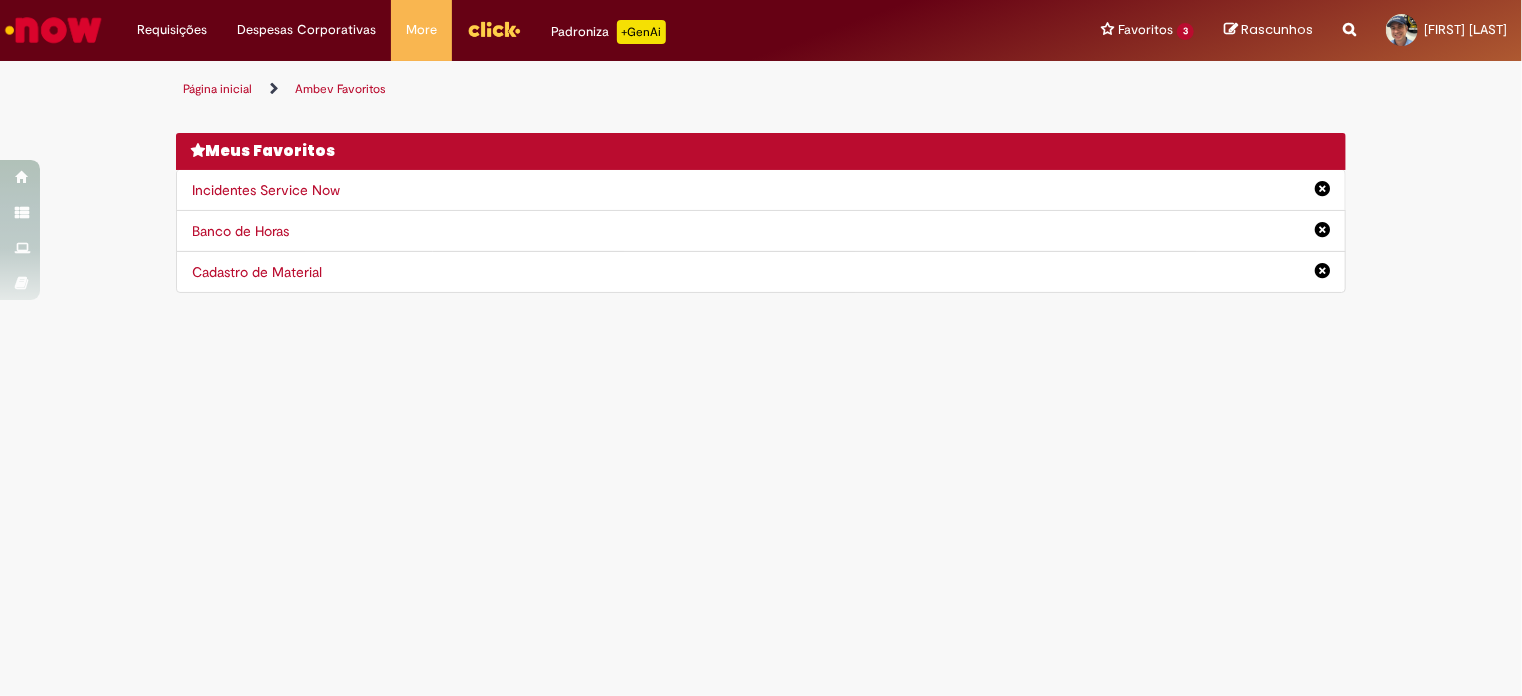 click on "Incidentes Service Now" at bounding box center (266, 190) 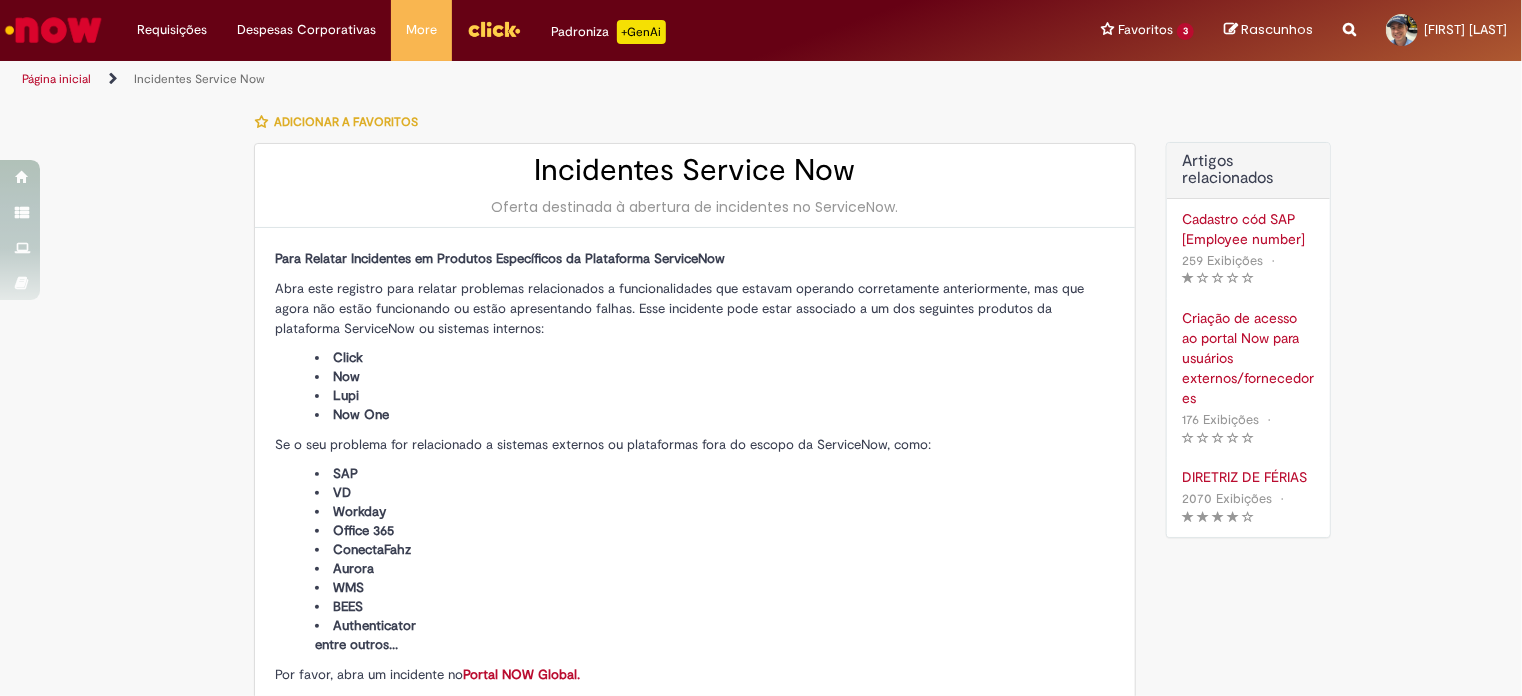 type on "**********" 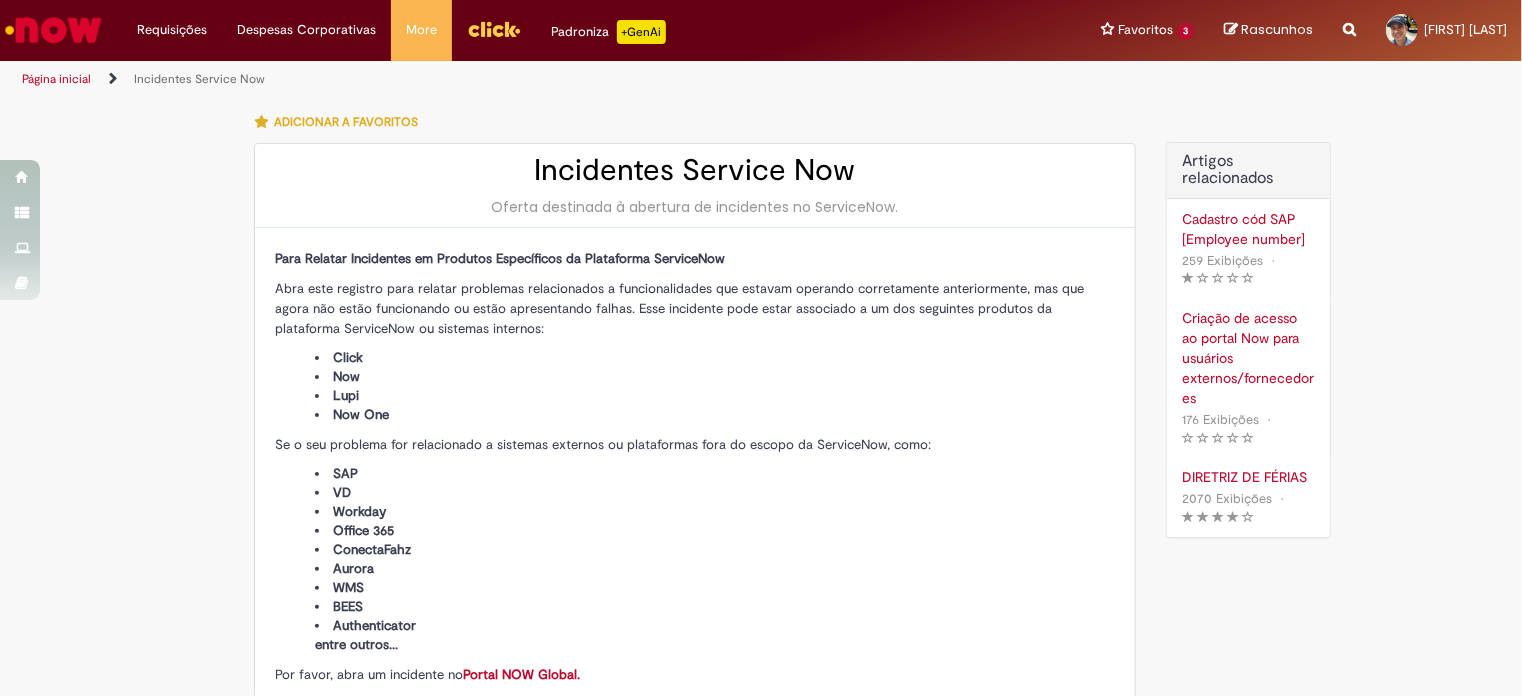 type on "****" 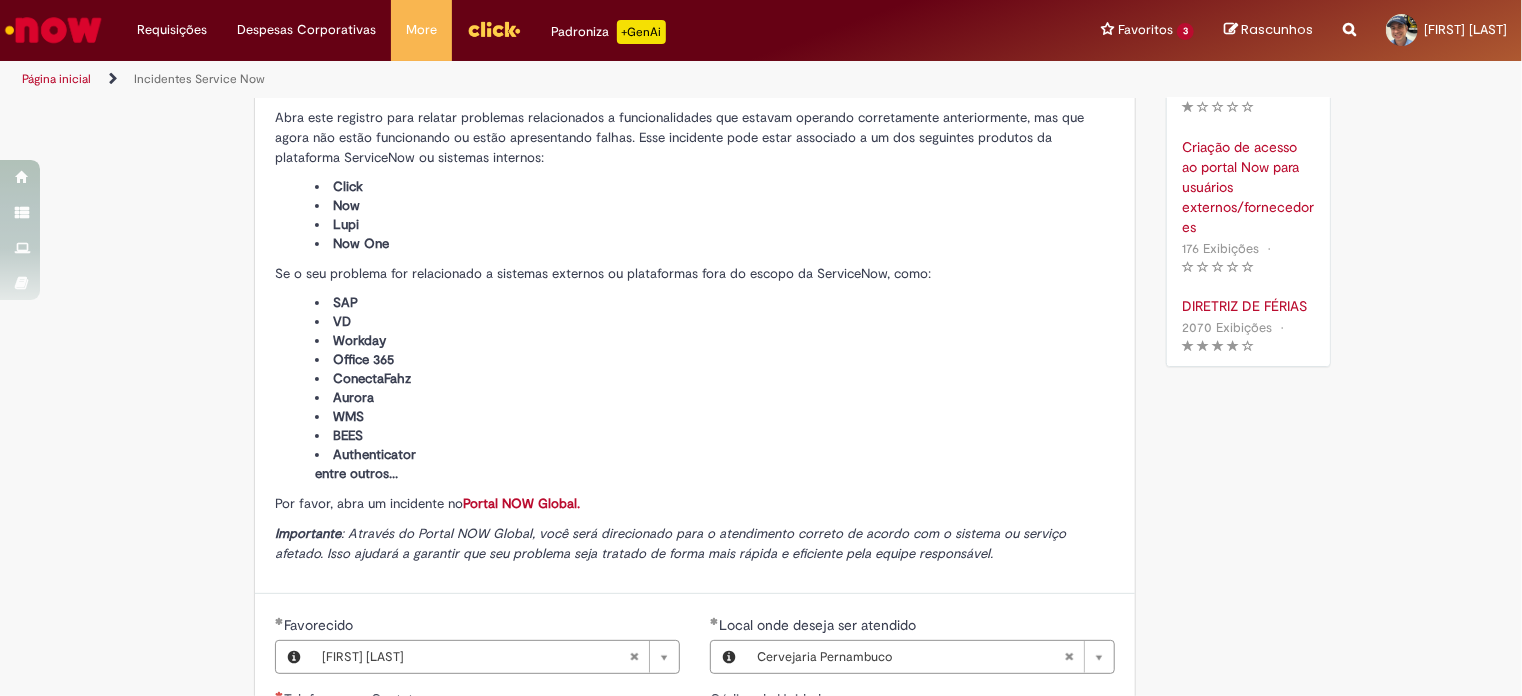 scroll, scrollTop: 0, scrollLeft: 0, axis: both 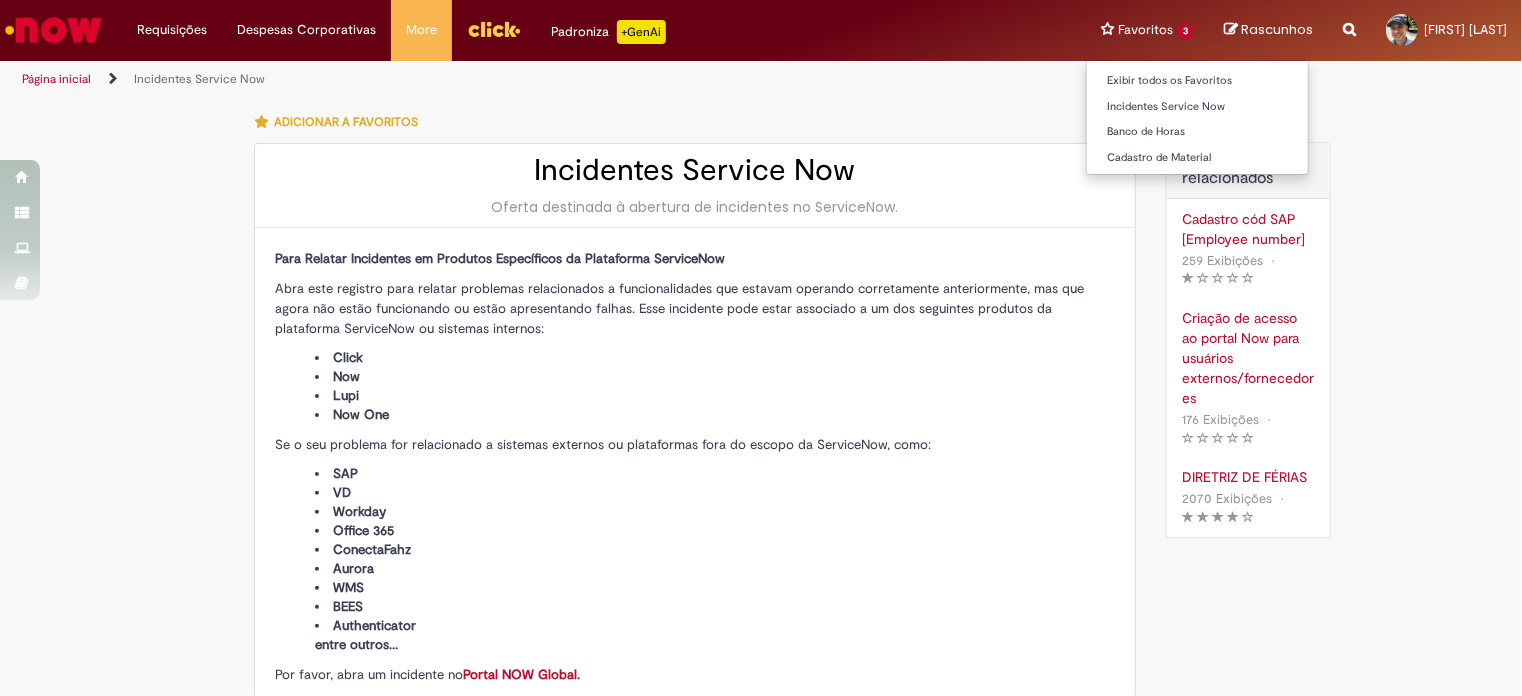 click on "Favoritos   3
Exibir todos os Favoritos
Incidentes Service Now
Banco de Horas
Cadastro de Material" at bounding box center [1147, 30] 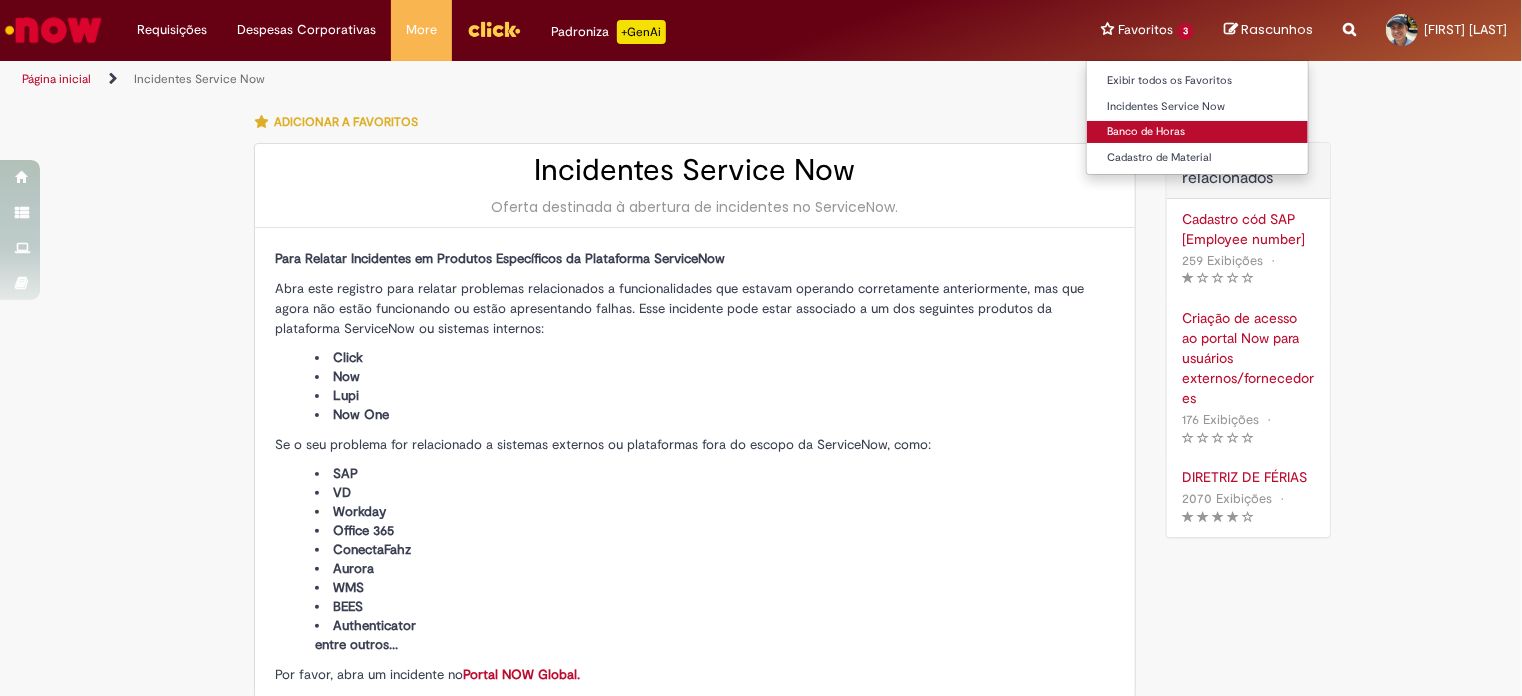 click on "Banco de Horas" at bounding box center (1197, 132) 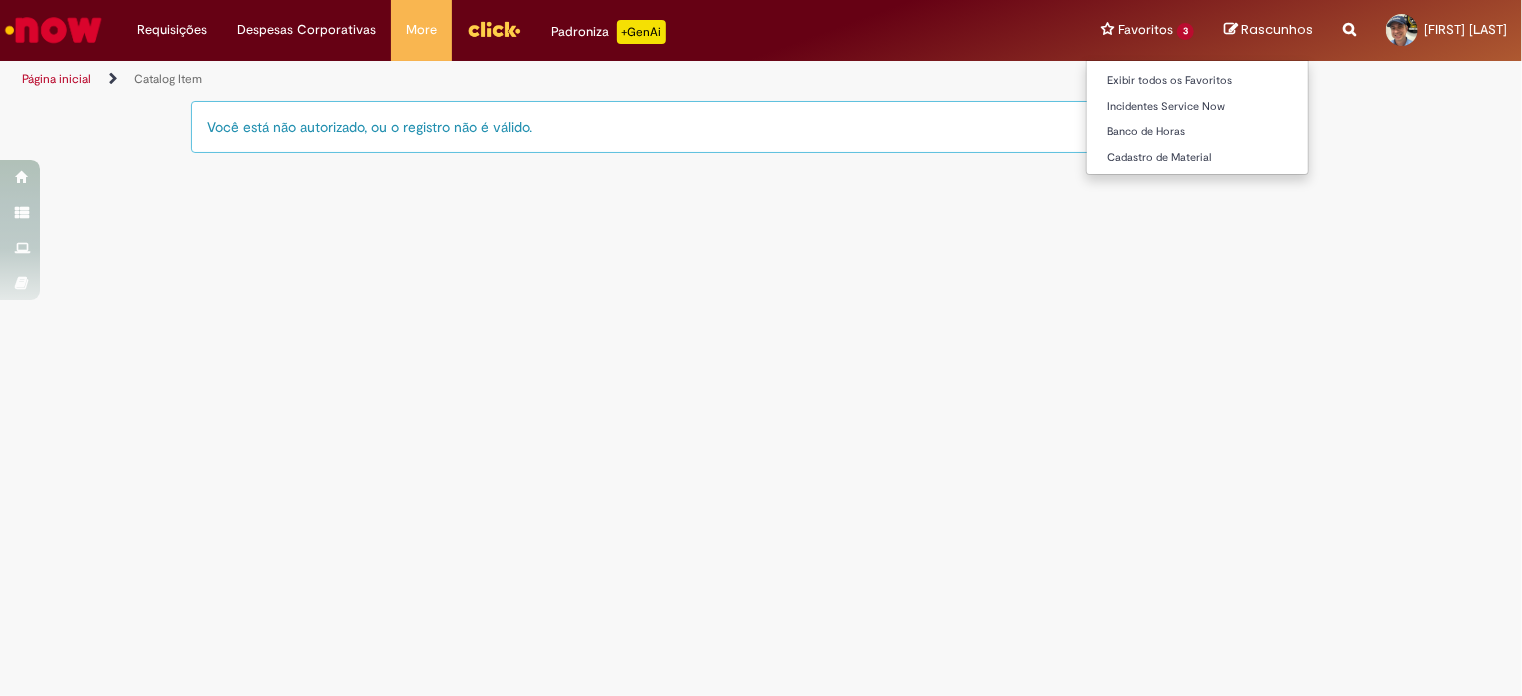 click on "Favoritos   3
Exibir todos os Favoritos
Incidentes Service Now
Banco de Horas
Cadastro de Material" at bounding box center (1147, 30) 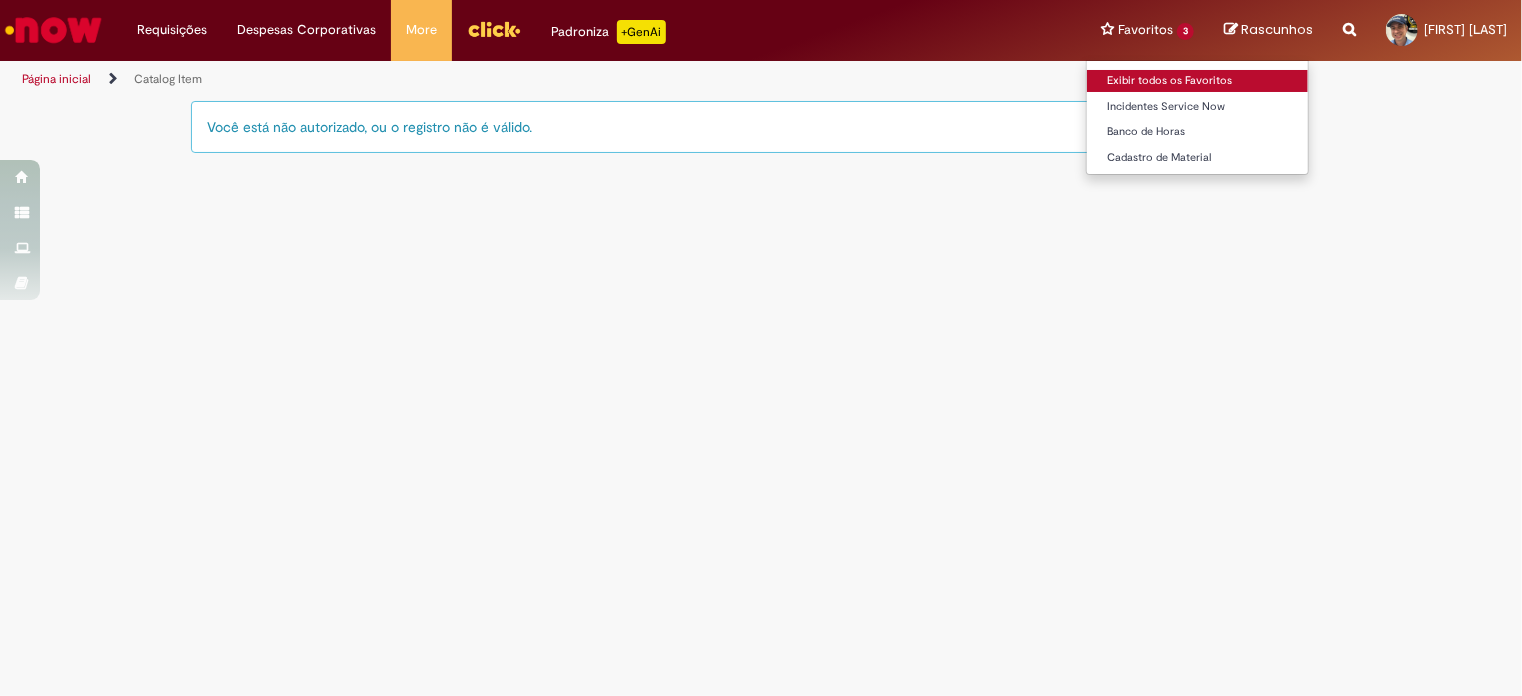 click on "Exibir todos os Favoritos" at bounding box center [1197, 81] 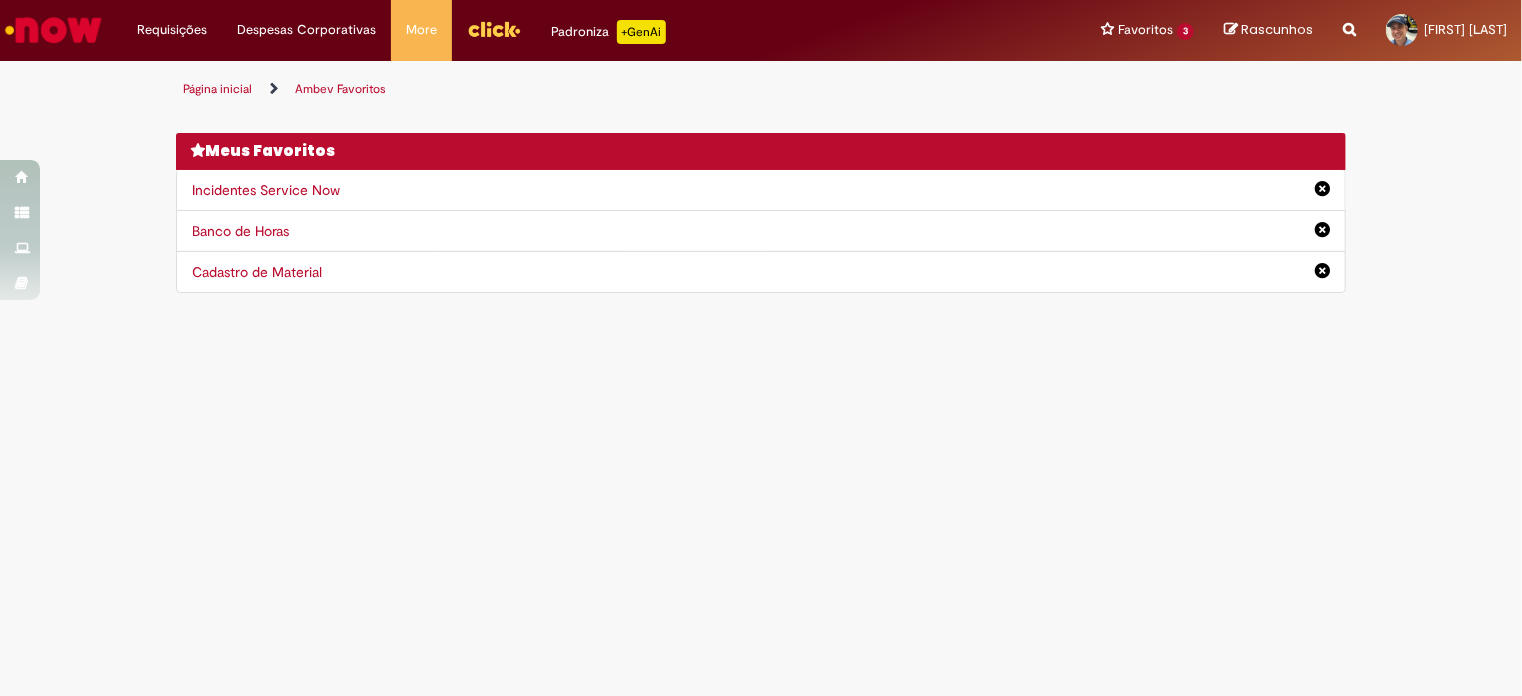 click on "Banco de Horas" at bounding box center [240, 231] 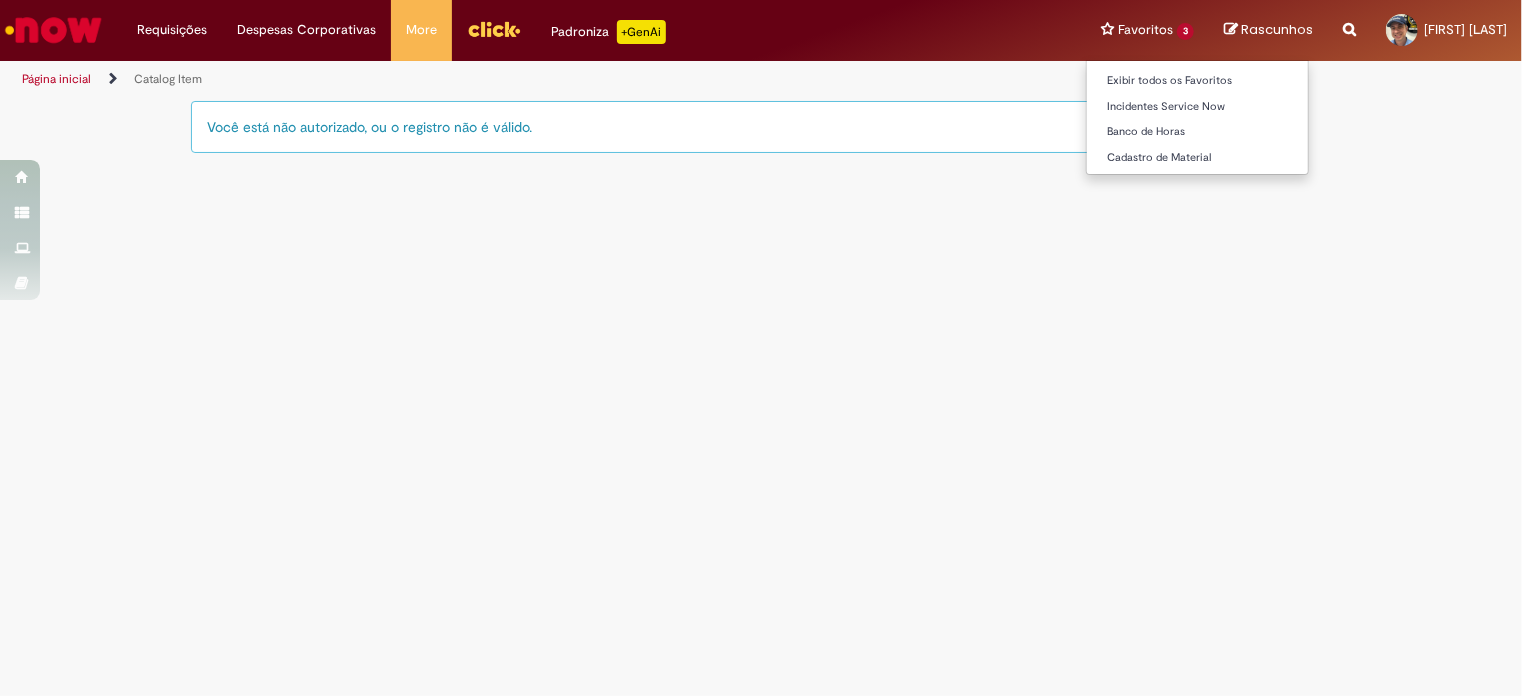 click on "Favoritos   3
Exibir todos os Favoritos
Incidentes Service Now
Banco de Horas
Cadastro de Material" at bounding box center (1147, 30) 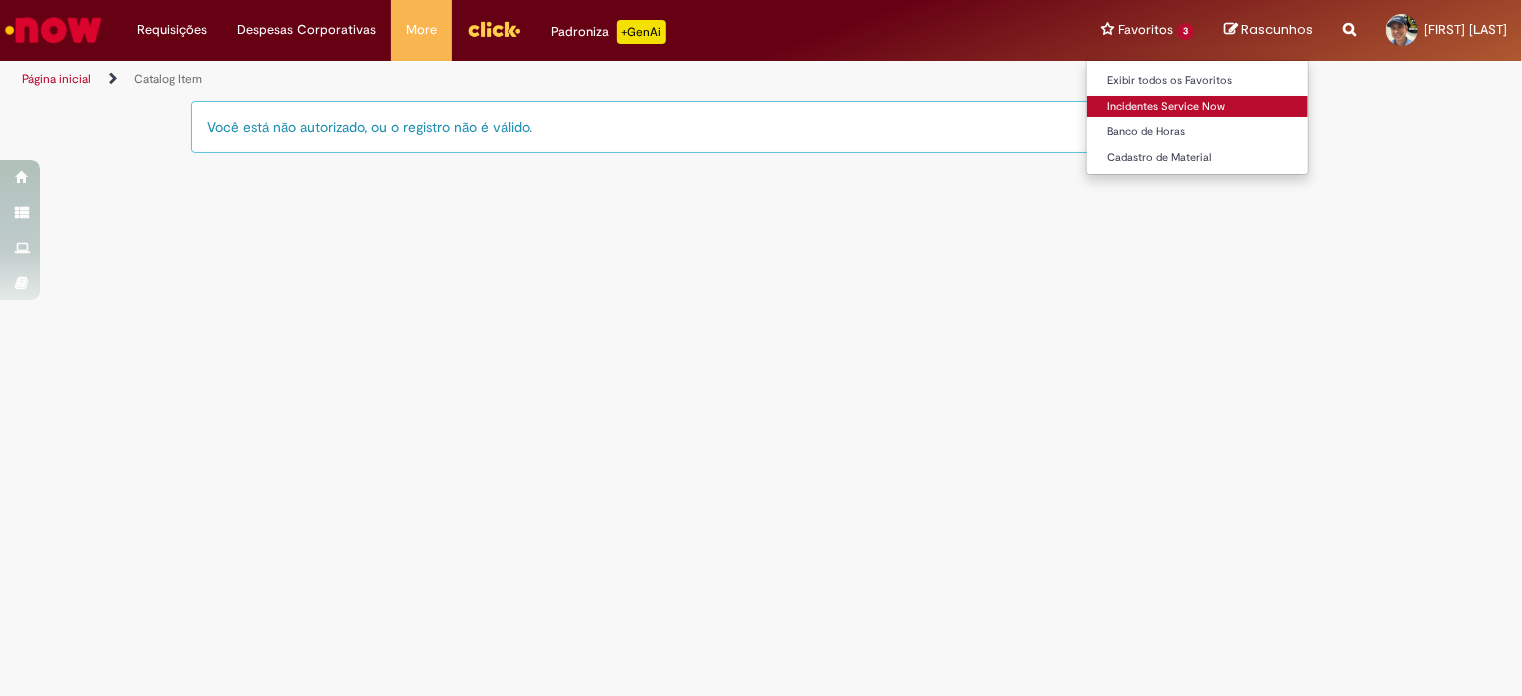 click on "Incidentes Service Now" at bounding box center (1197, 107) 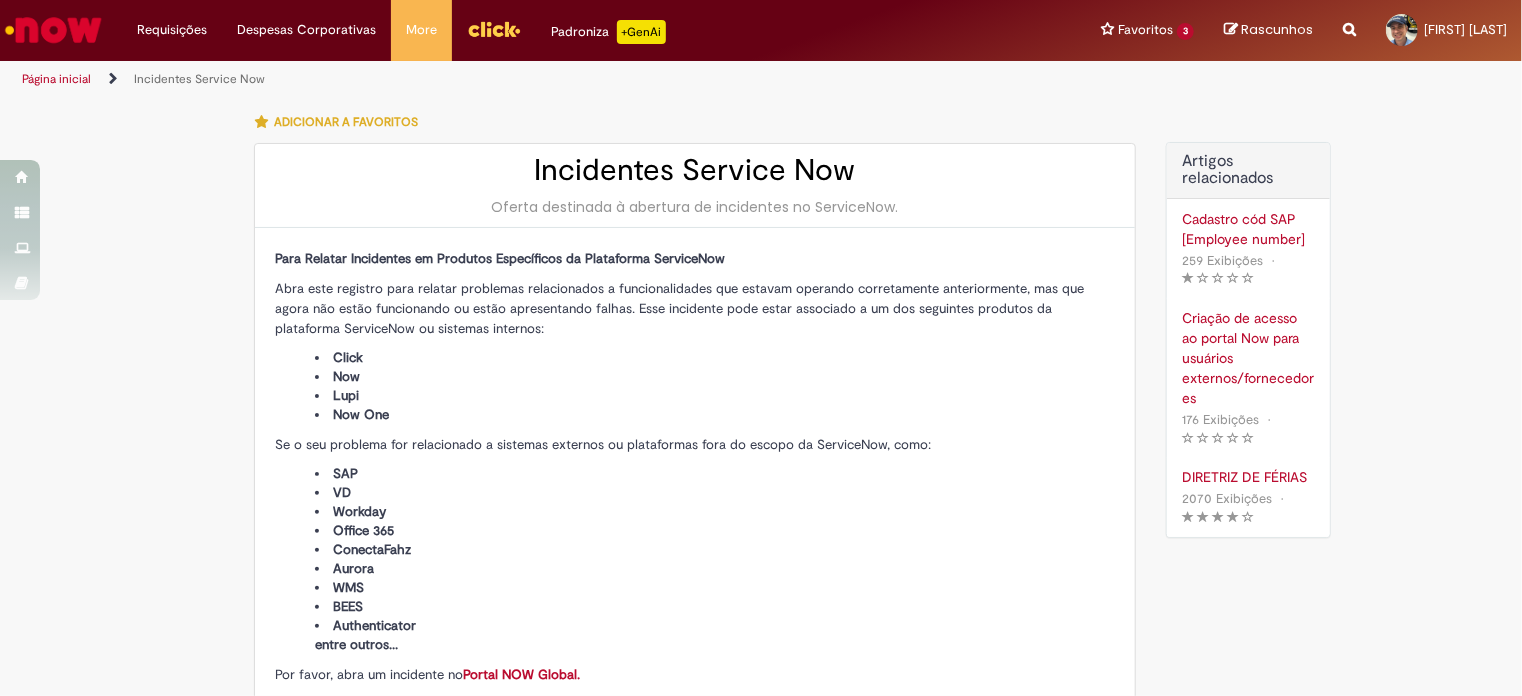 type on "**********" 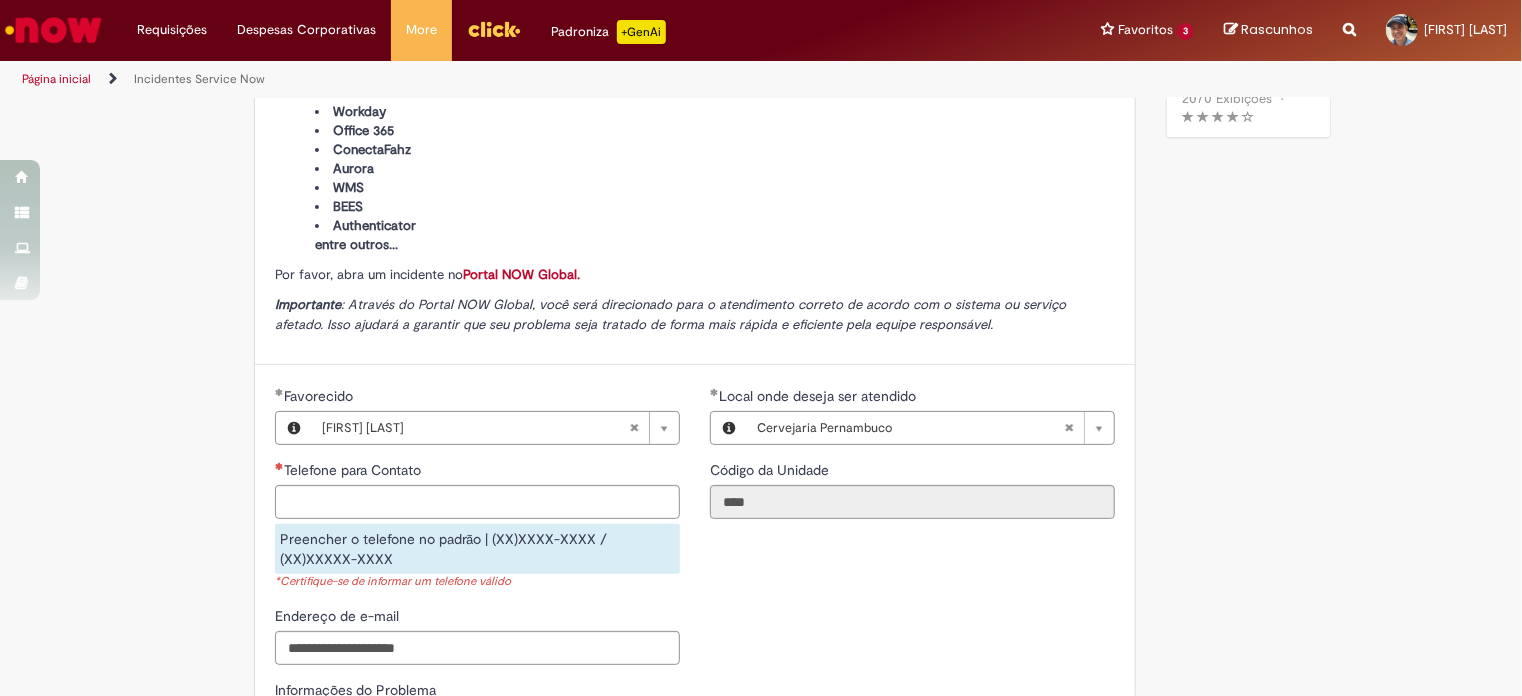 scroll, scrollTop: 500, scrollLeft: 0, axis: vertical 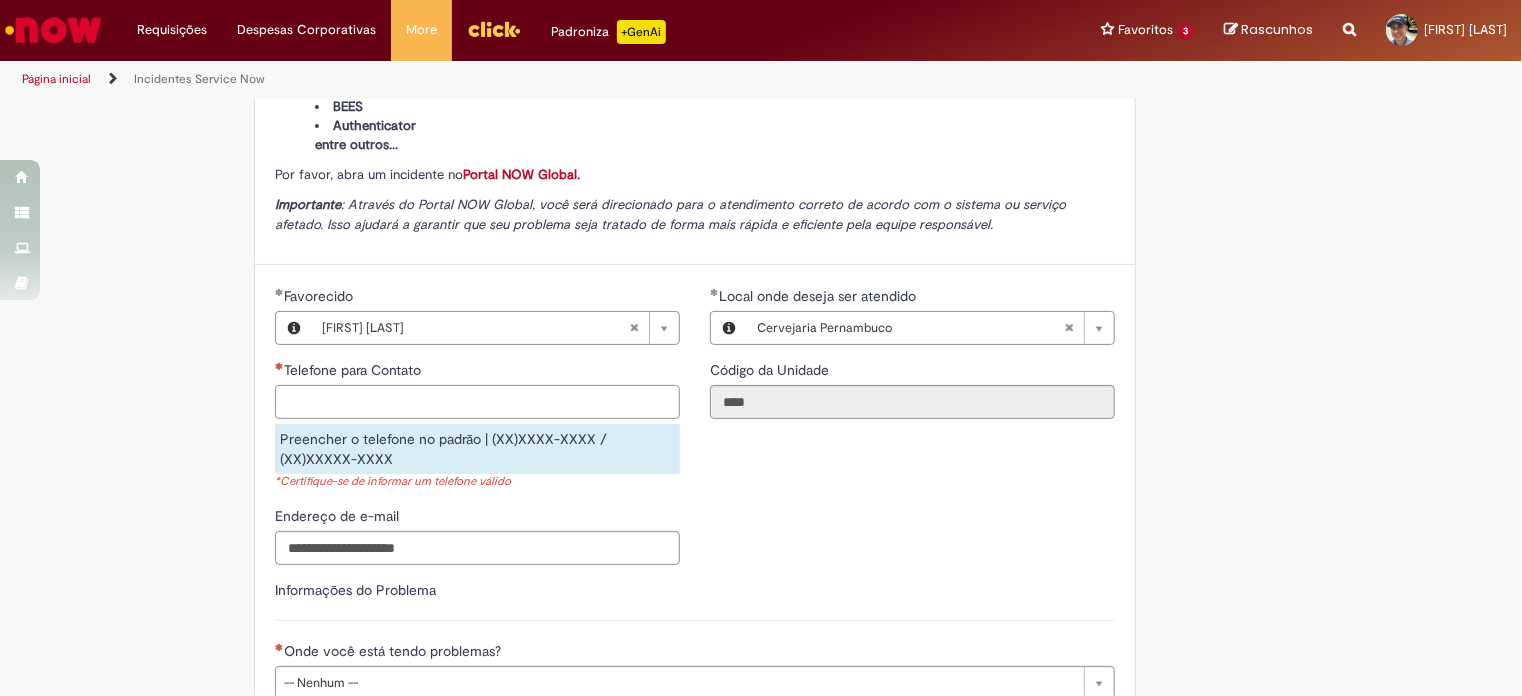 click on "Telefone para Contato" at bounding box center (477, 402) 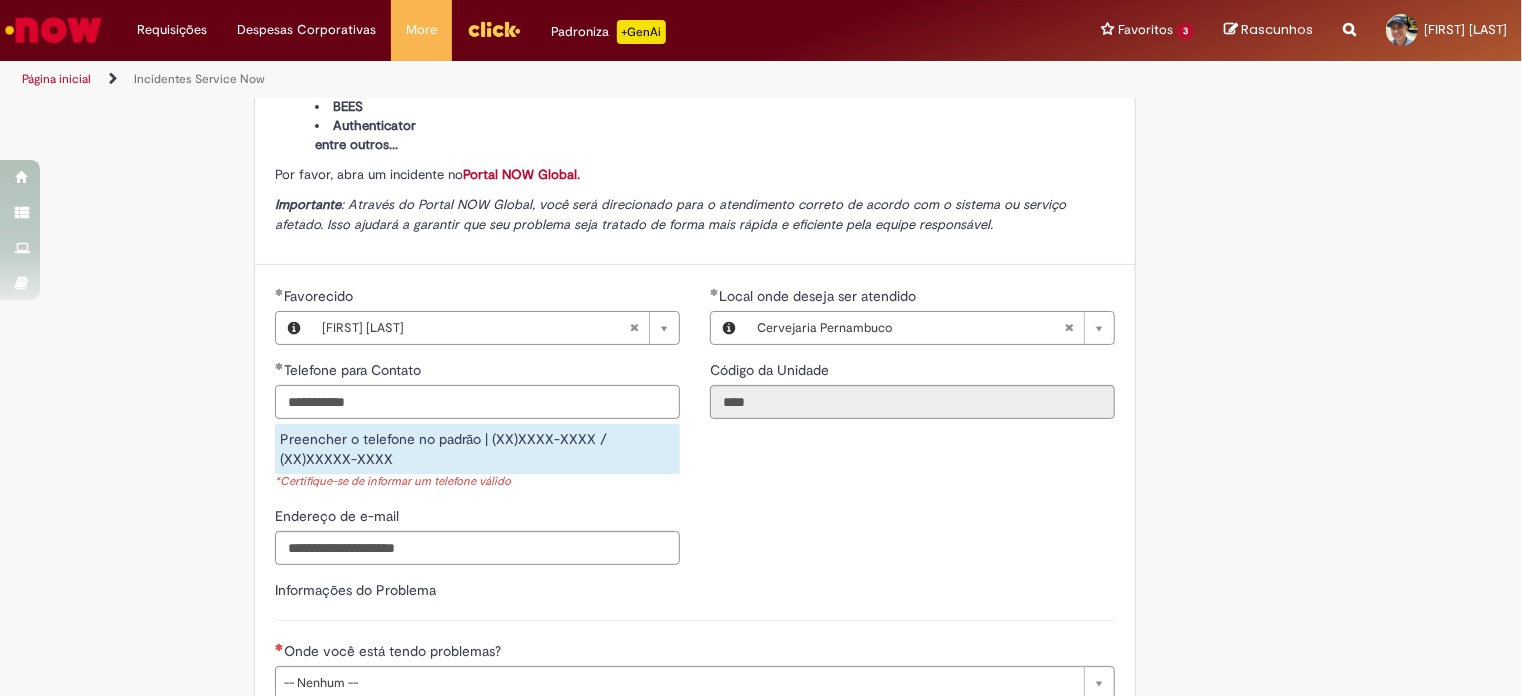 click on "**********" at bounding box center [477, 402] 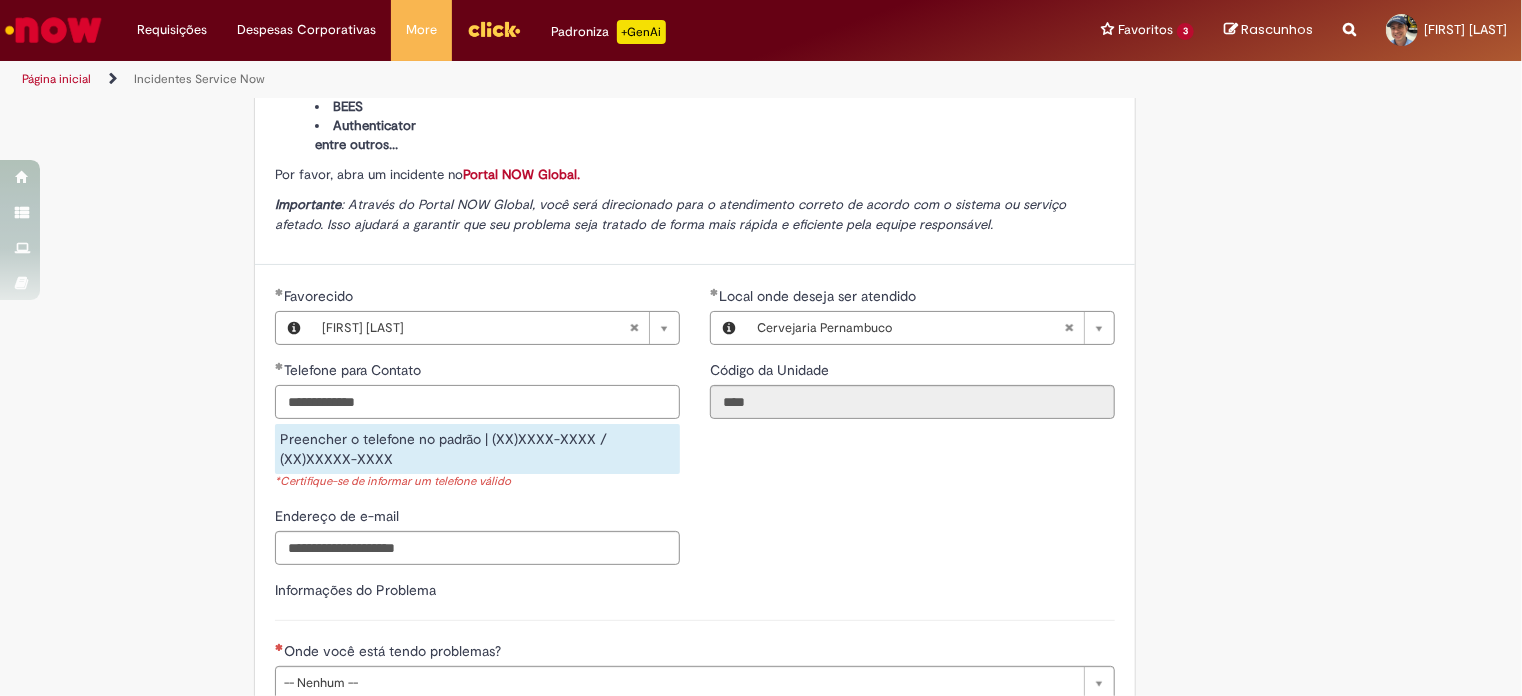 click on "**********" at bounding box center (477, 402) 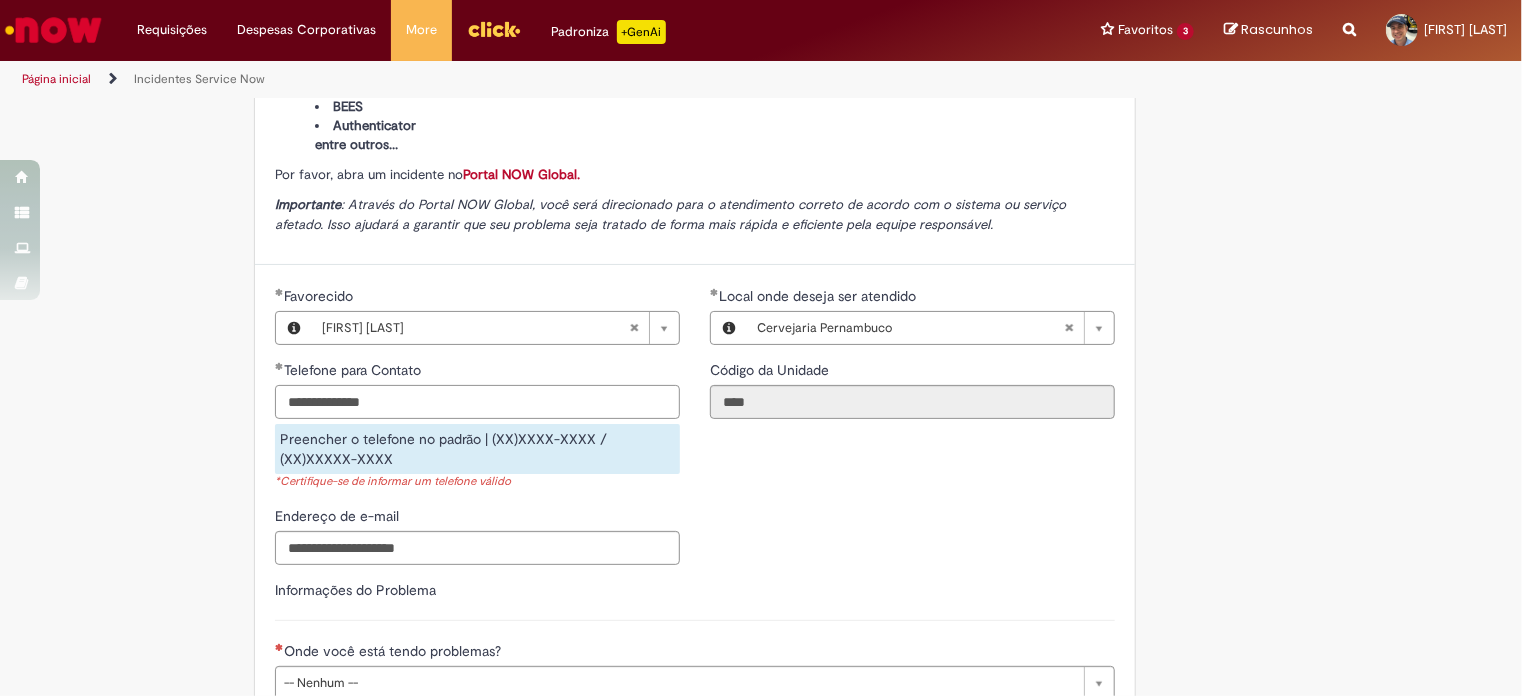 scroll, scrollTop: 600, scrollLeft: 0, axis: vertical 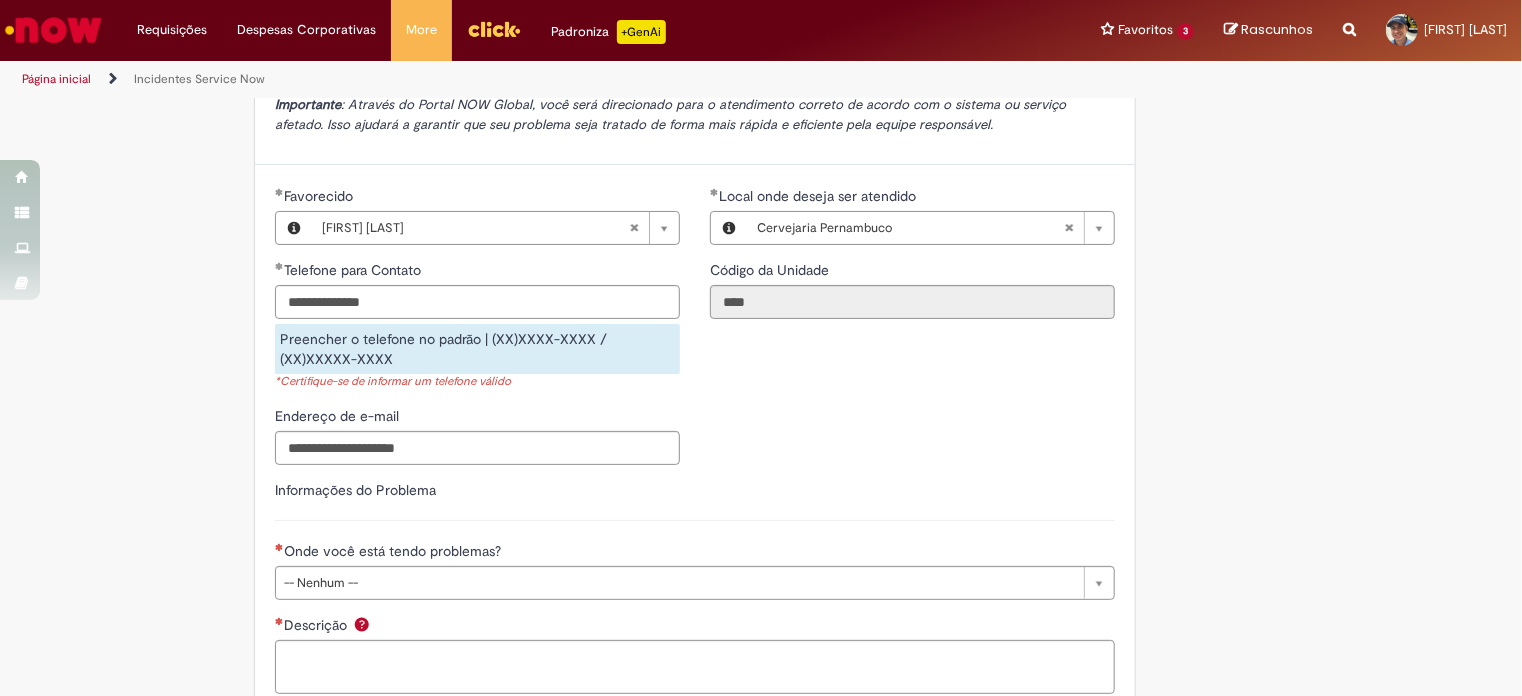 type on "**********" 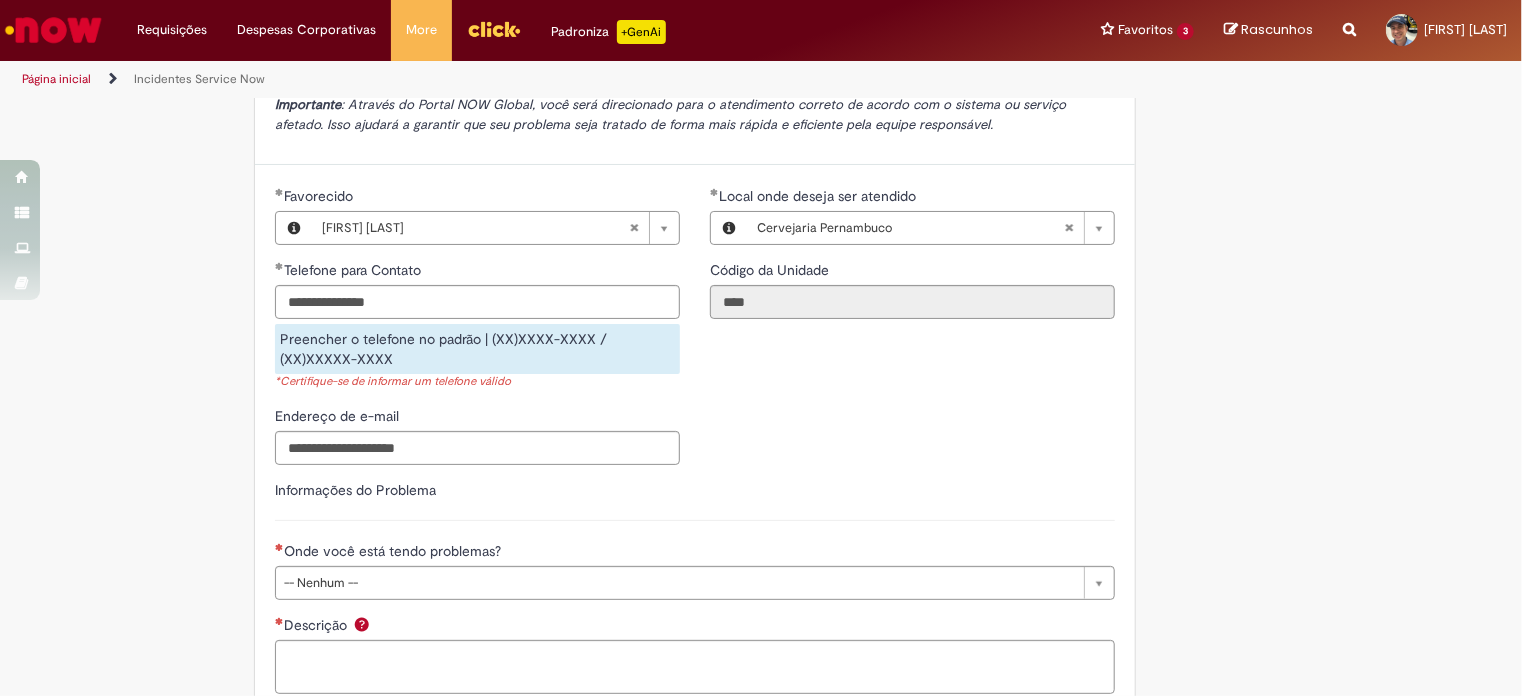 type on "**********" 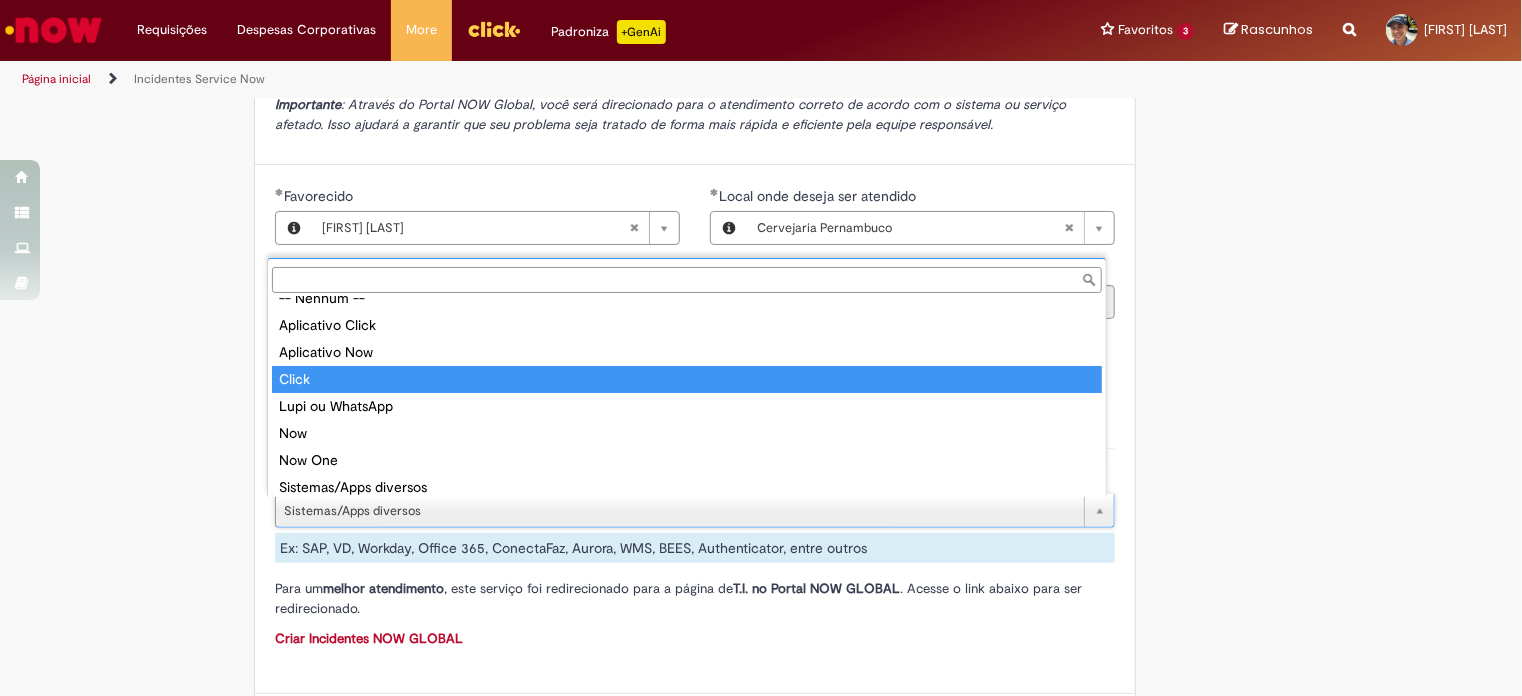 scroll, scrollTop: 0, scrollLeft: 0, axis: both 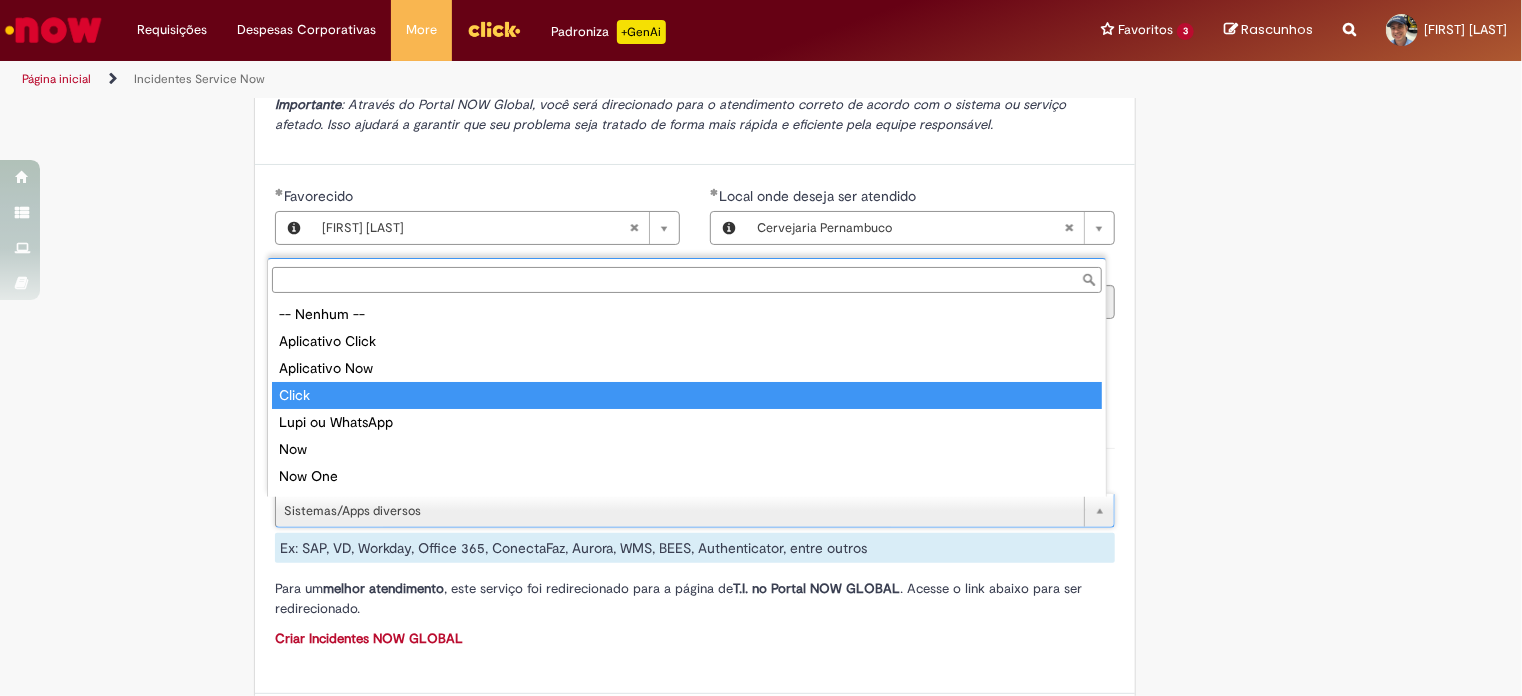 type on "*****" 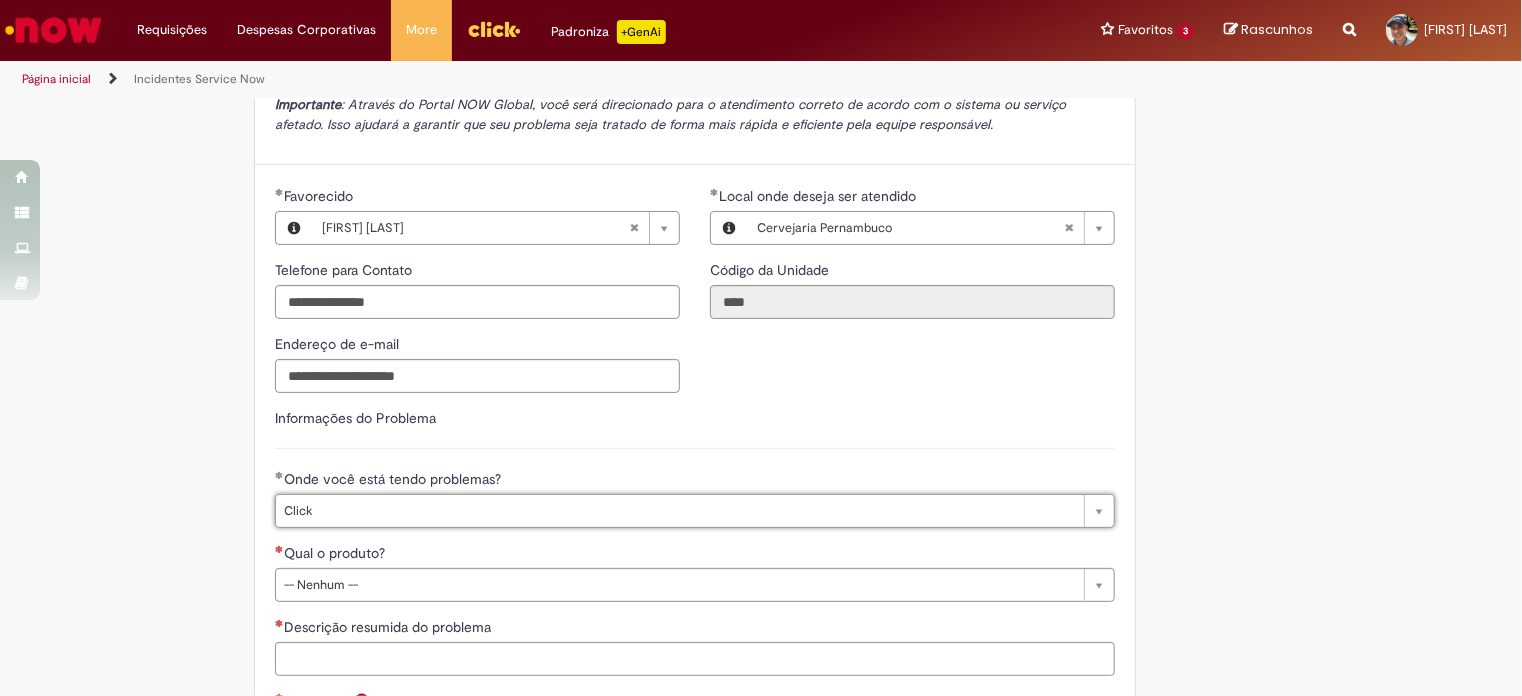 scroll, scrollTop: 700, scrollLeft: 0, axis: vertical 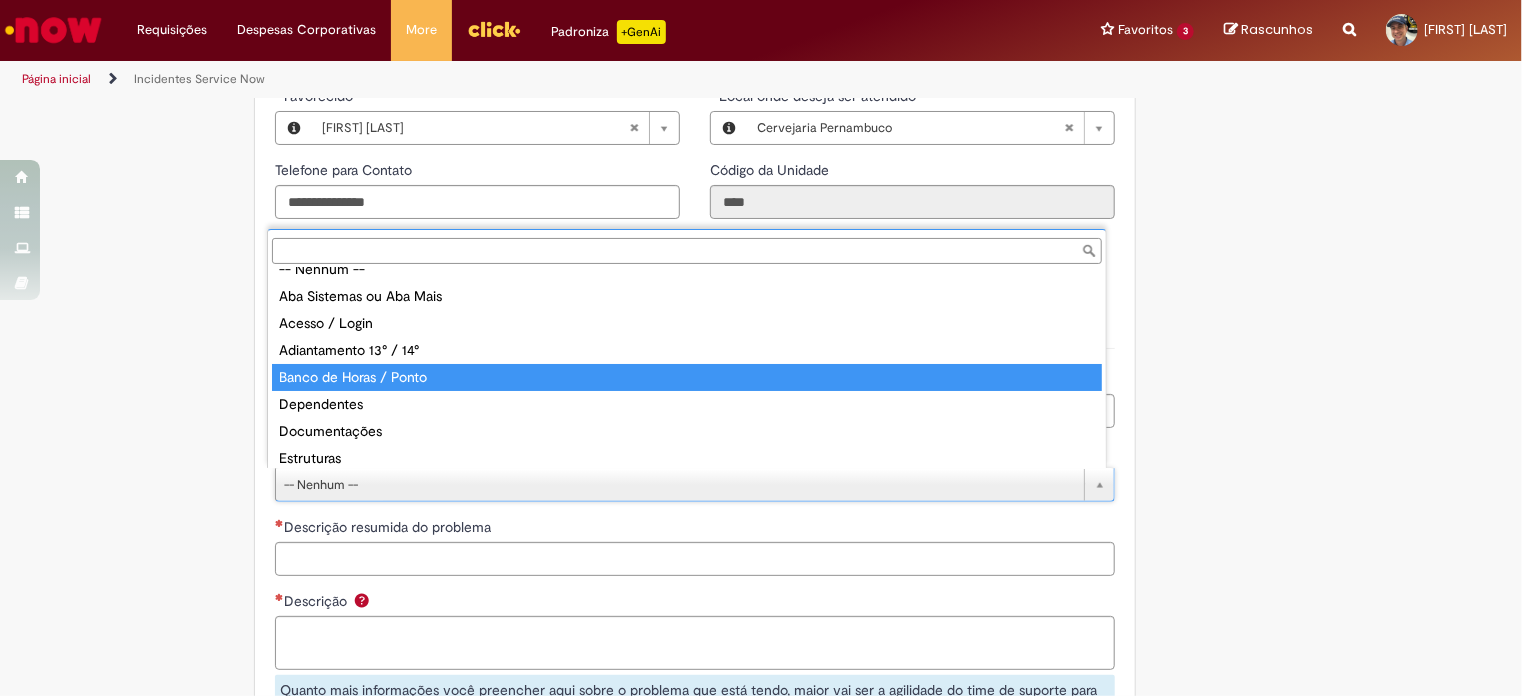 type on "**********" 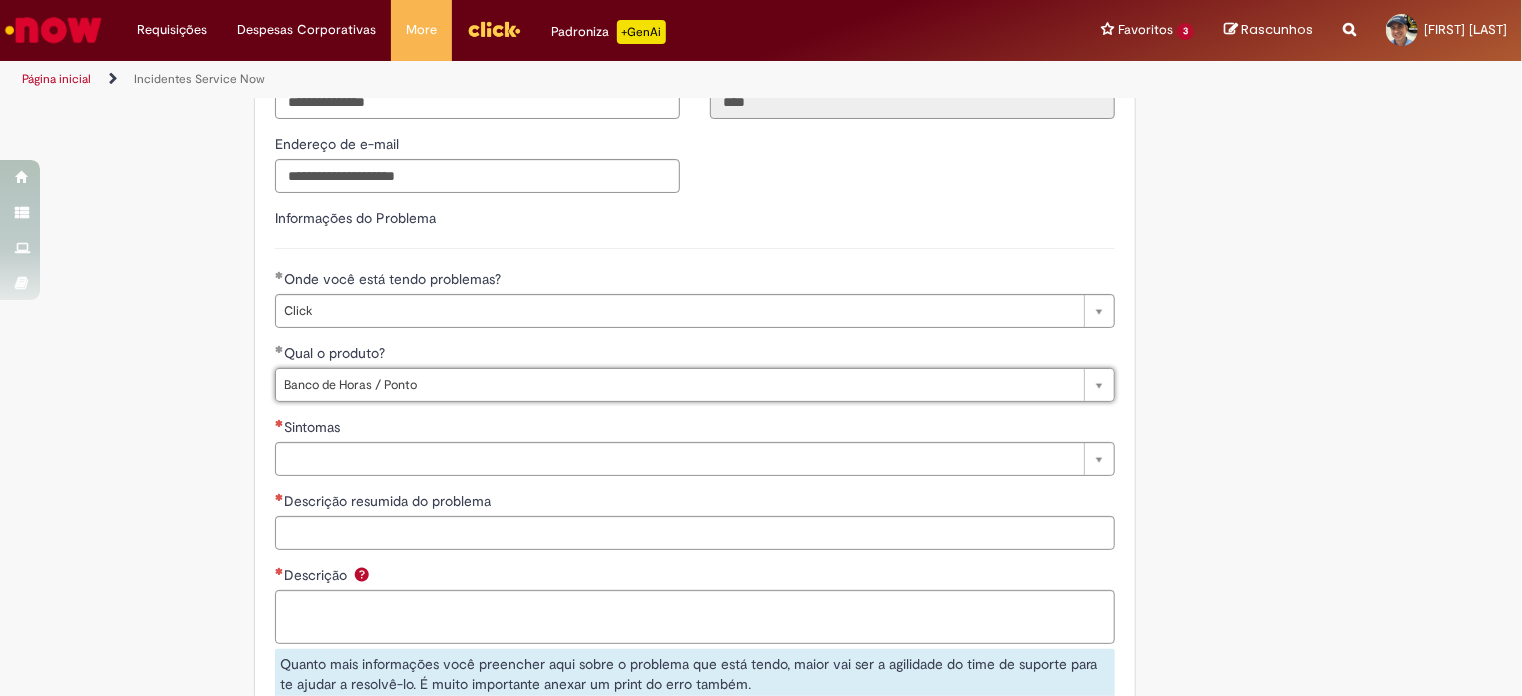 scroll, scrollTop: 900, scrollLeft: 0, axis: vertical 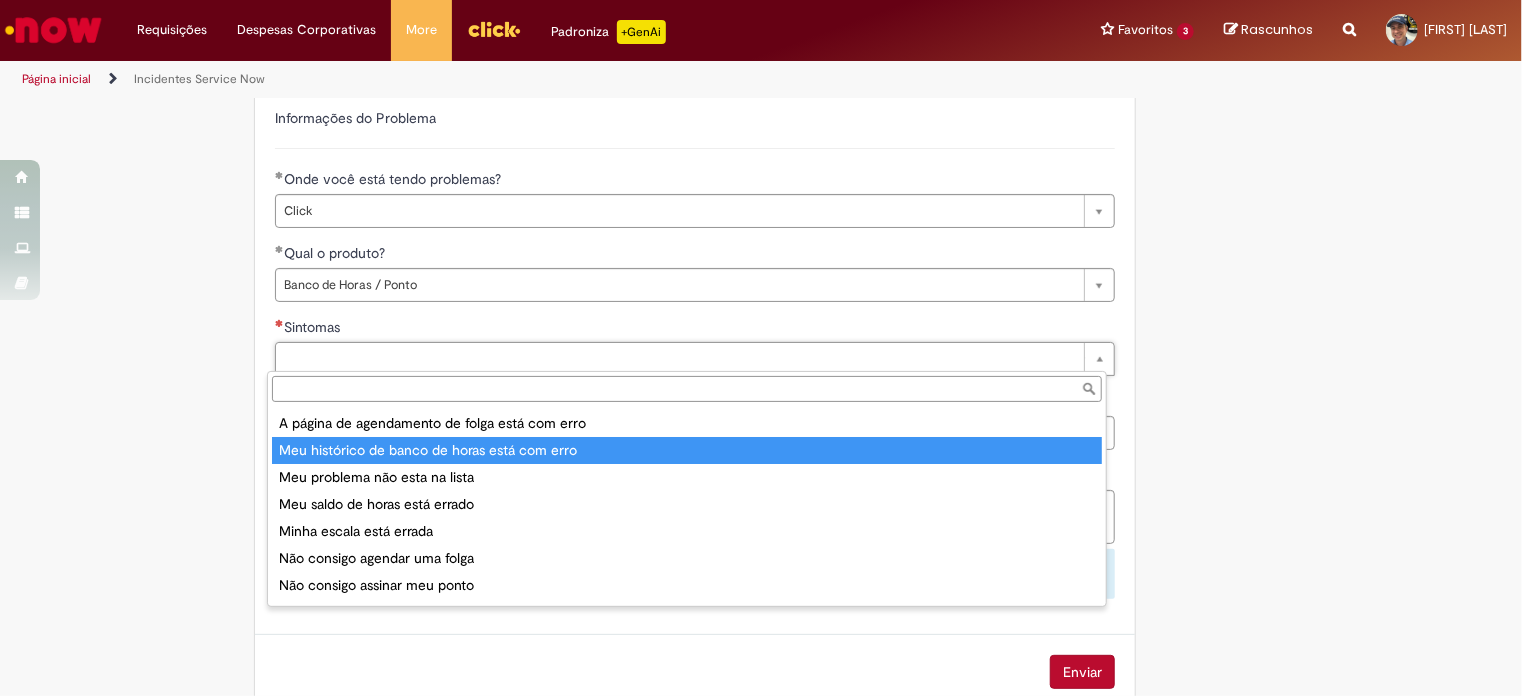type on "**********" 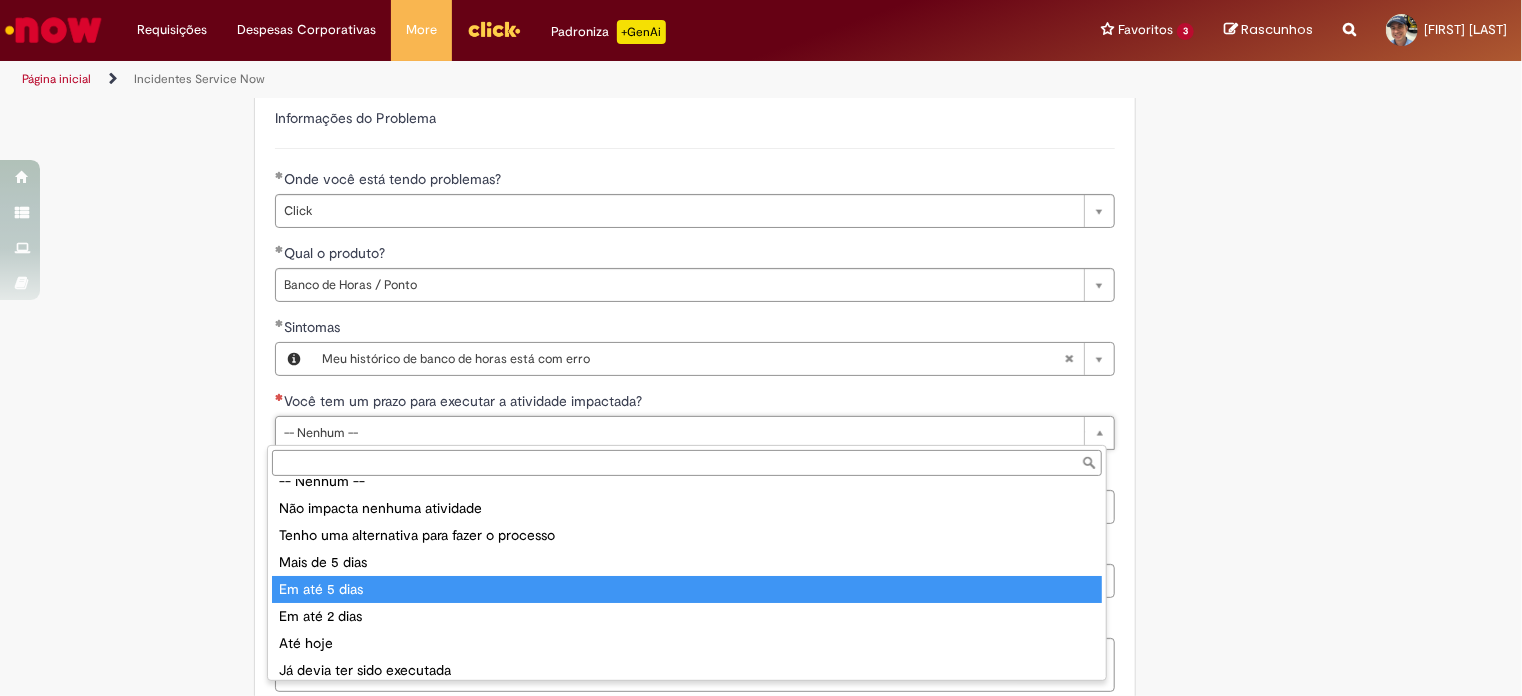scroll, scrollTop: 0, scrollLeft: 0, axis: both 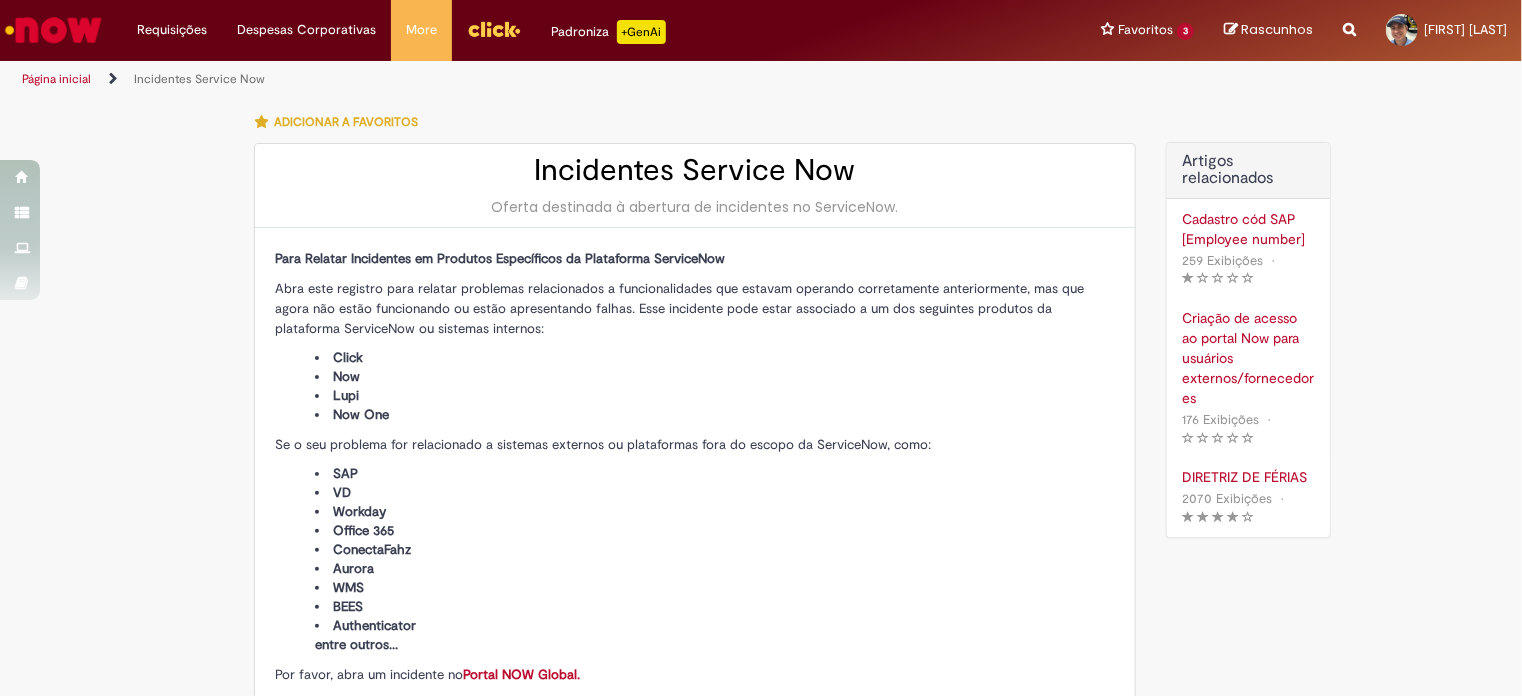 drag, startPoint x: 776, startPoint y: 19, endPoint x: 559, endPoint y: 112, distance: 236.08896 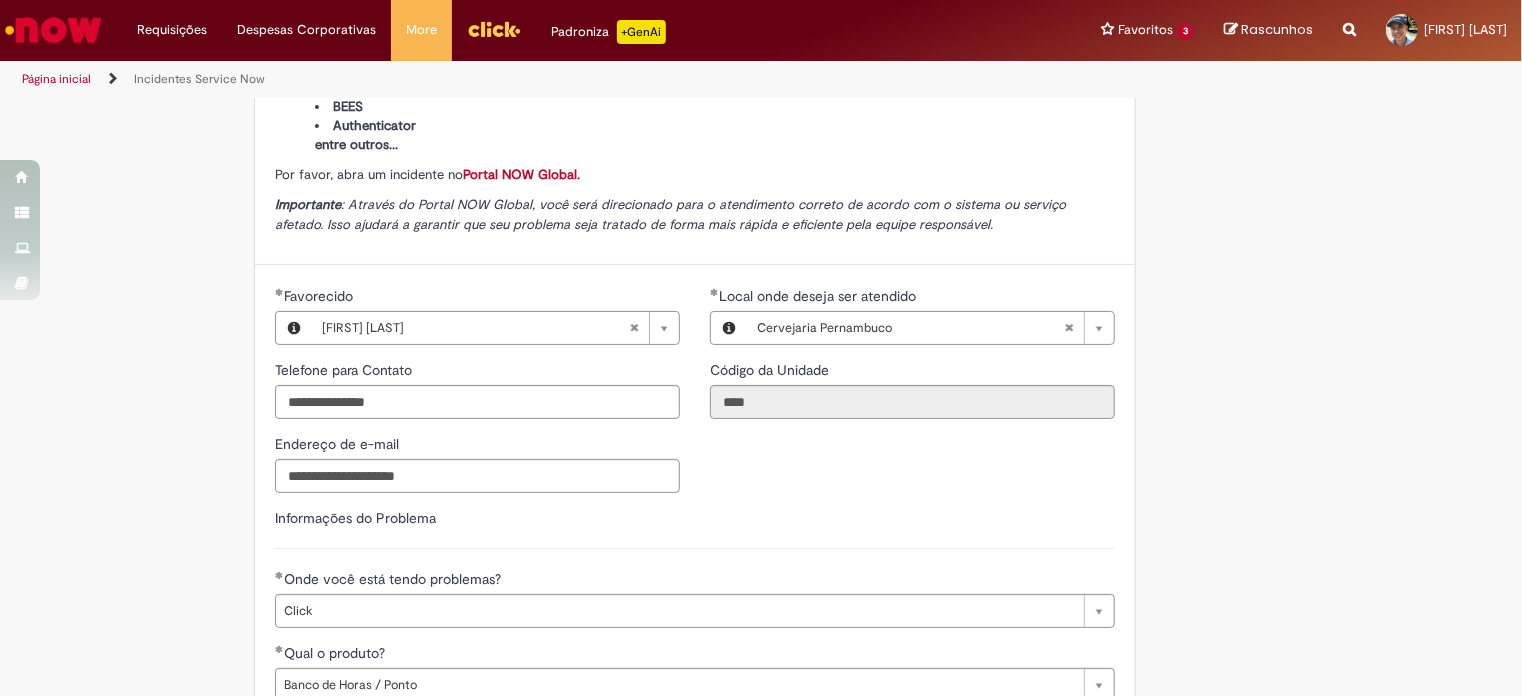 scroll, scrollTop: 700, scrollLeft: 0, axis: vertical 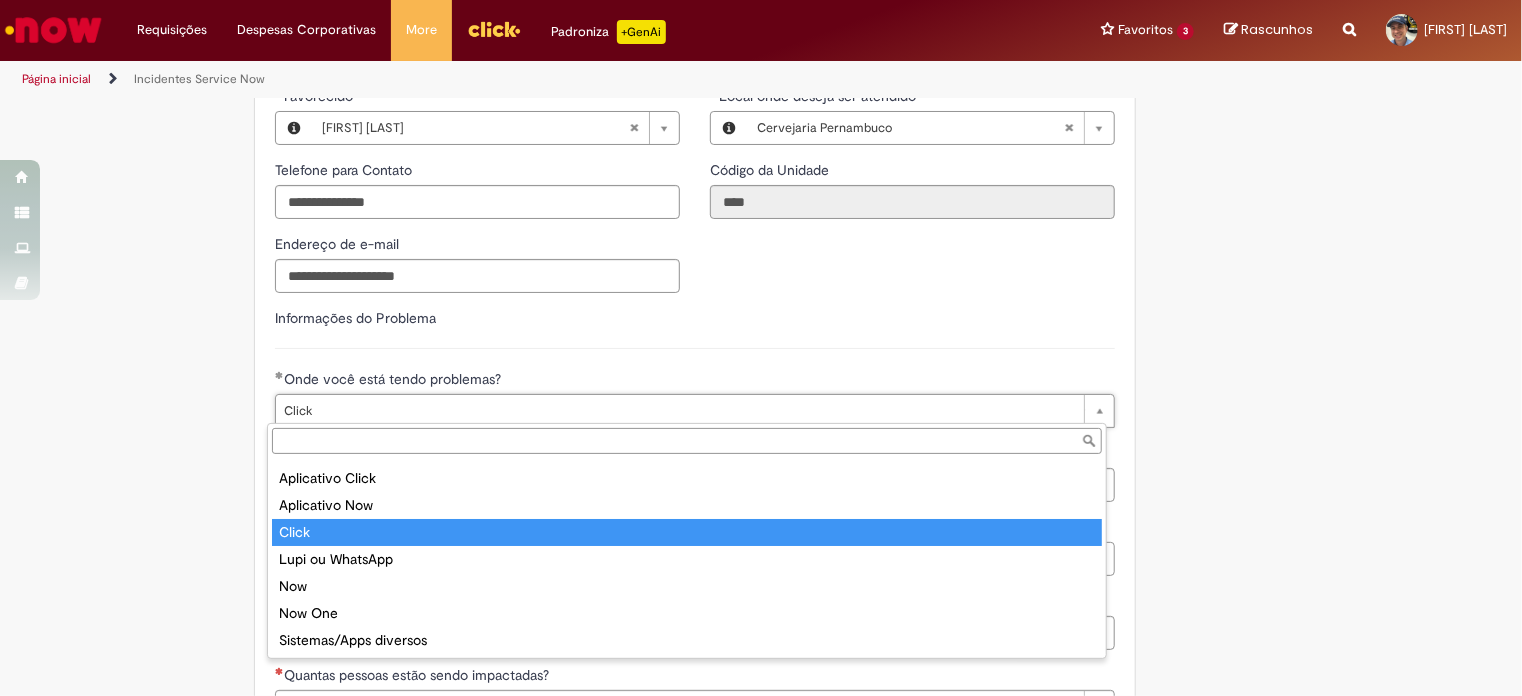 type on "*****" 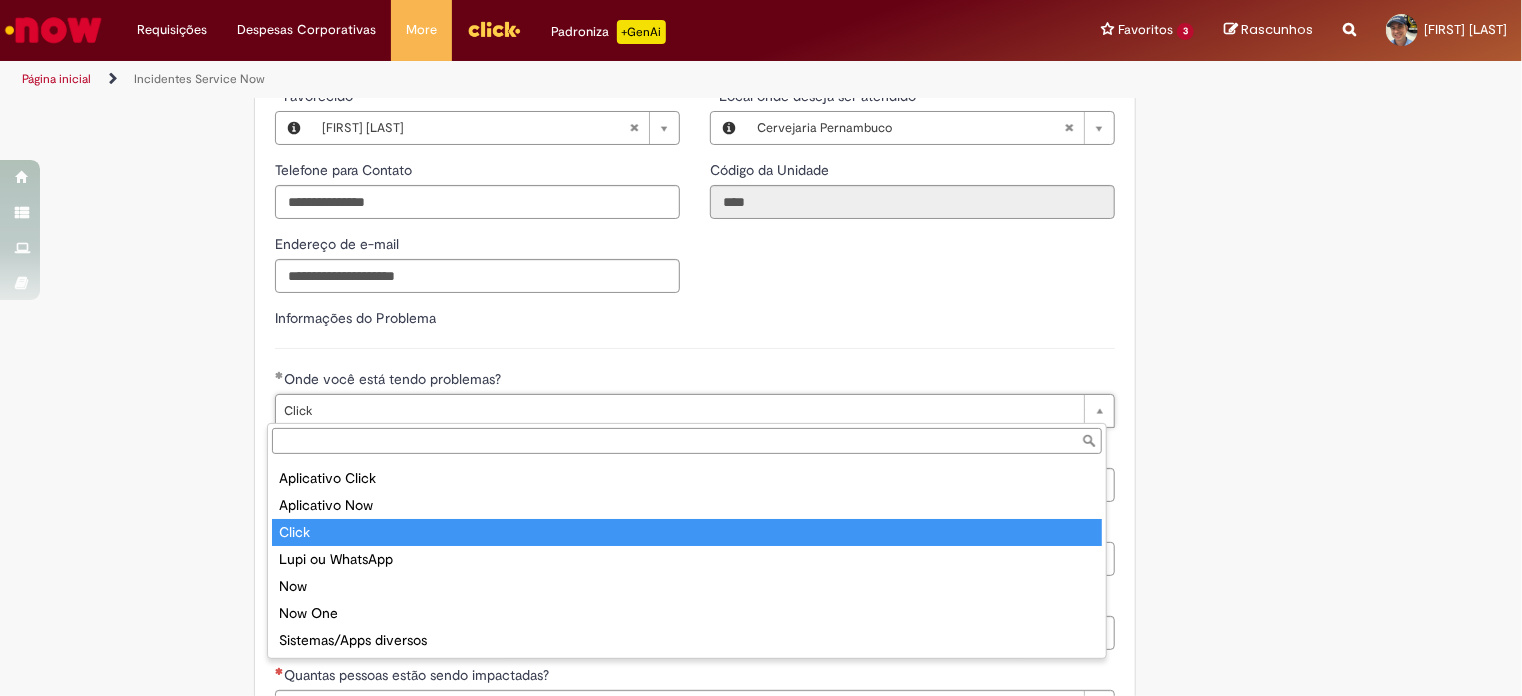 scroll, scrollTop: 0, scrollLeft: 30, axis: horizontal 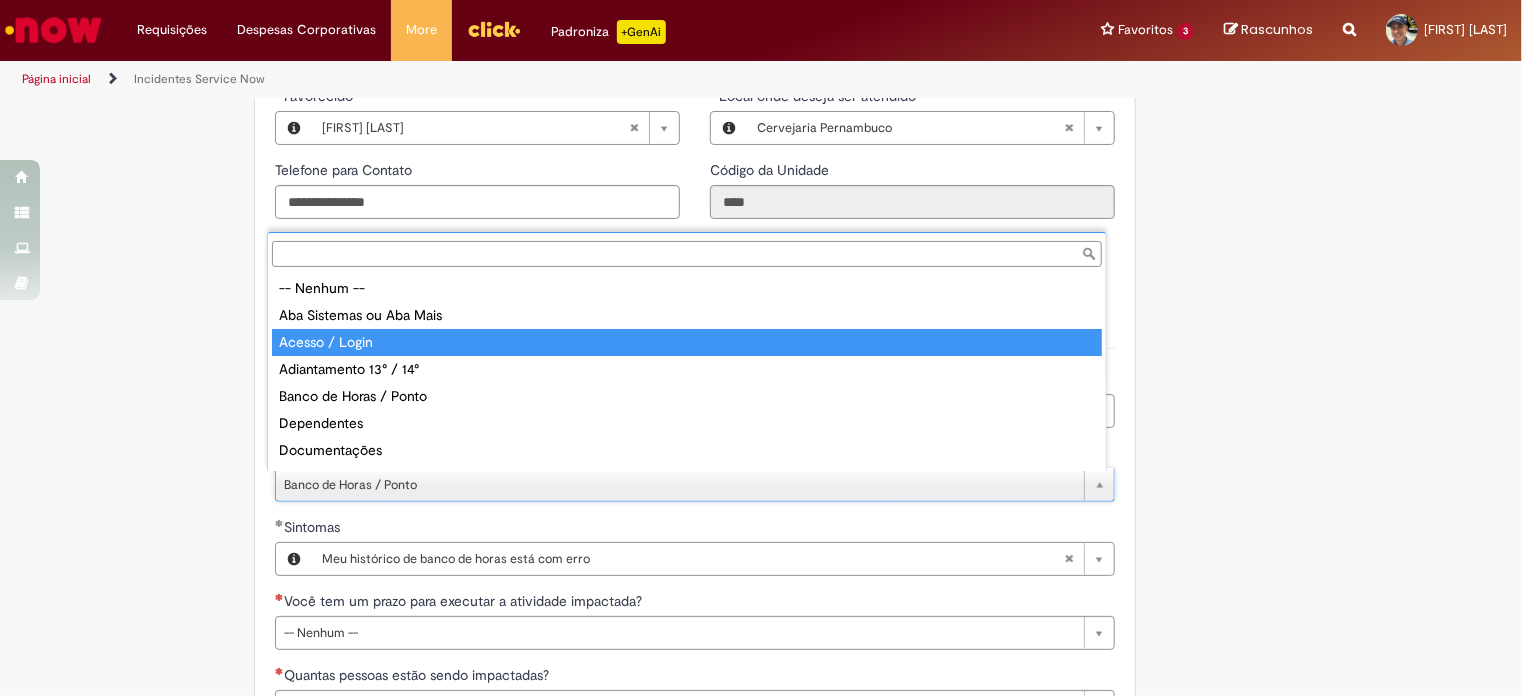 type on "**********" 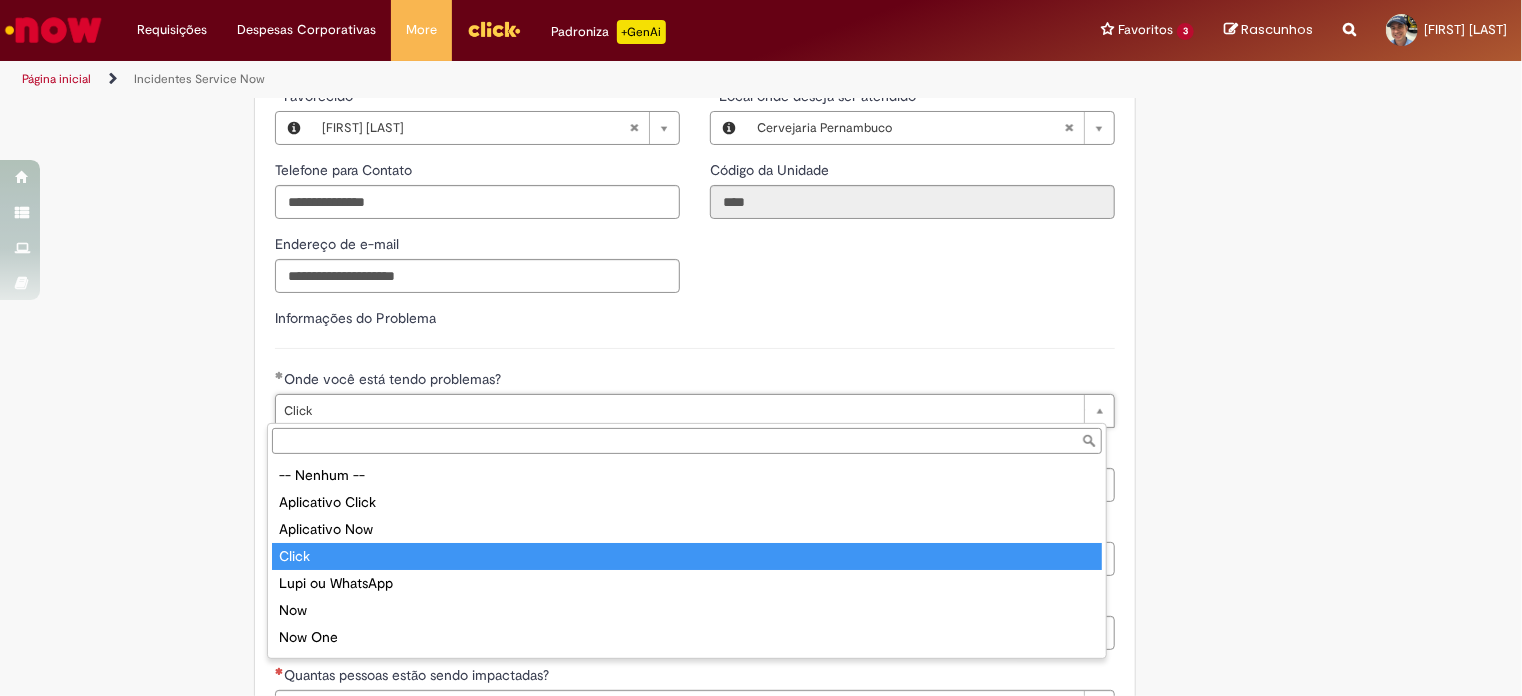 scroll, scrollTop: 0, scrollLeft: 0, axis: both 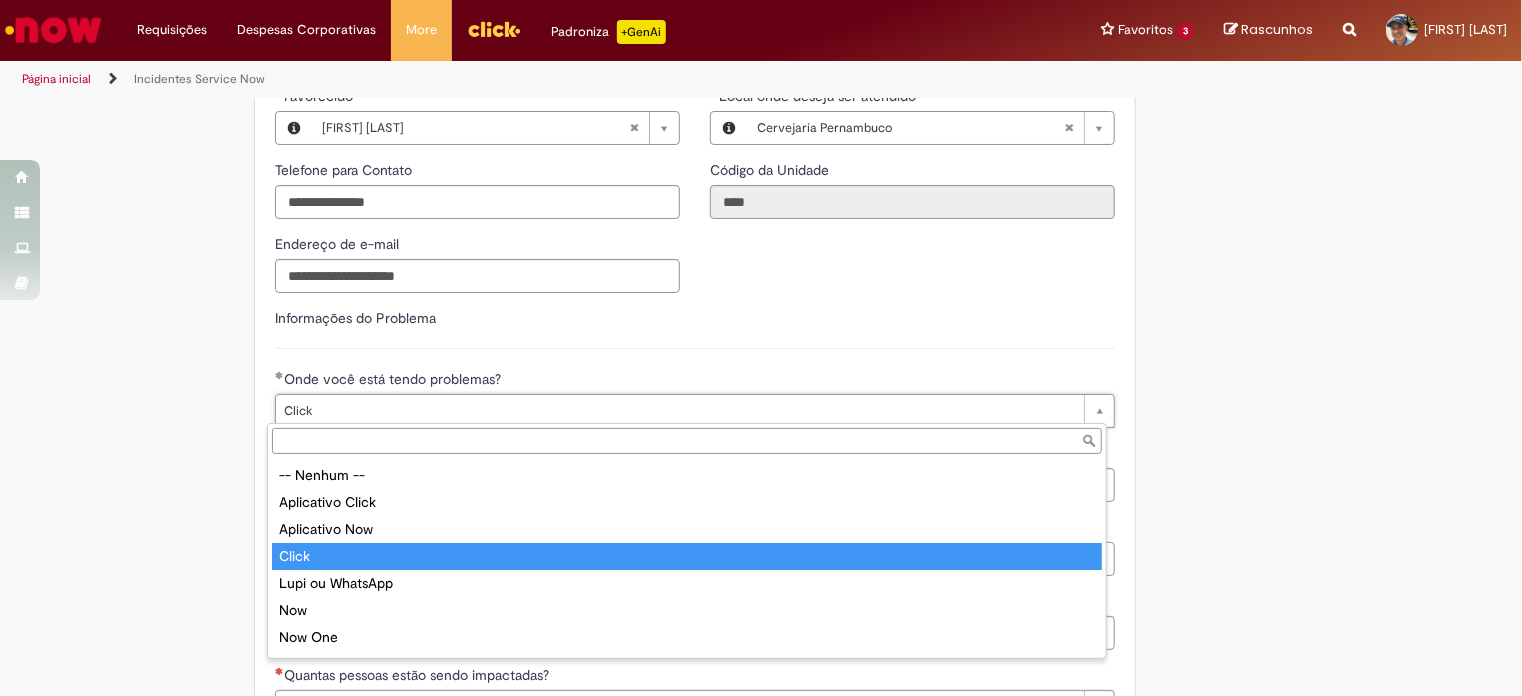 type on "*****" 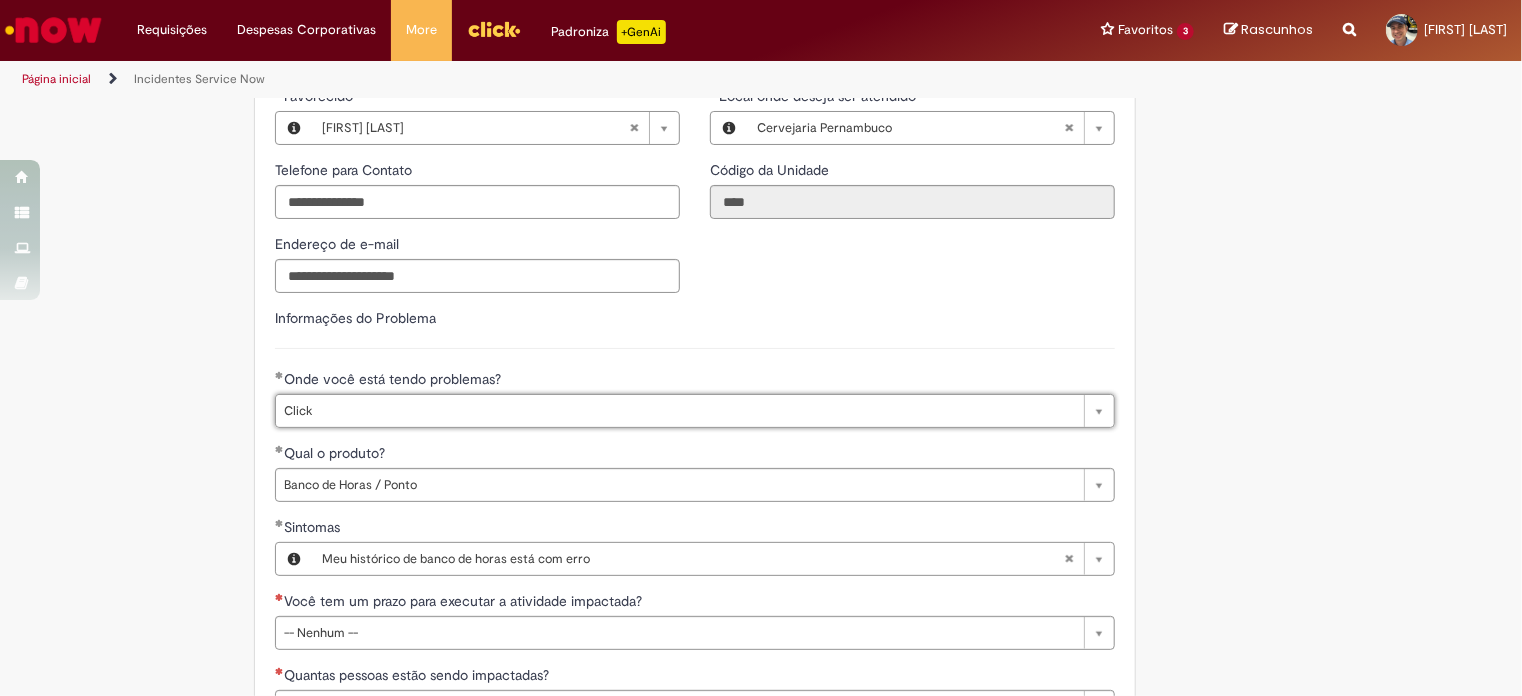 scroll, scrollTop: 0, scrollLeft: 30, axis: horizontal 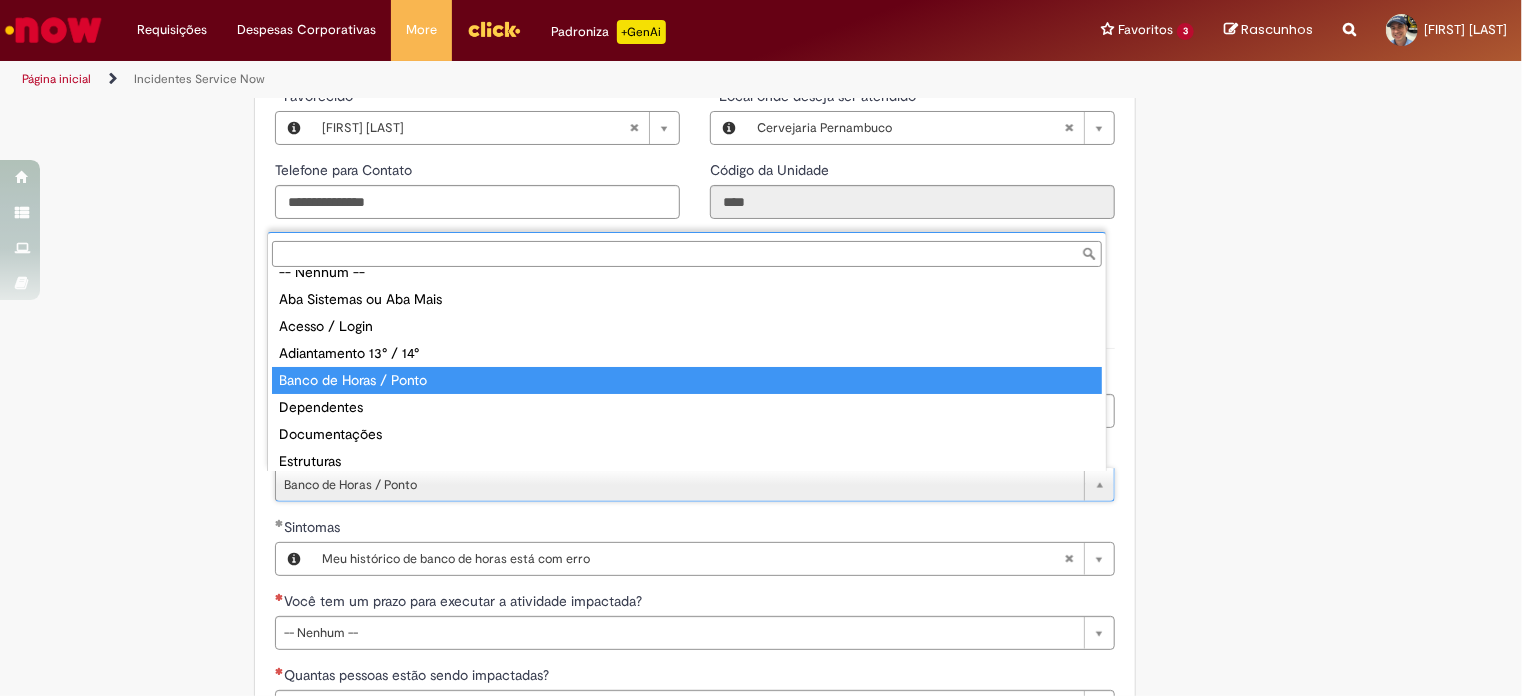type on "**********" 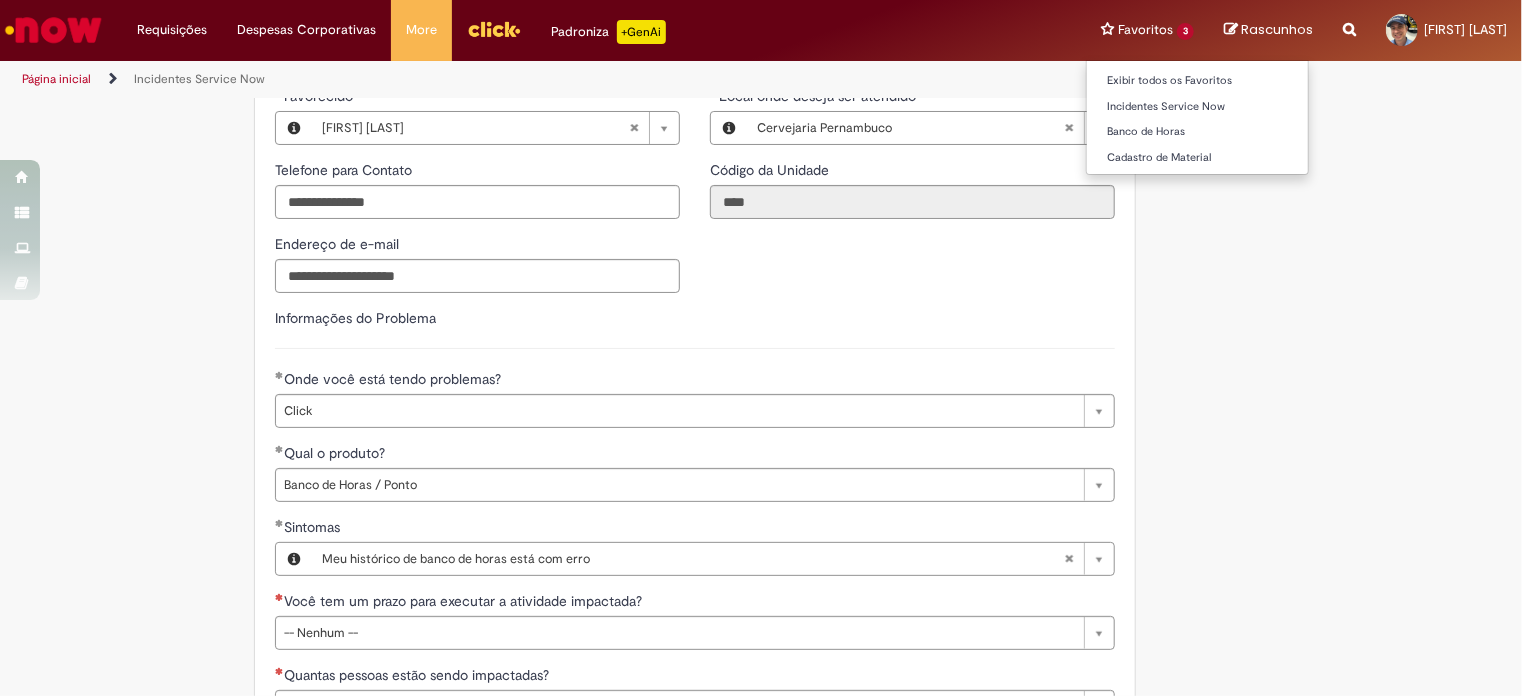 scroll, scrollTop: 0, scrollLeft: 0, axis: both 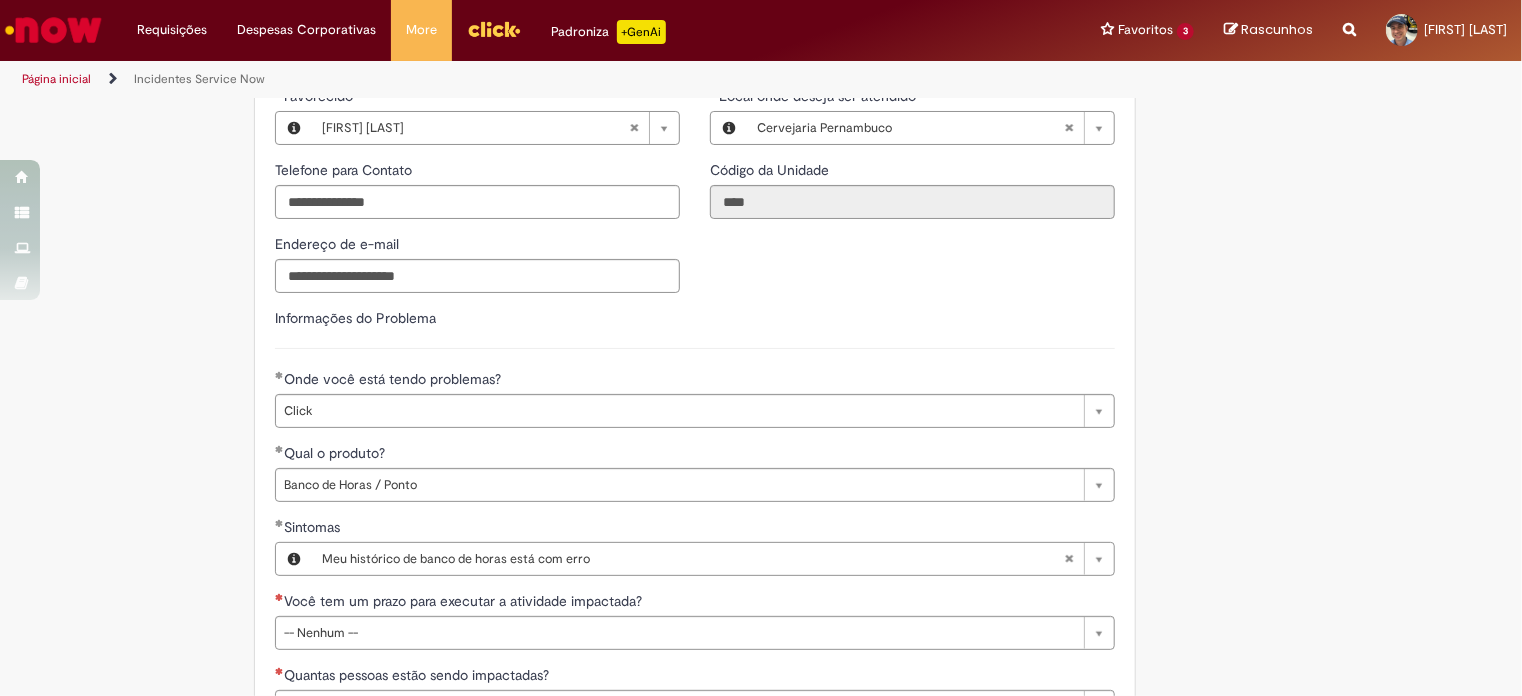 click on "Adicionar a Favoritos
Incidentes Service Now
Oferta destinada à abertura de incidentes no ServiceNow.
Para Relatar Incidentes em Produtos Específicos da Plataforma ServiceNow
Abra este registro para relatar problemas relacionados a funcionalidades que estavam operando corretamente anteriormente, mas que agora não estão funcionando ou estão apresentando falhas. Esse incidente pode estar associado a um dos seguintes produtos da plataforma ServiceNow ou sistemas internos:
Click
Now
Lupi
Now One
Se o seu problema for relacionado a sistemas externos ou plataformas fora do escopo da ServiceNow, como:
SAP
VD
Workday
Office 365
ConectaFahz
Aurora
WMS
BEES
Authenticator     entre outros...
Por favor, abra um incidente no  Portal NOW Global.
Importante
Urgência Grupo resolvedor" at bounding box center [761, 283] 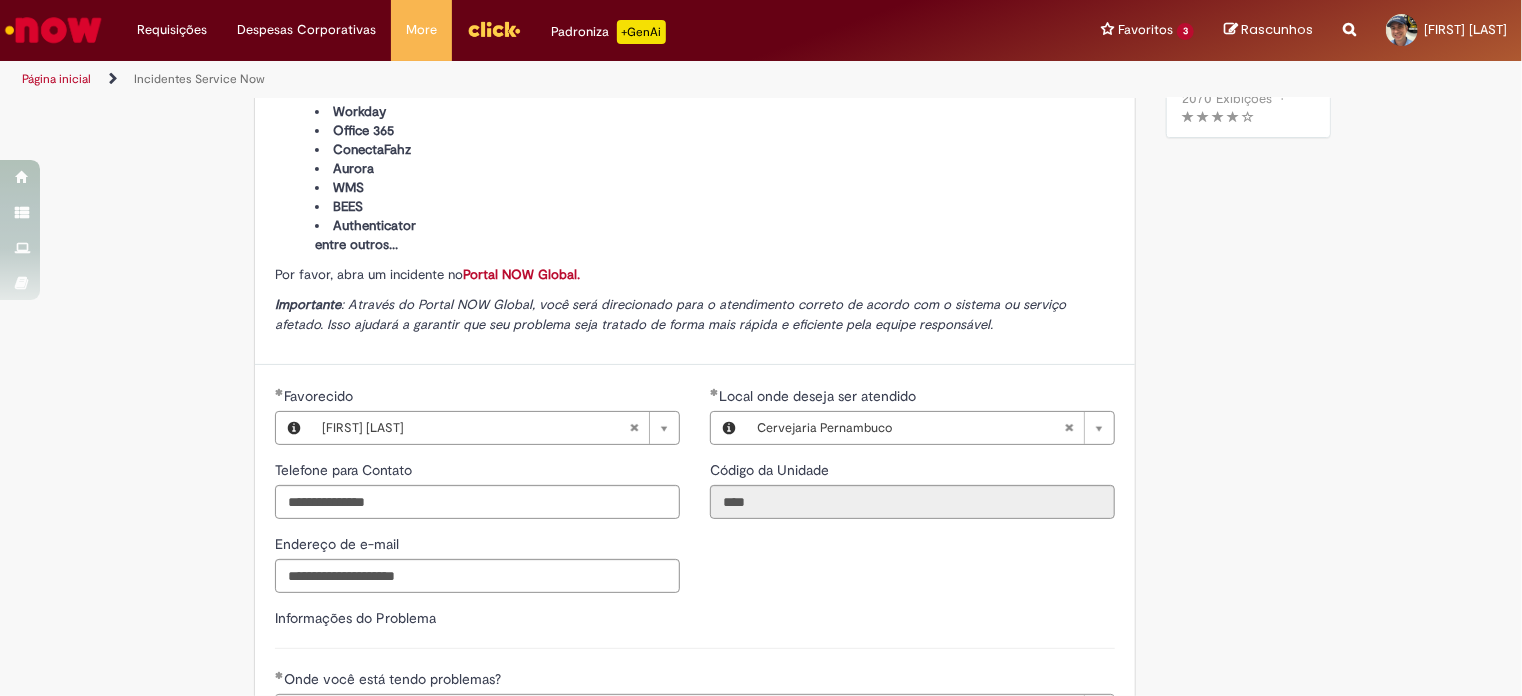scroll, scrollTop: 0, scrollLeft: 0, axis: both 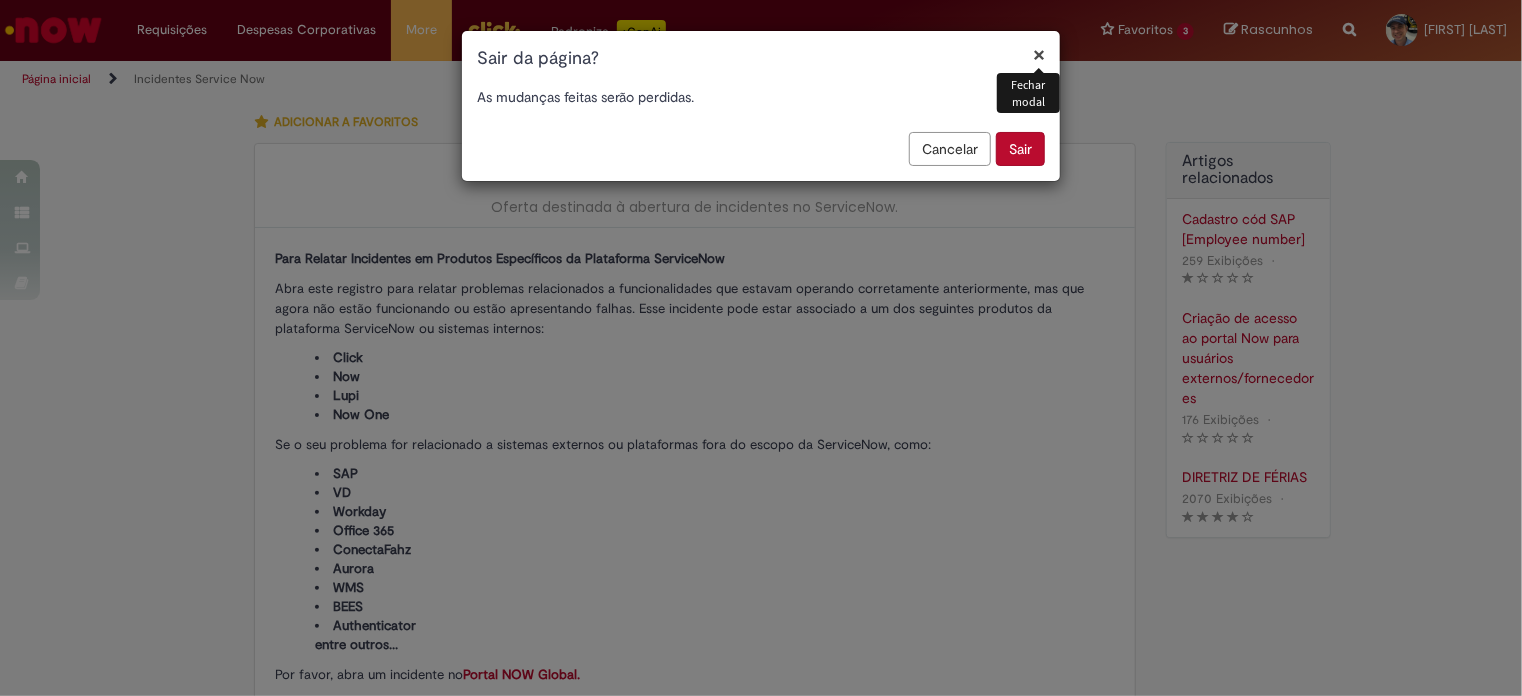 drag, startPoint x: 1399, startPoint y: 175, endPoint x: 147, endPoint y: 139, distance: 1252.5175 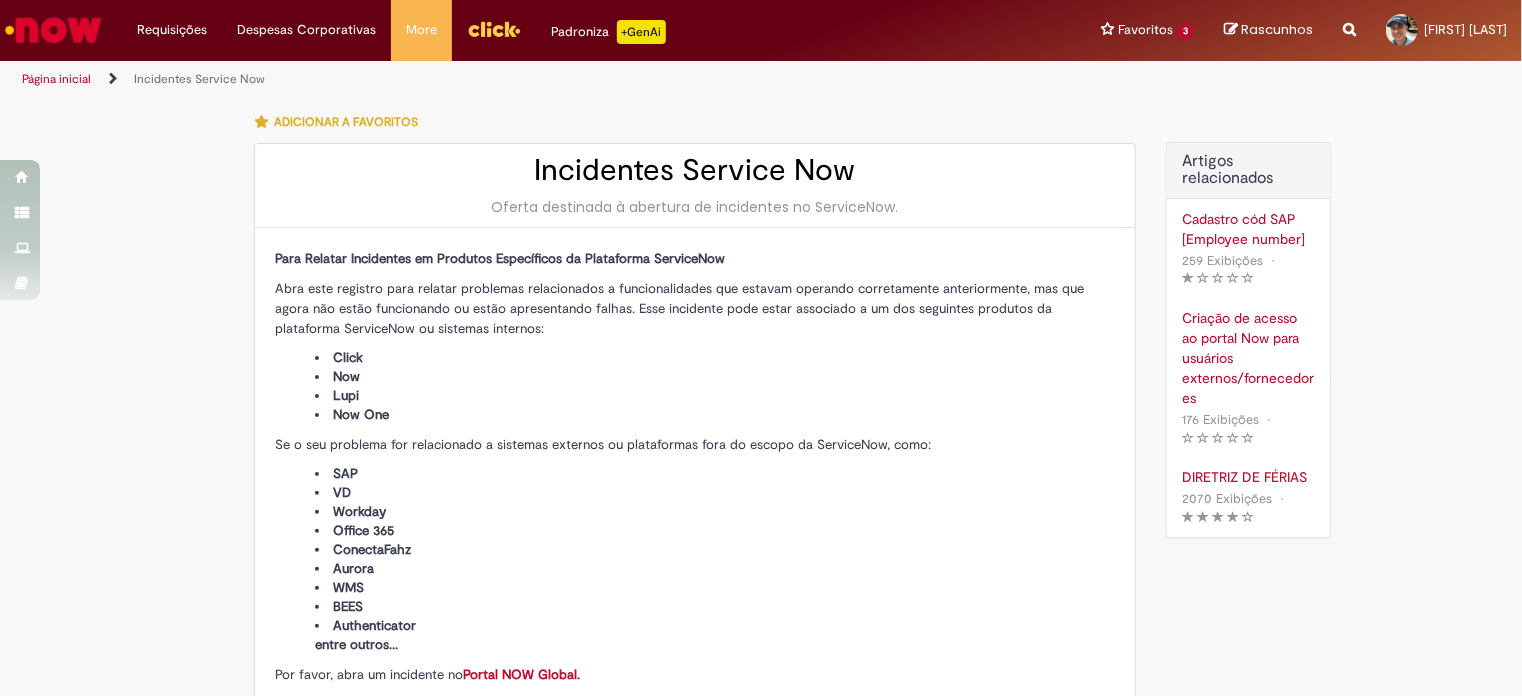 click on "Página inicial" at bounding box center [56, 79] 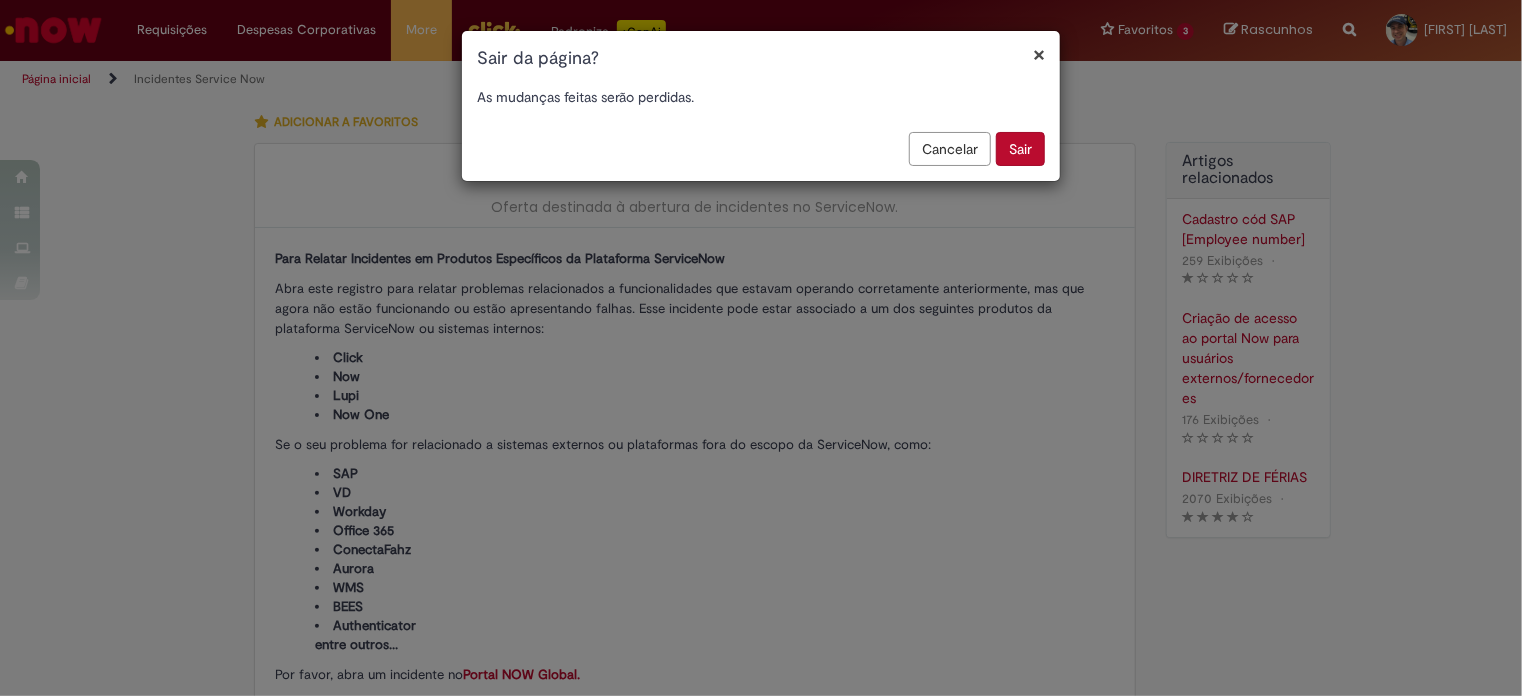 click on "Sair" at bounding box center (1020, 149) 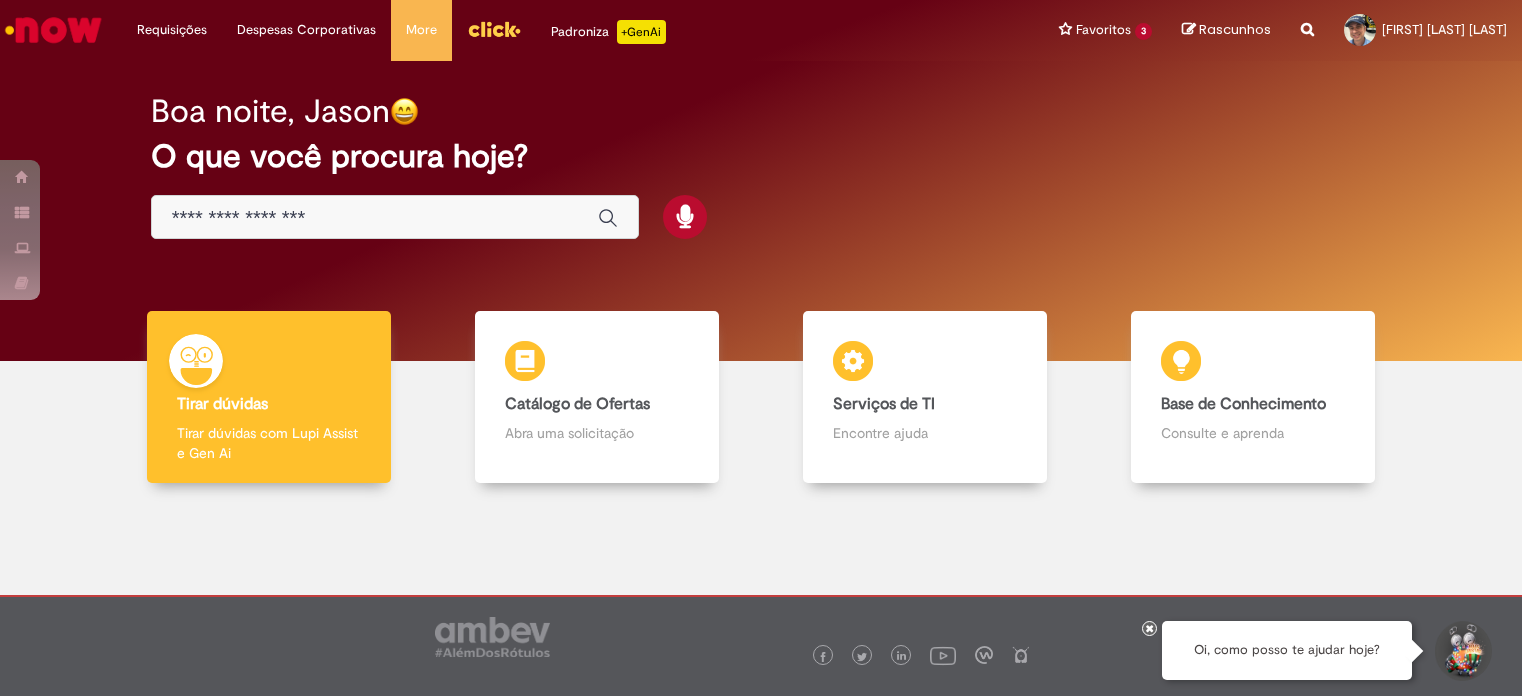 scroll, scrollTop: 0, scrollLeft: 0, axis: both 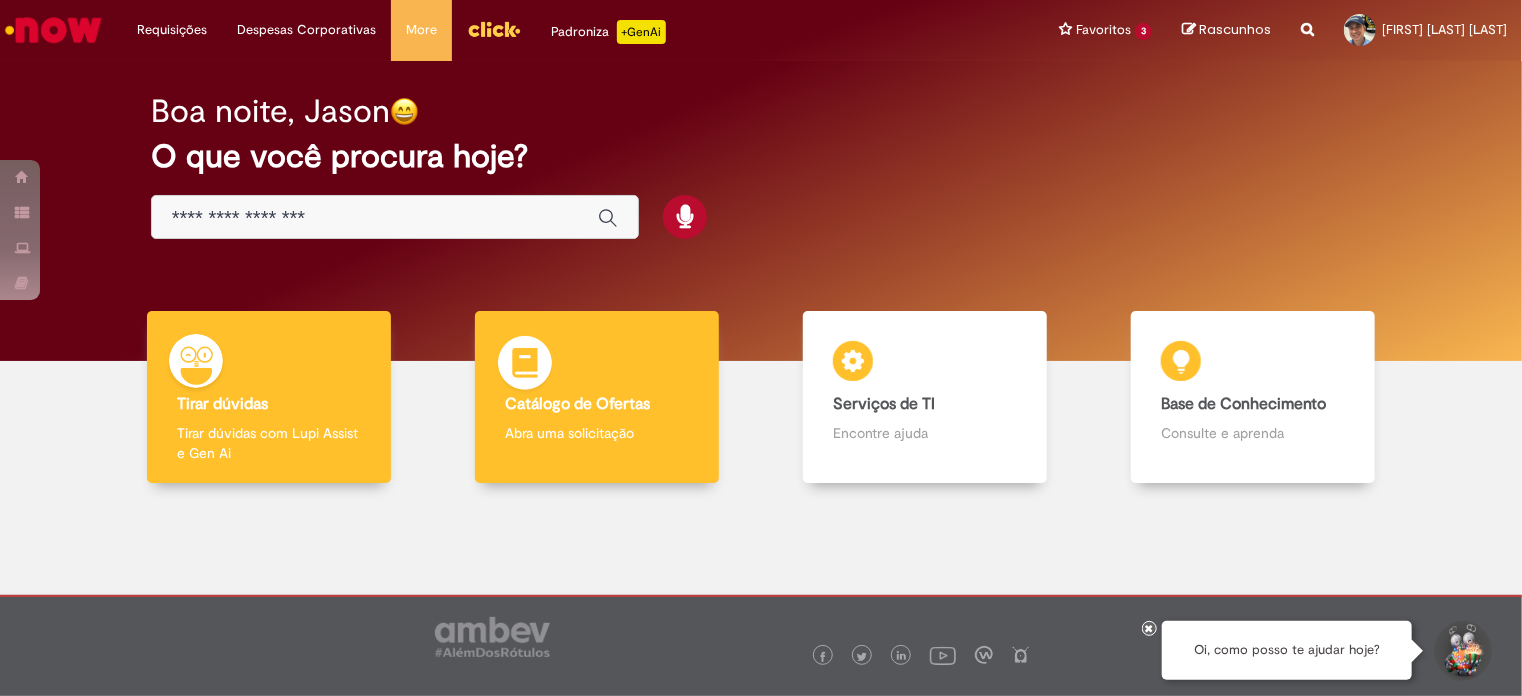 click on "Catálogo de Ofertas" at bounding box center [577, 404] 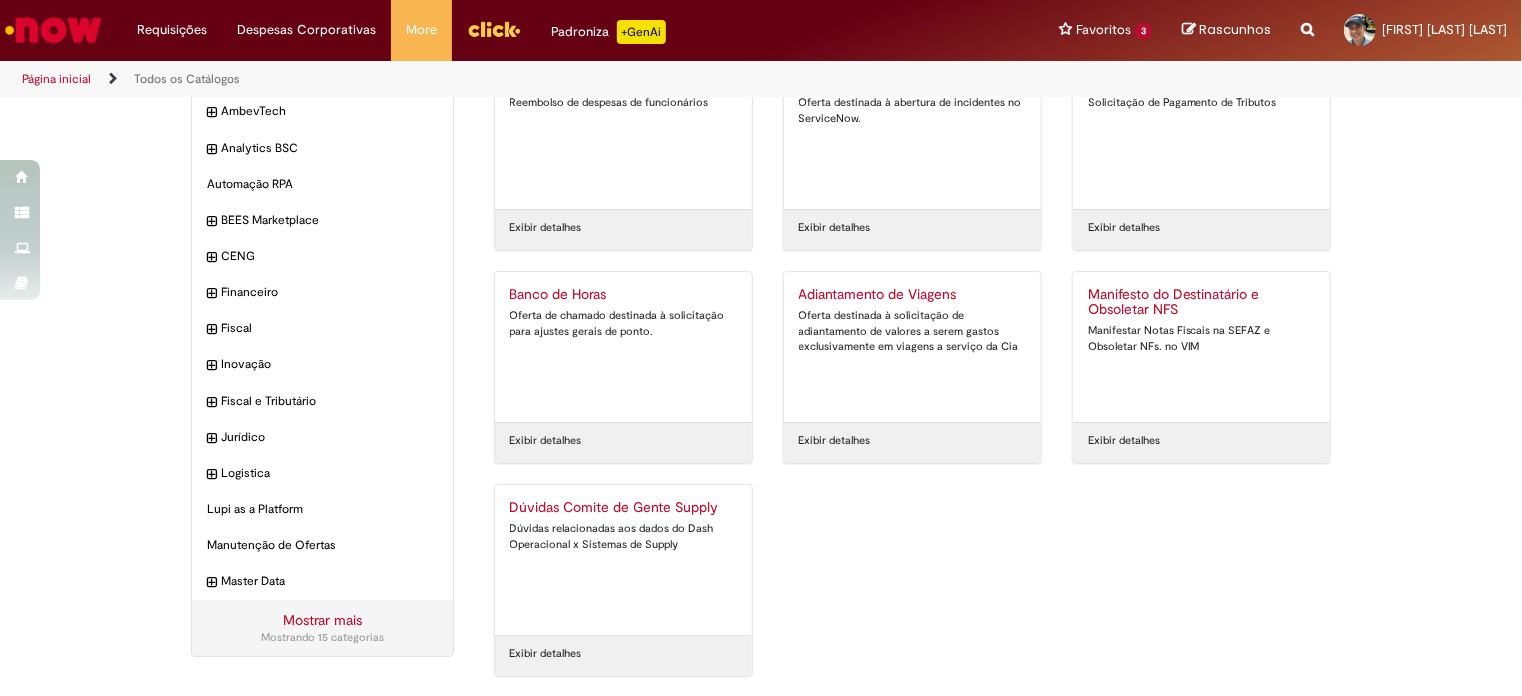 scroll, scrollTop: 0, scrollLeft: 0, axis: both 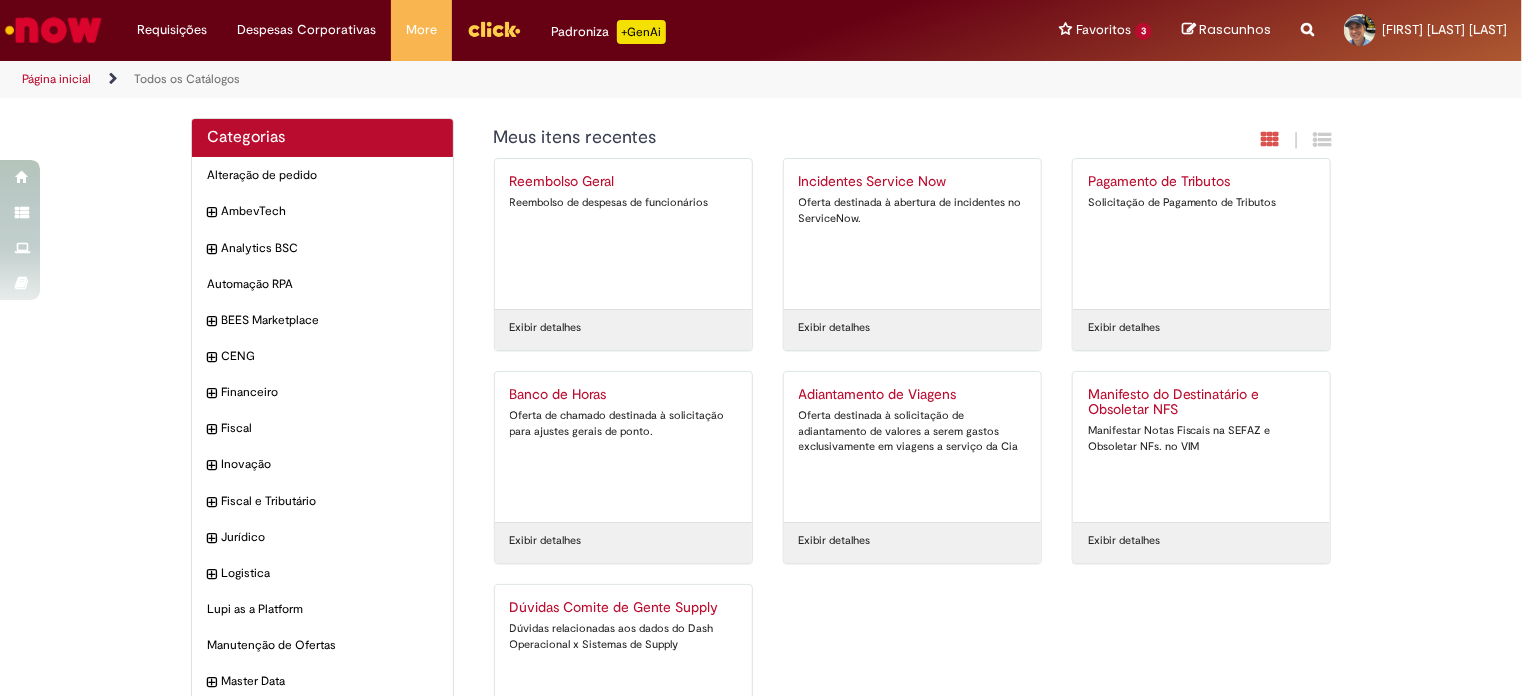 click on "Oferta de chamado destinada à solicitação para ajustes gerais de ponto." at bounding box center [623, 423] 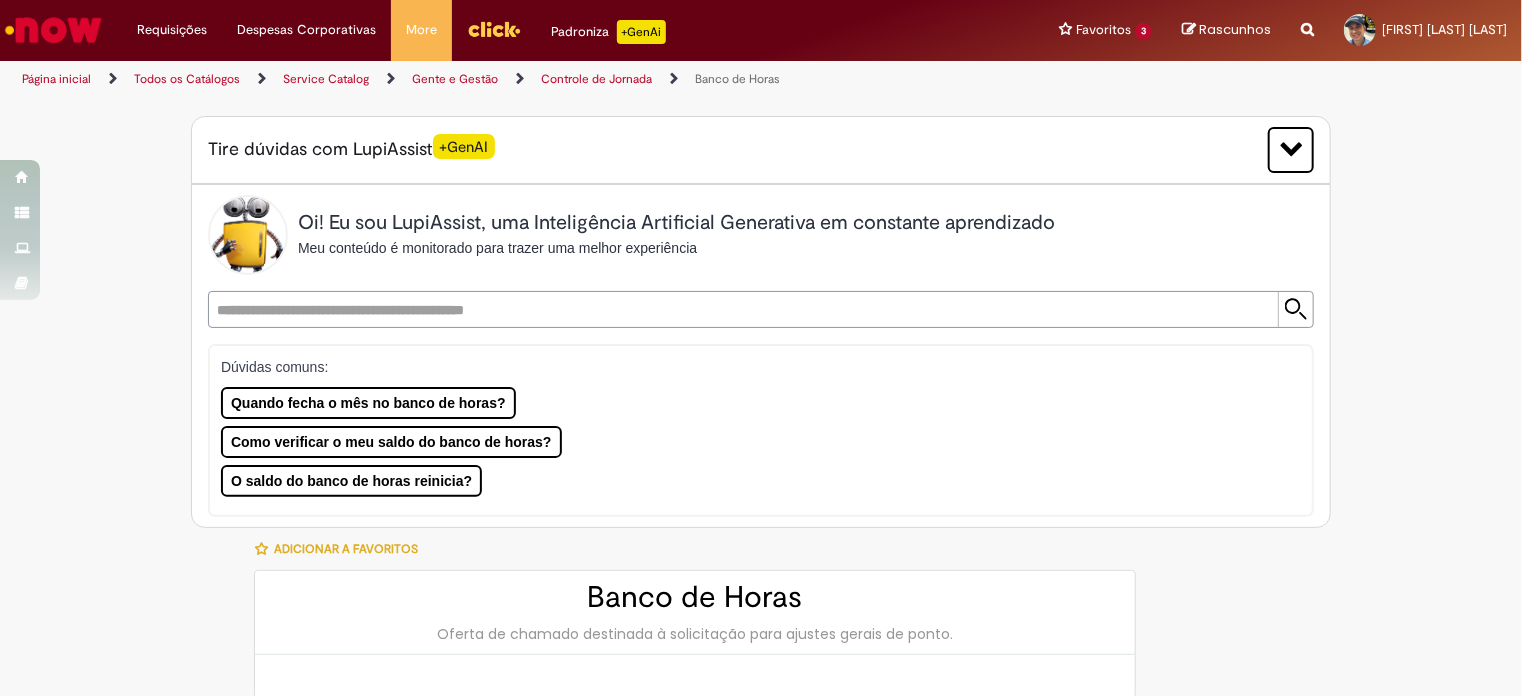 type on "********" 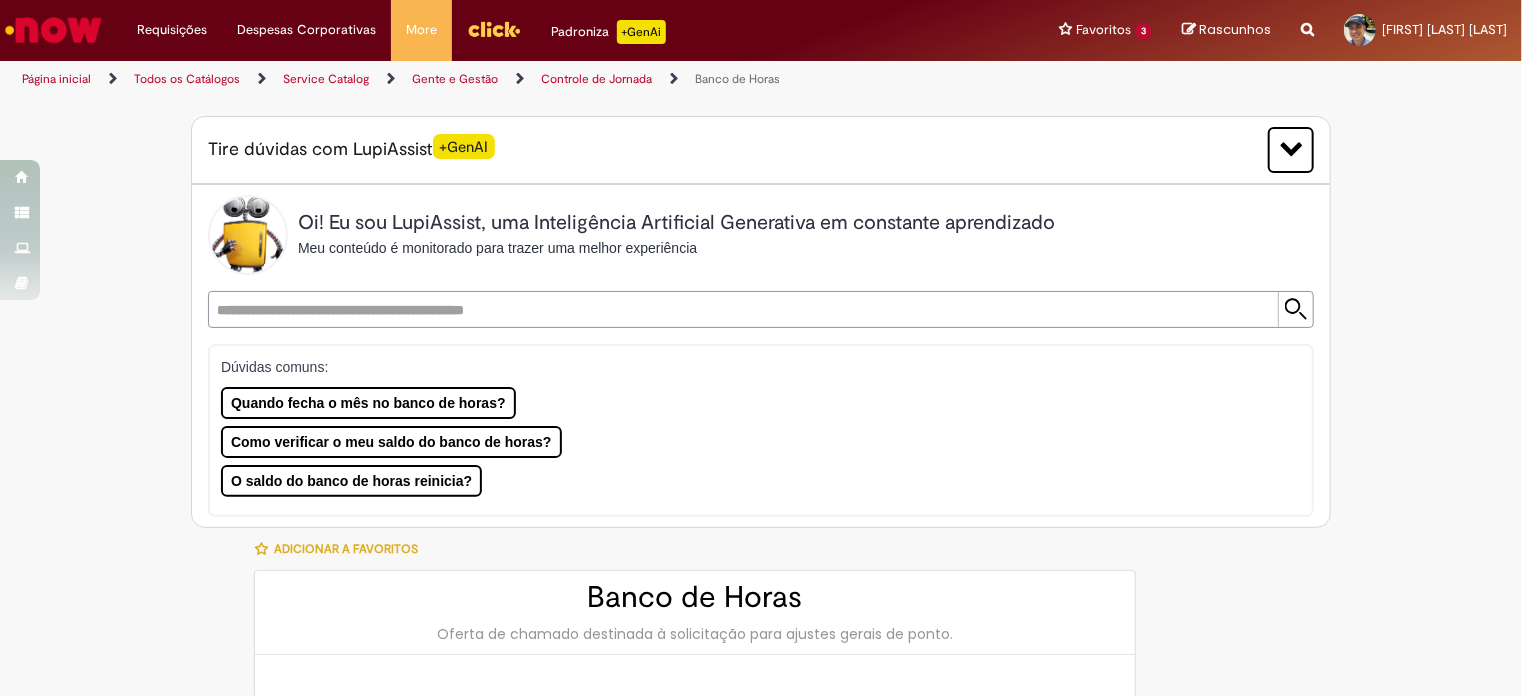 type on "**********" 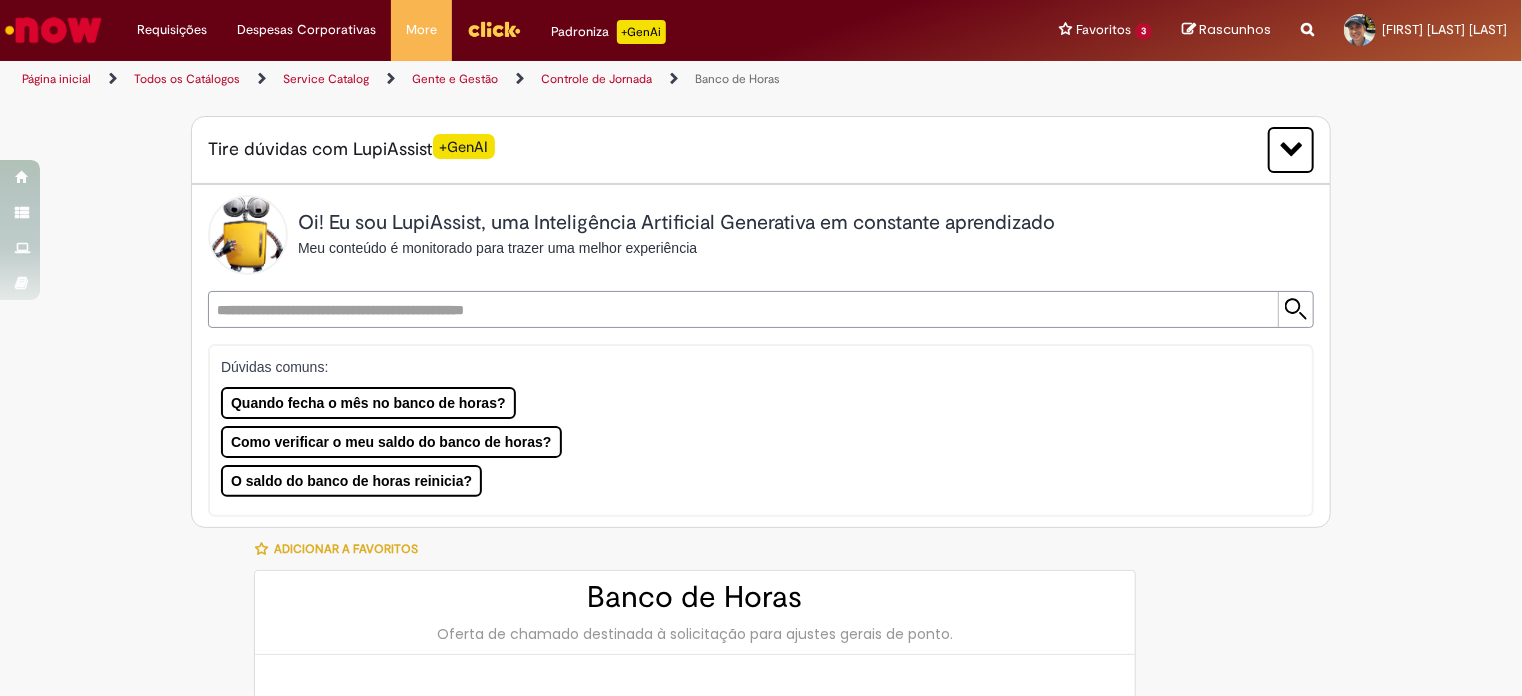 type on "**********" 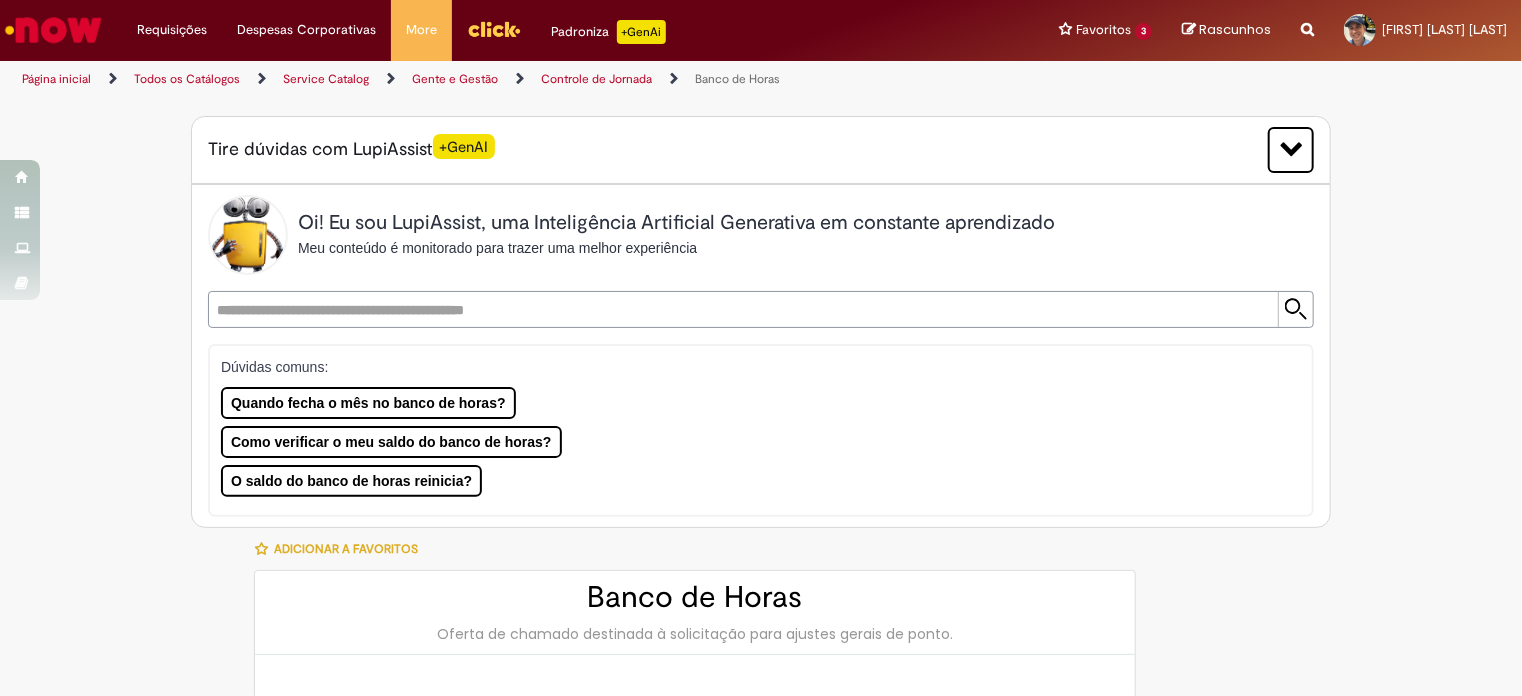type on "**********" 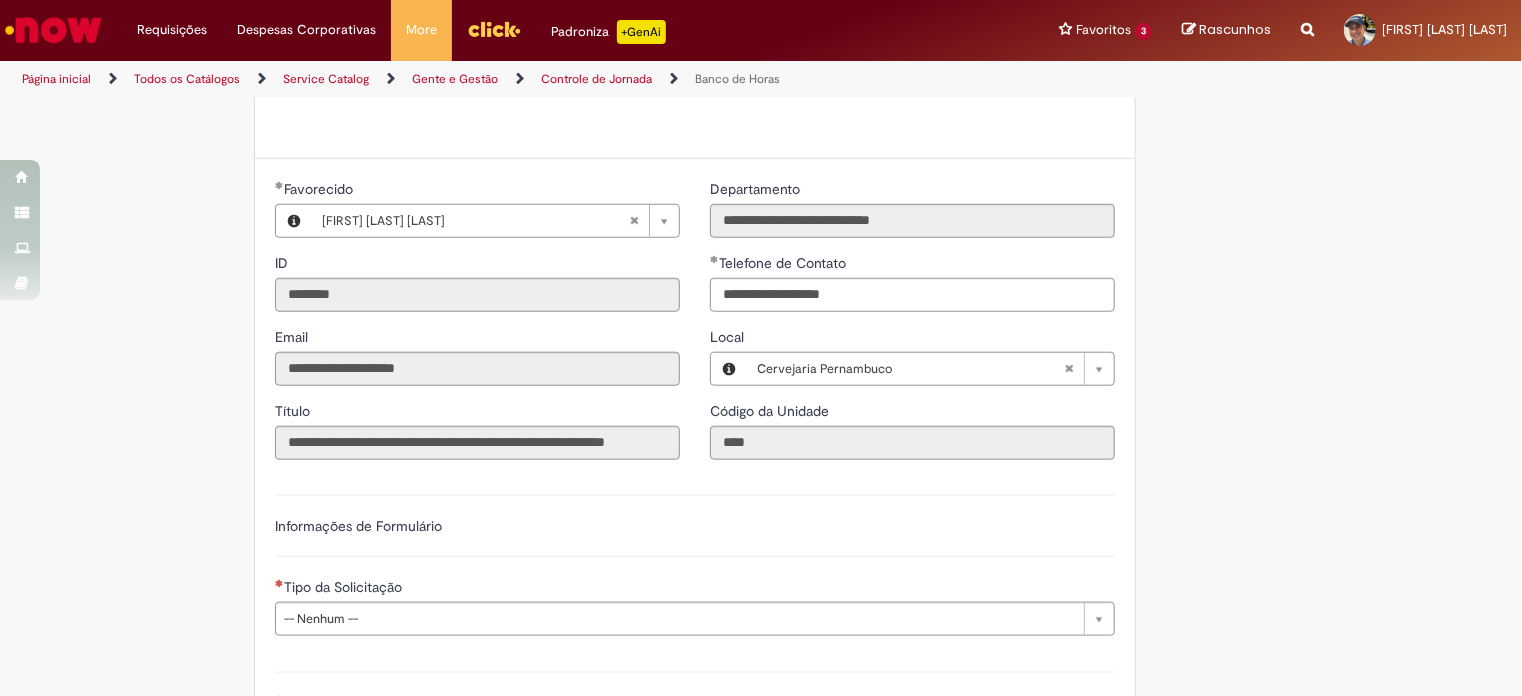 scroll, scrollTop: 1000, scrollLeft: 0, axis: vertical 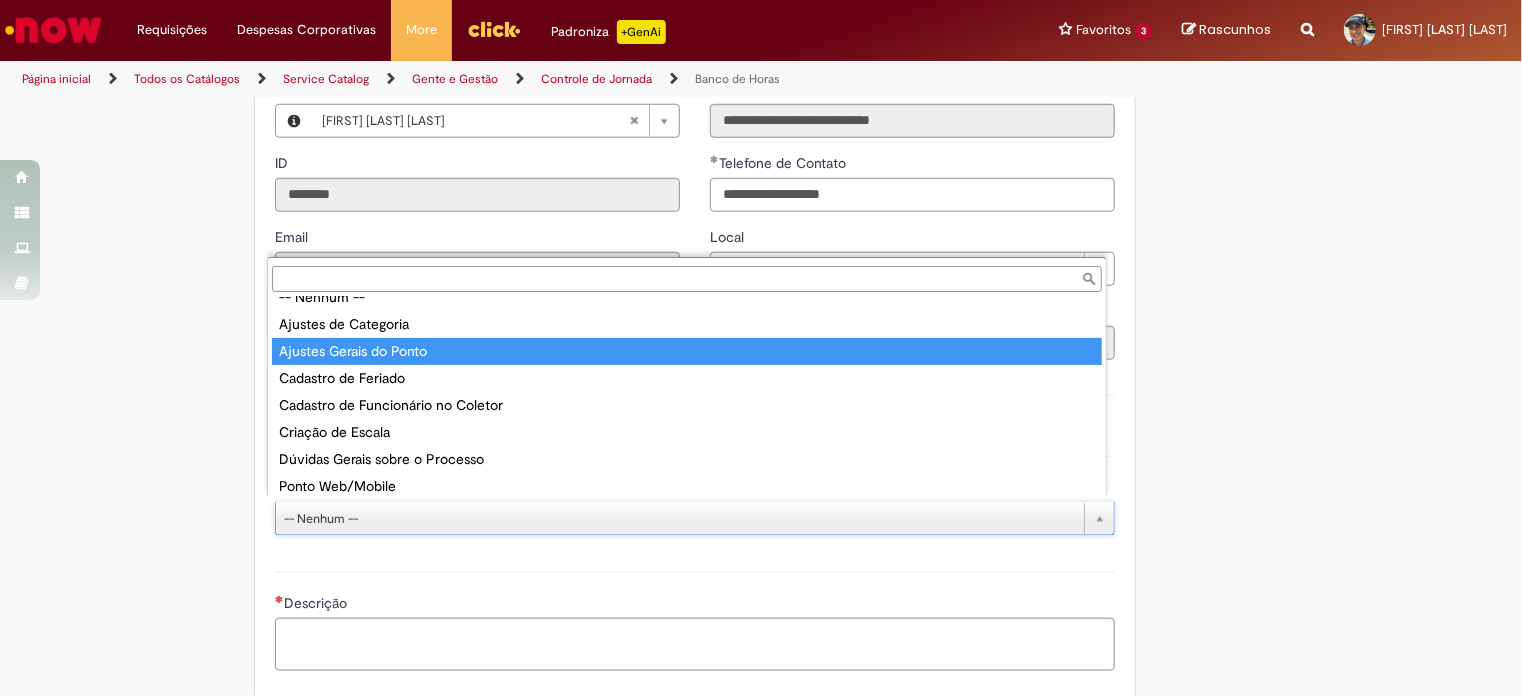 type on "**********" 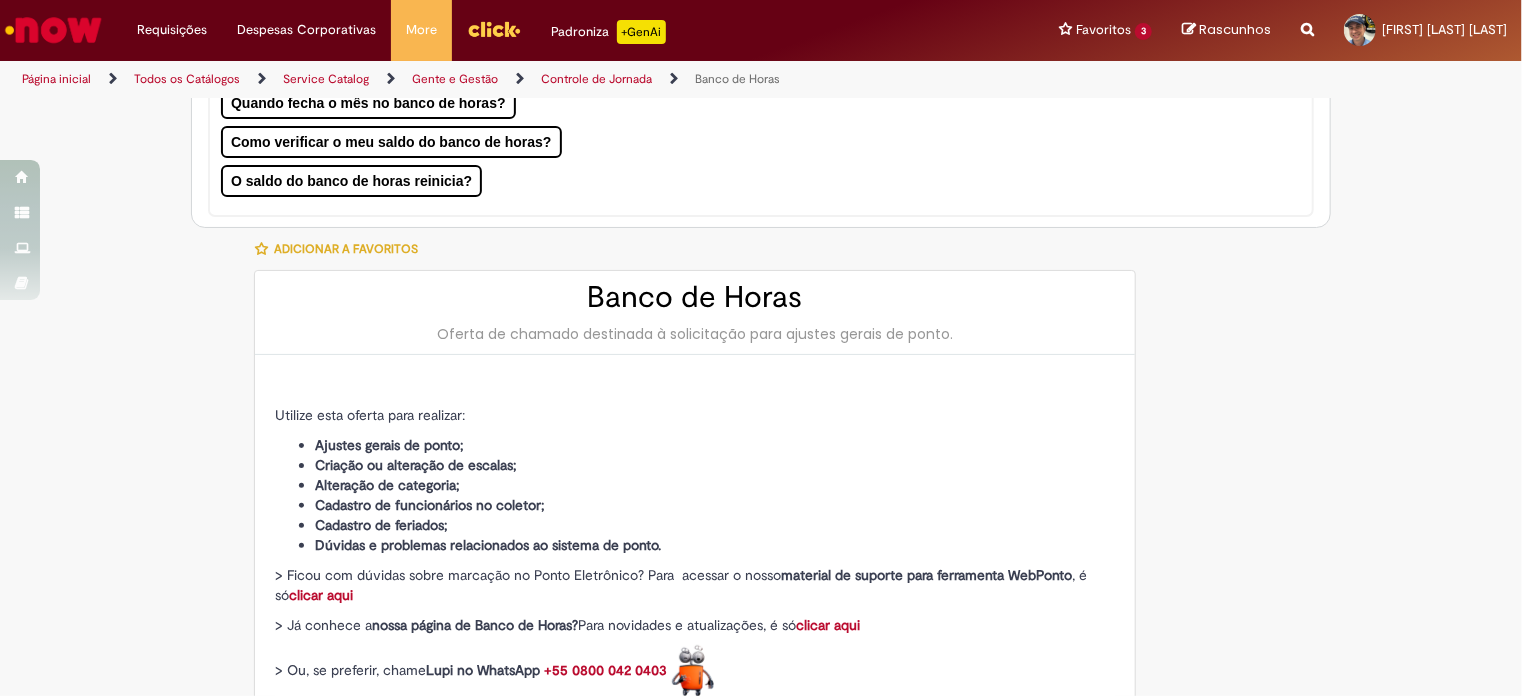 scroll, scrollTop: 0, scrollLeft: 0, axis: both 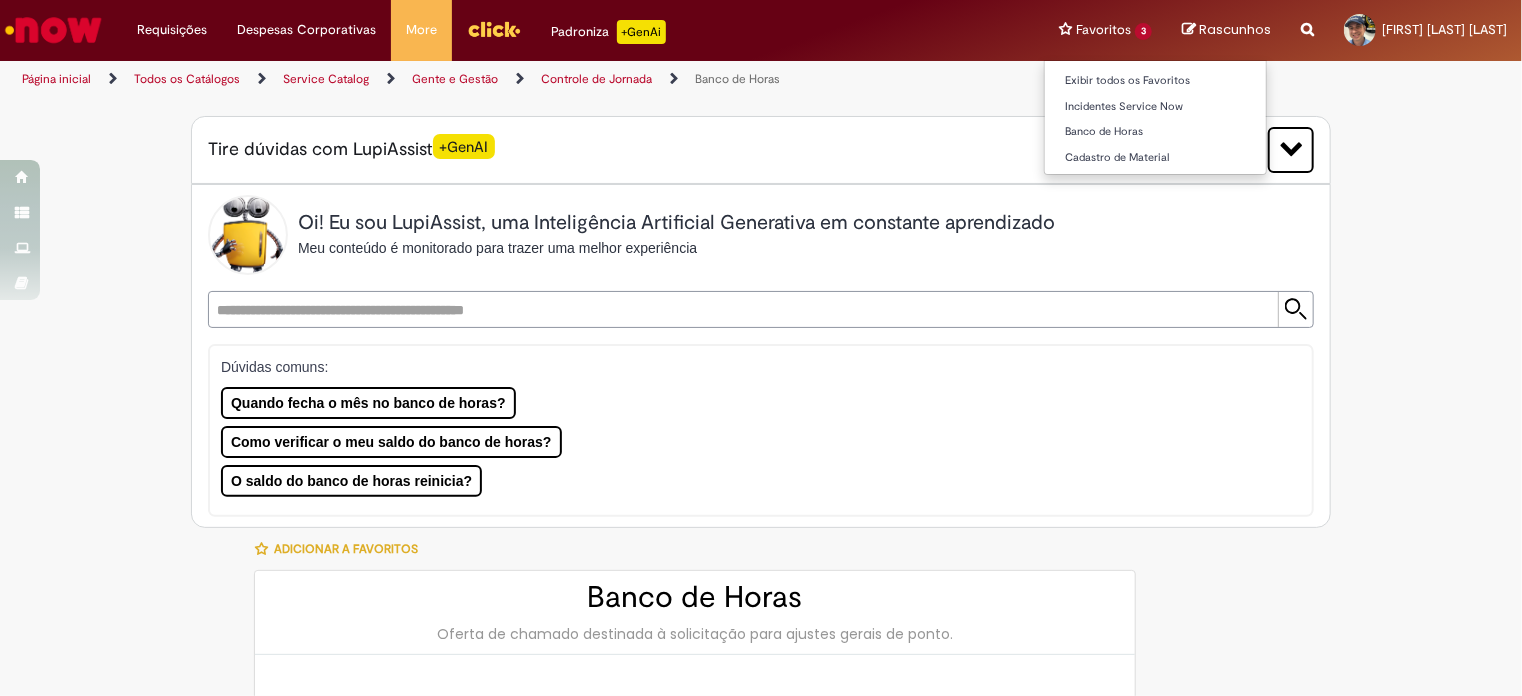 click on "Favoritos   3
Exibir todos os Favoritos
Incidentes Service Now
Banco de Horas
Cadastro de Material" at bounding box center (1105, 30) 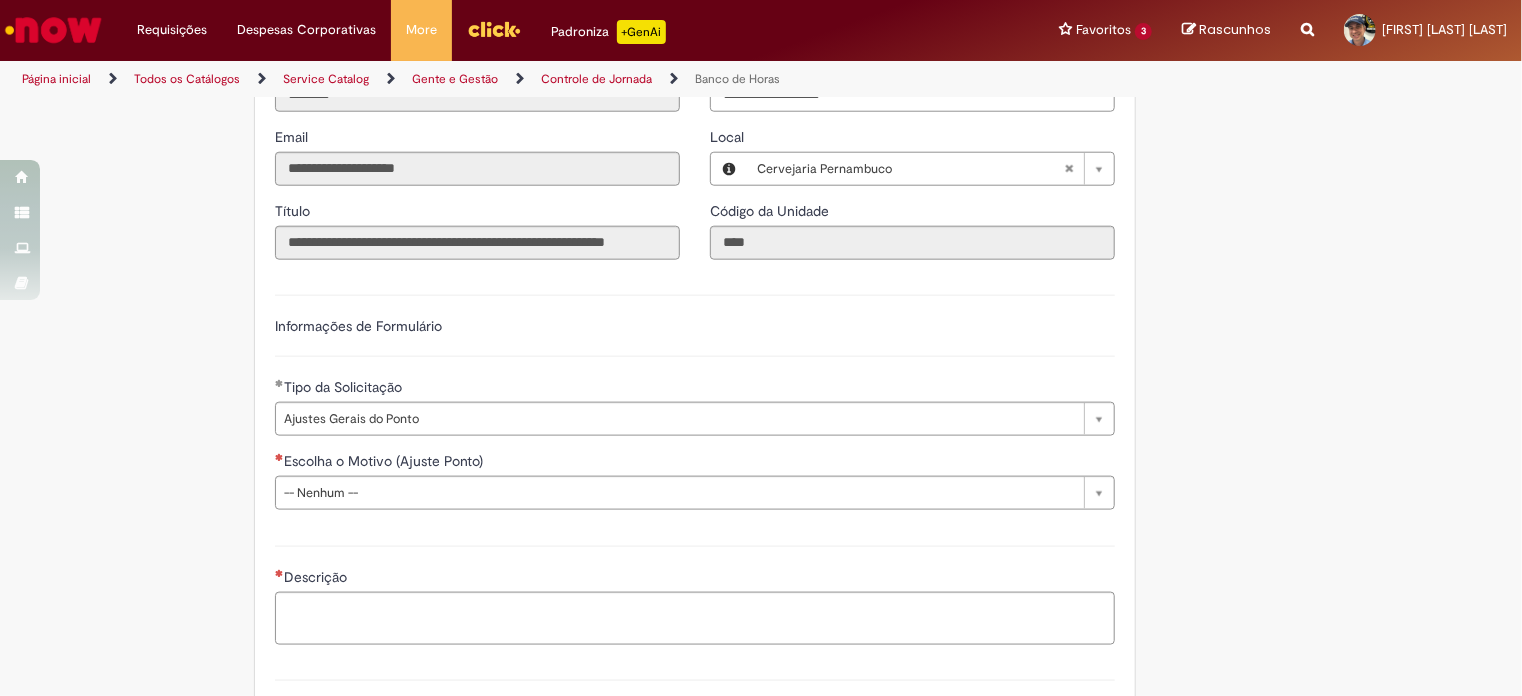 scroll, scrollTop: 1200, scrollLeft: 0, axis: vertical 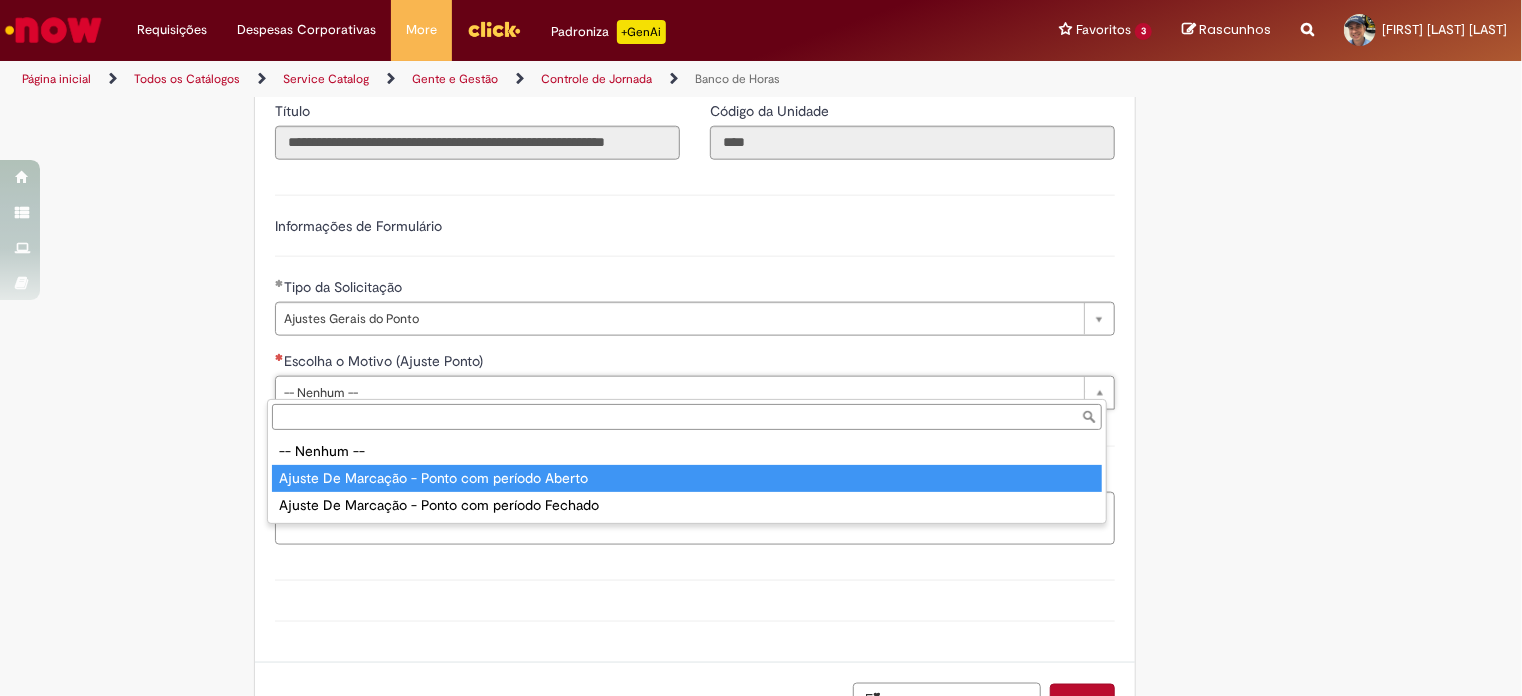 type on "**********" 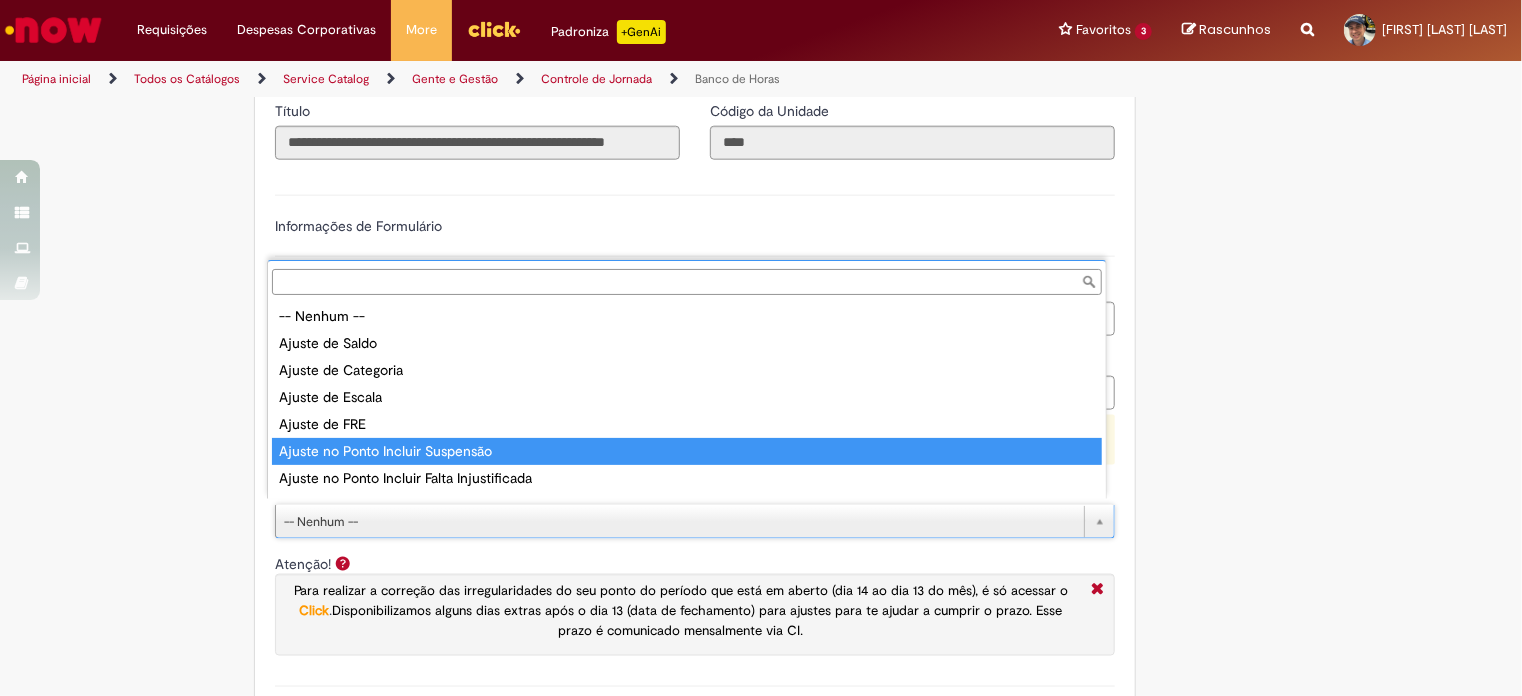 scroll, scrollTop: 104, scrollLeft: 0, axis: vertical 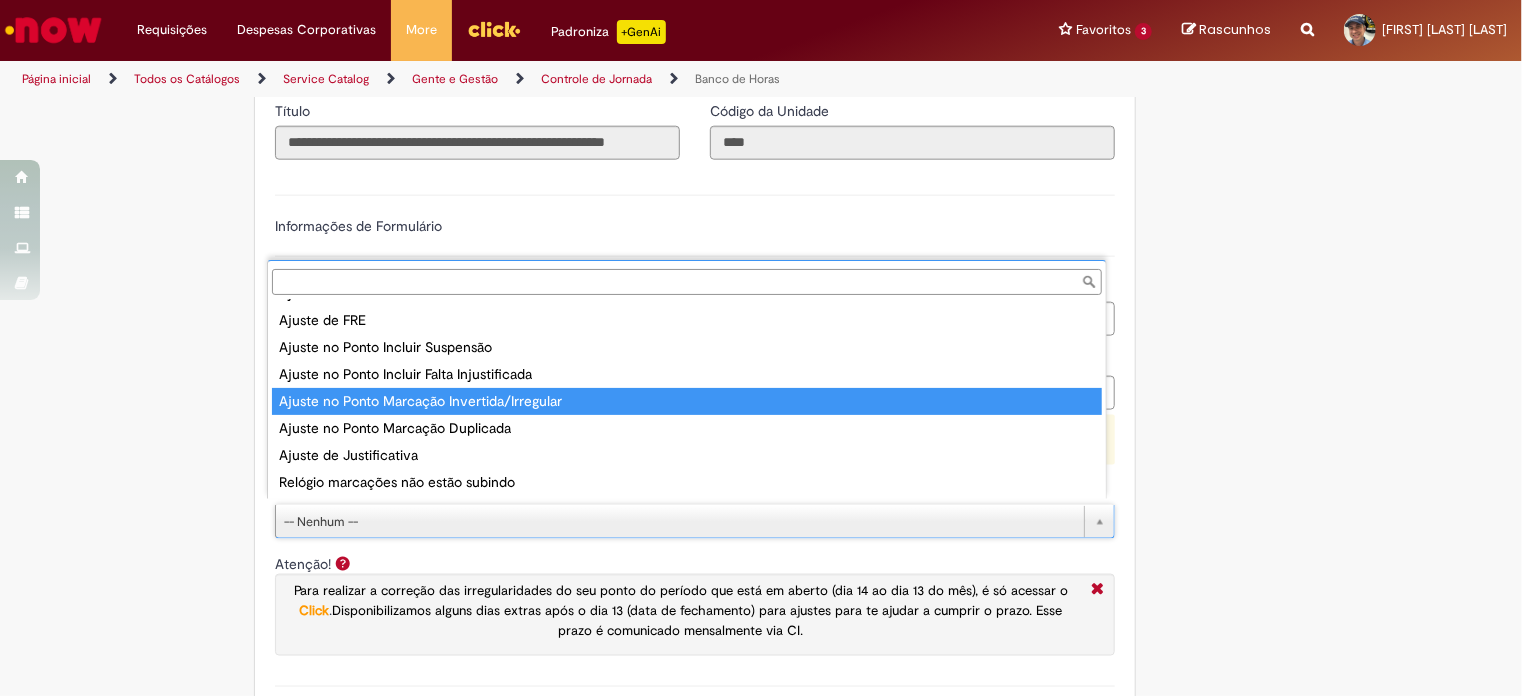 type on "**********" 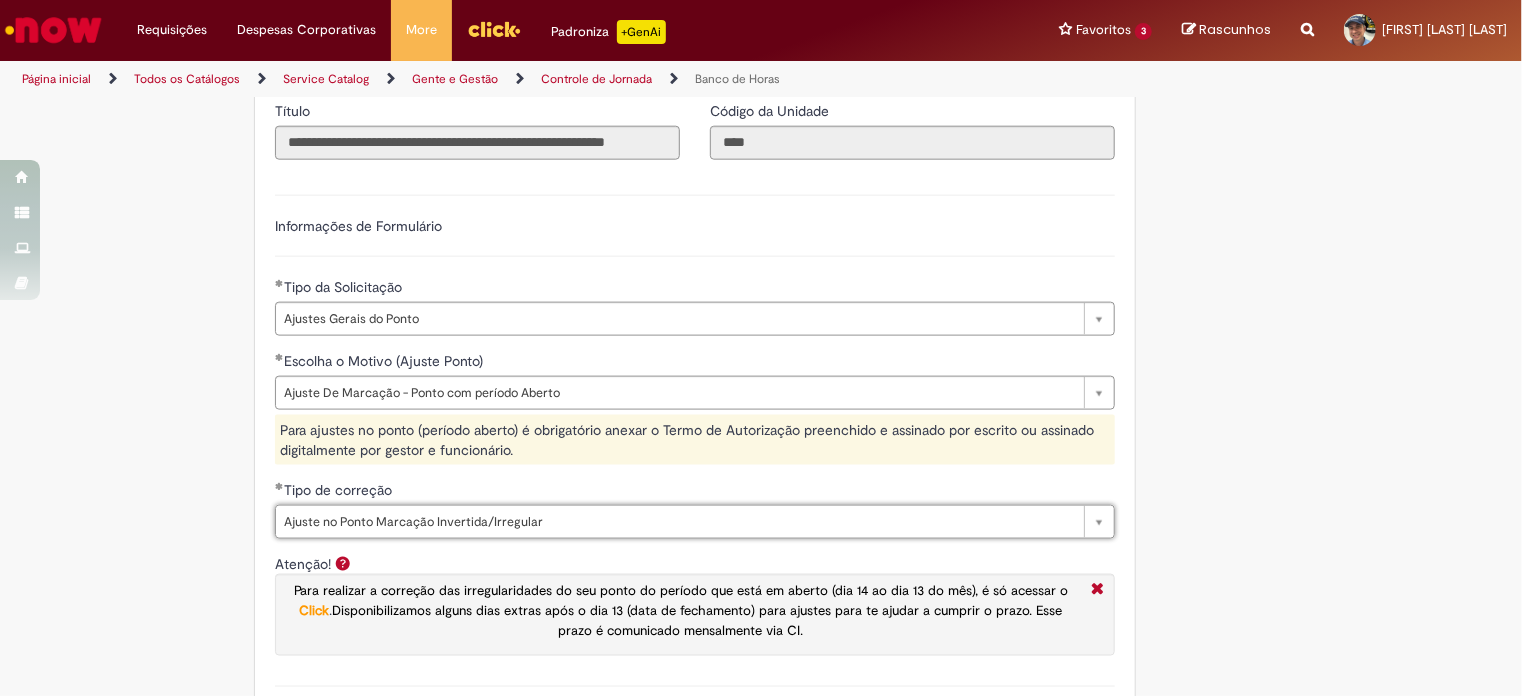 scroll, scrollTop: 1300, scrollLeft: 0, axis: vertical 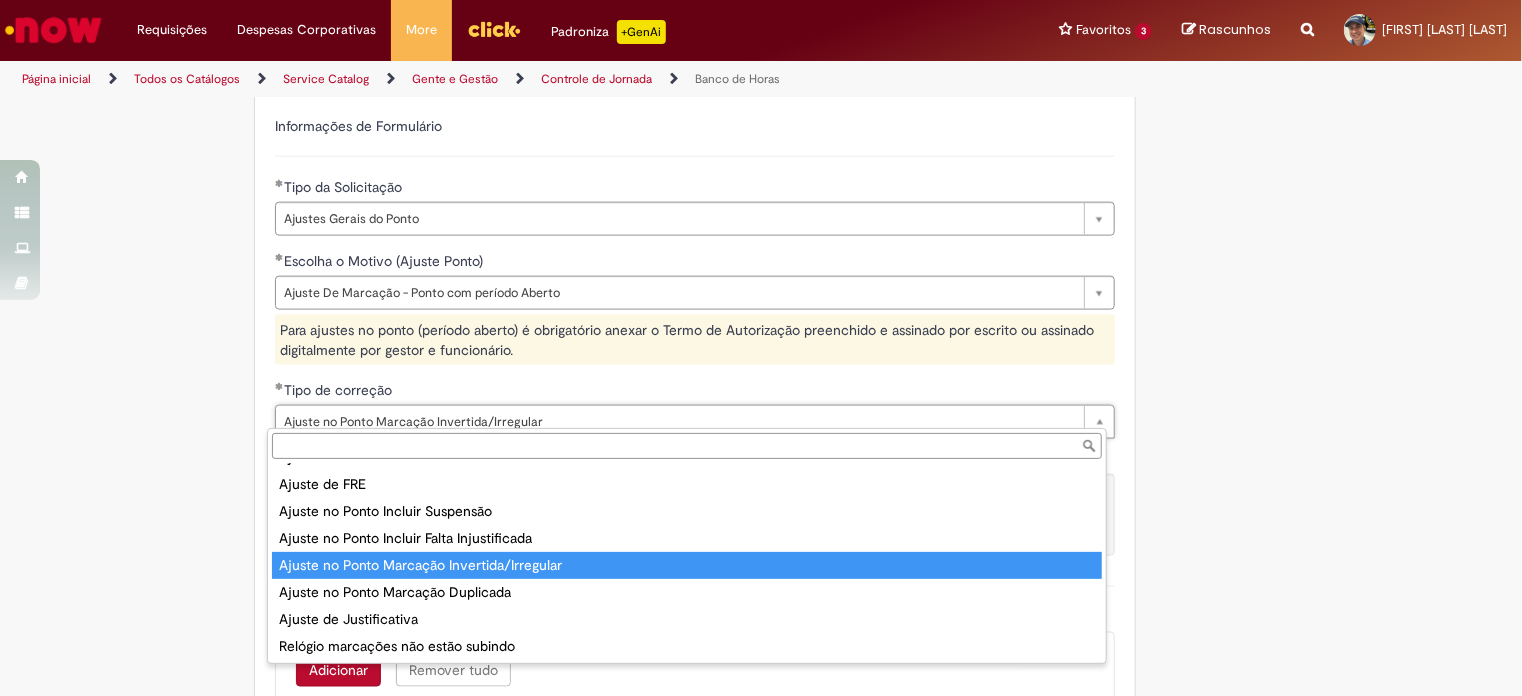 type on "**********" 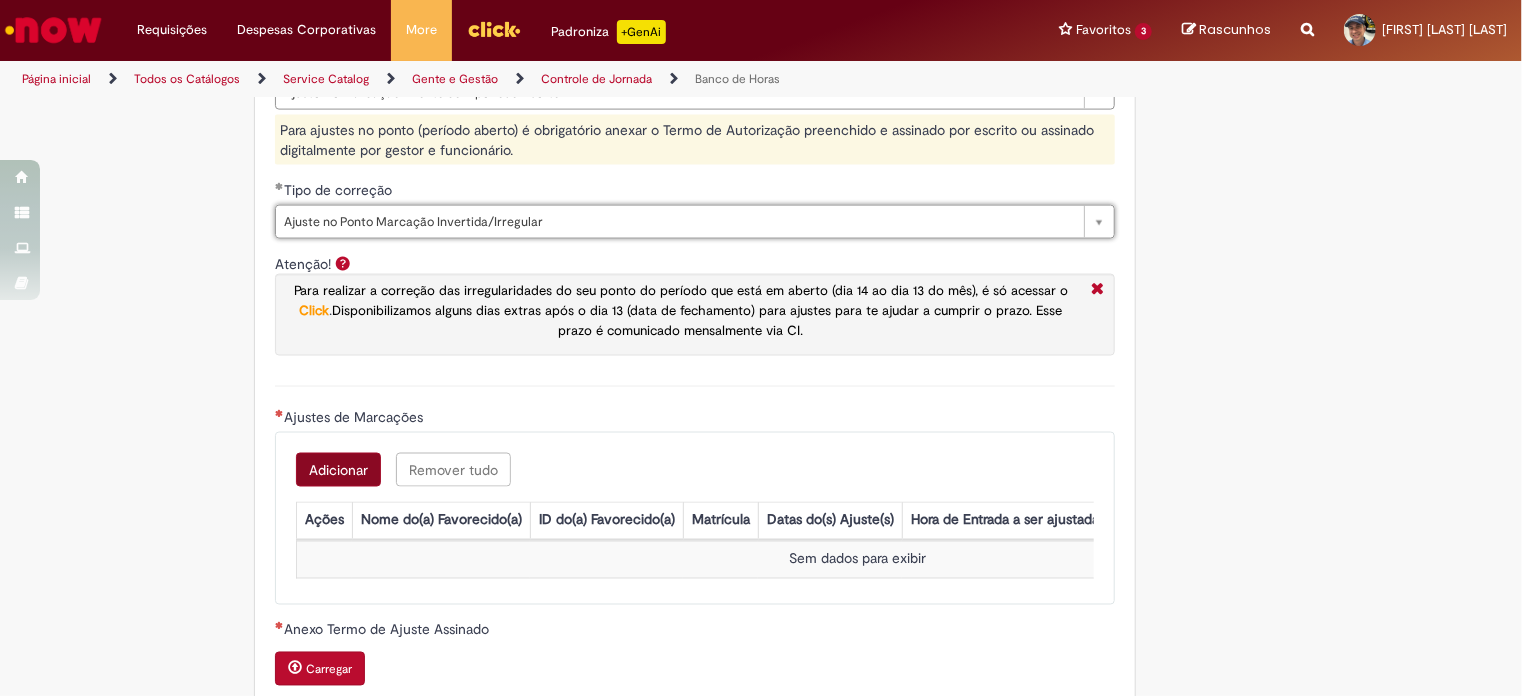 scroll, scrollTop: 1600, scrollLeft: 0, axis: vertical 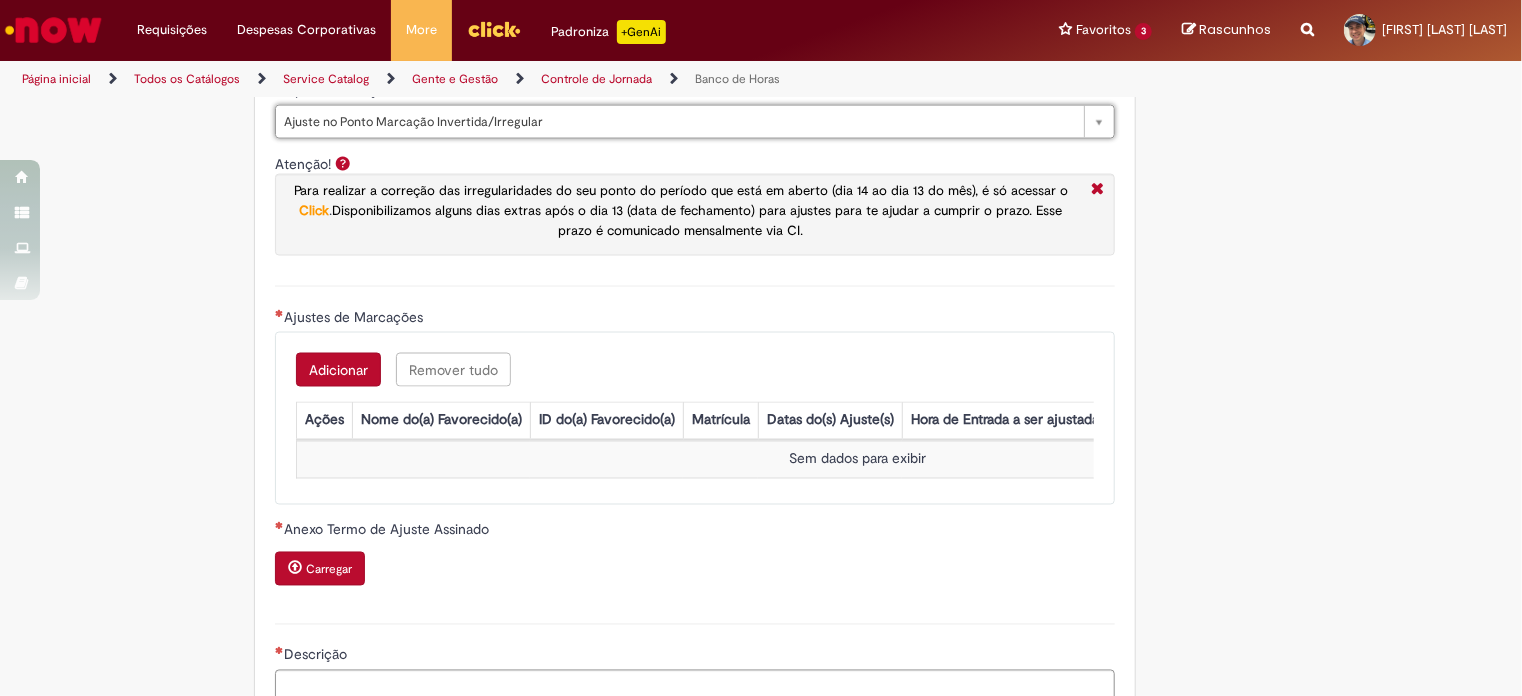 click on "Adicionar" at bounding box center [338, 370] 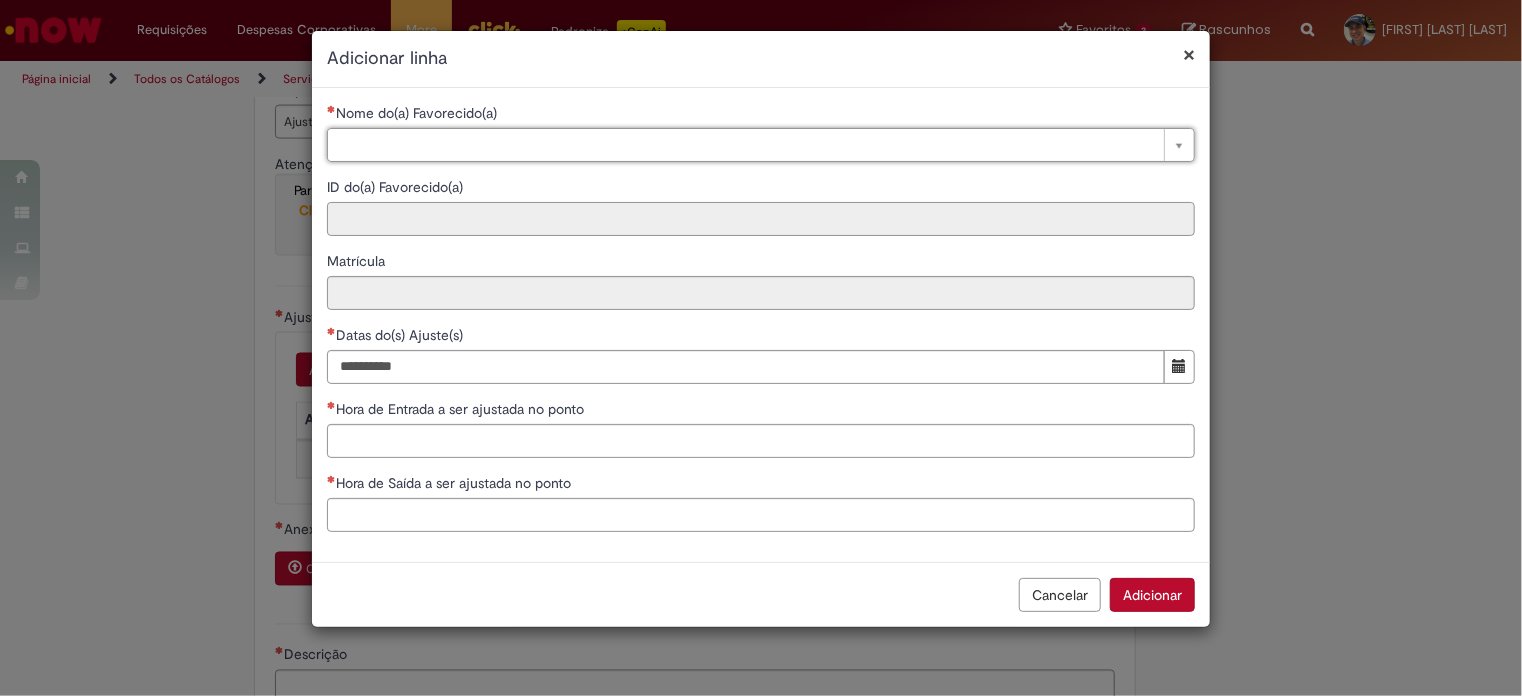 click on "ID do(a) Favorecido(a)" at bounding box center [761, 219] 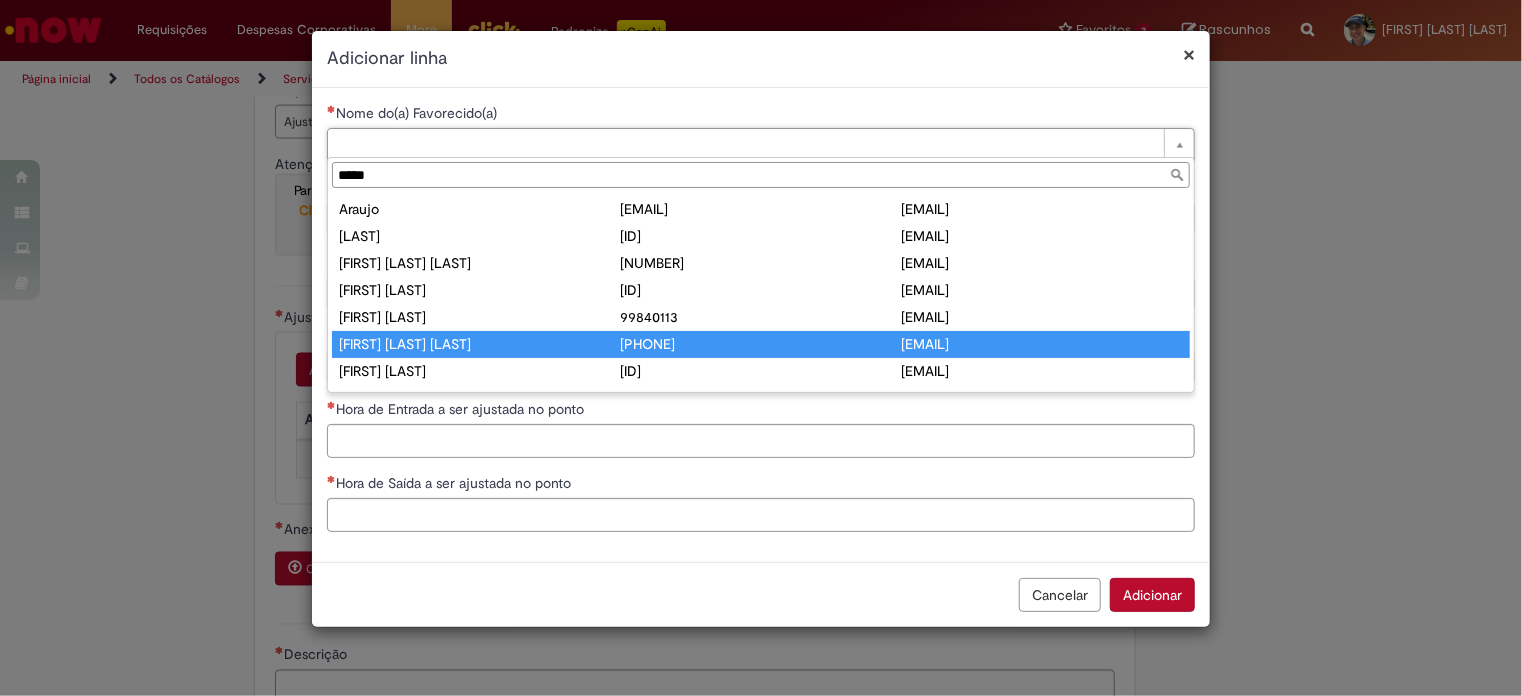 type on "*****" 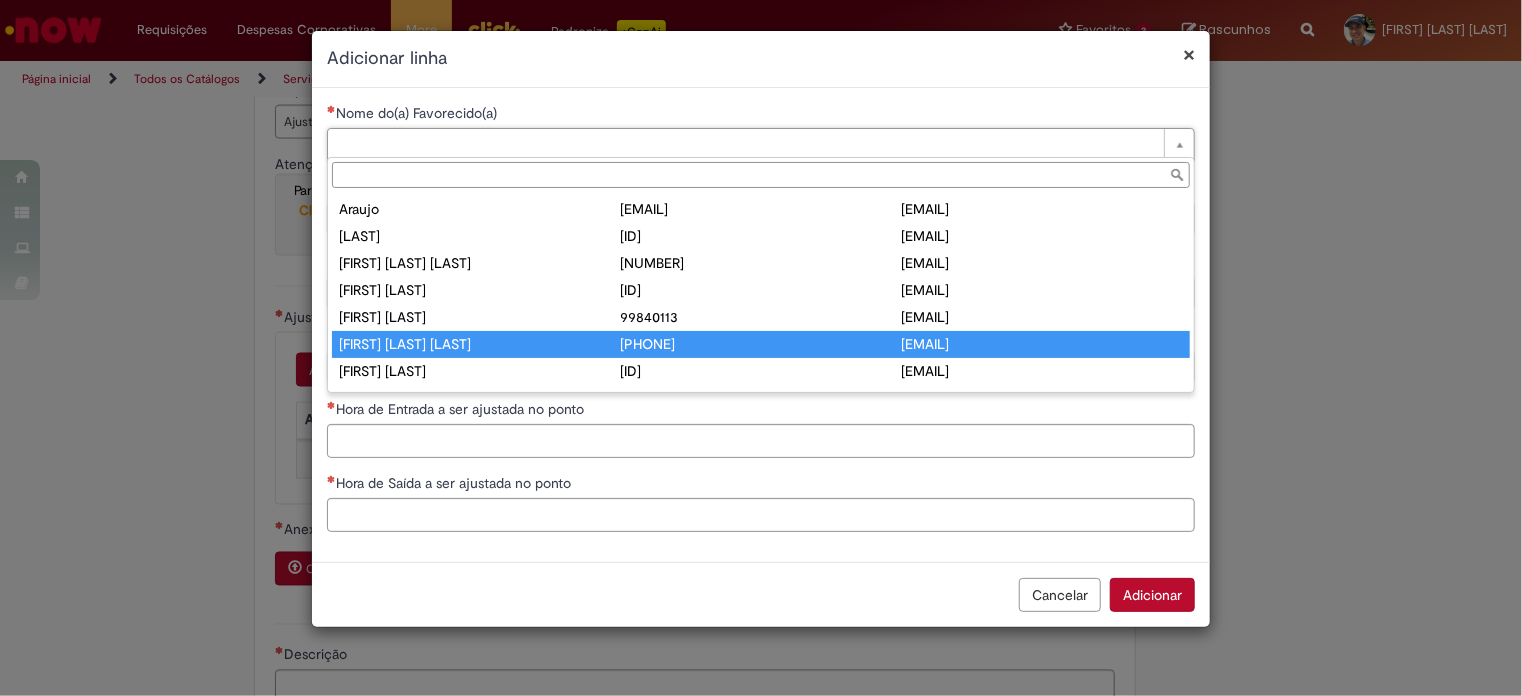 type on "********" 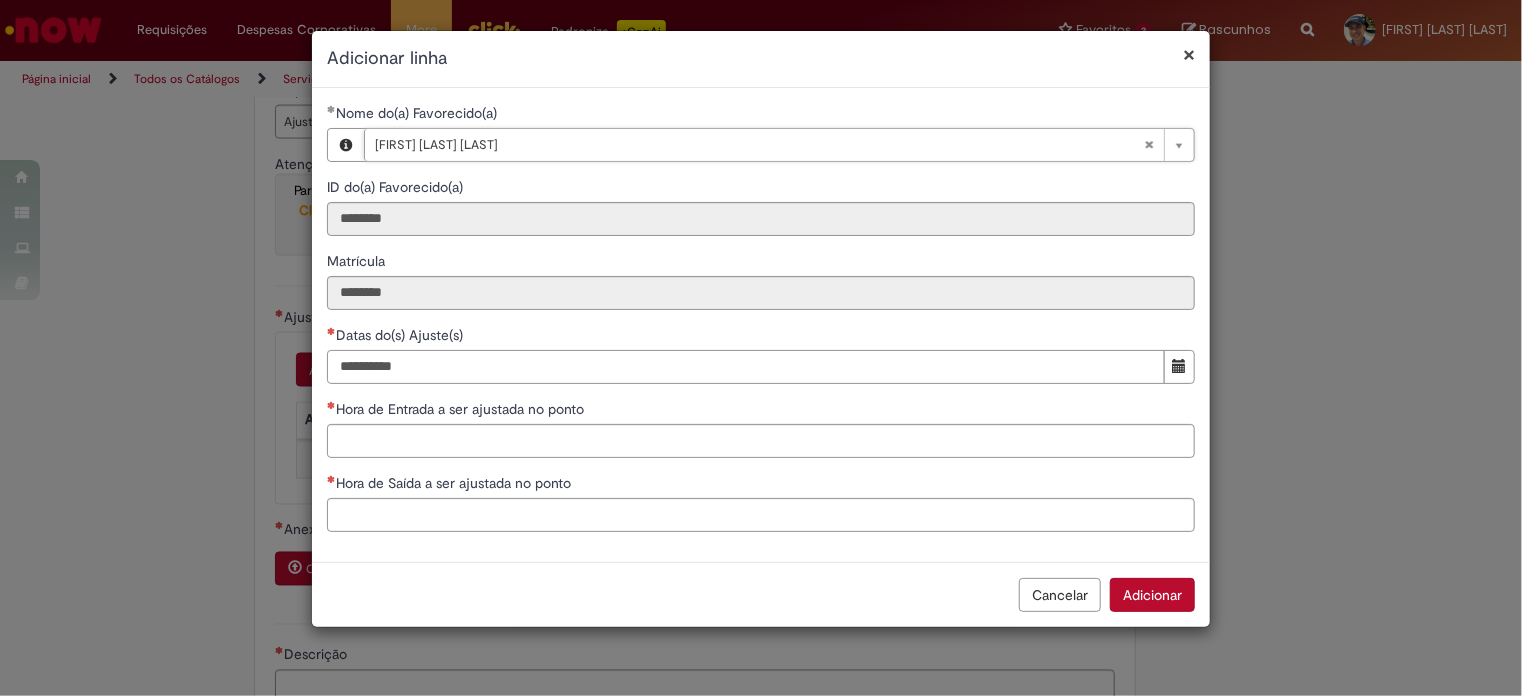 click on "Datas do(s) Ajuste(s)" at bounding box center [746, 367] 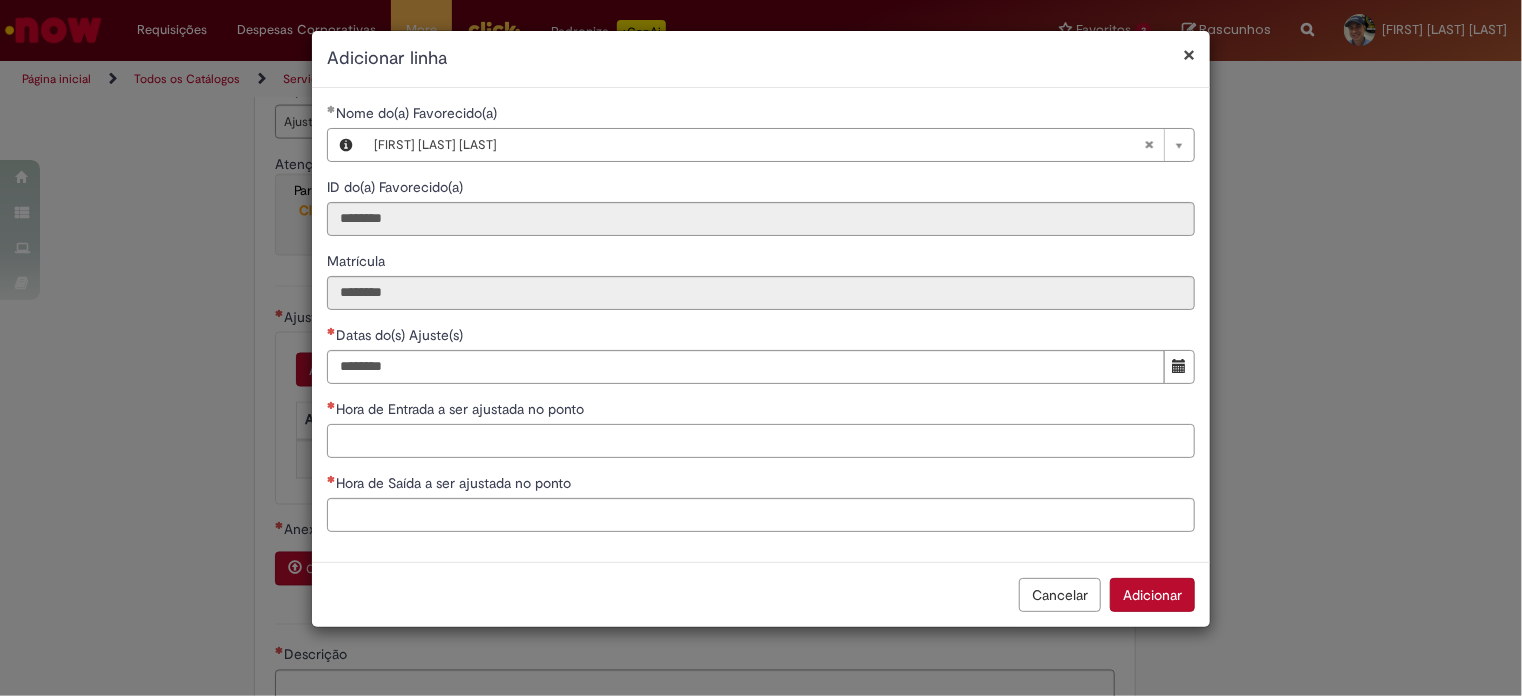 click on "Hora de Entrada a ser ajustada no ponto" at bounding box center [761, 441] 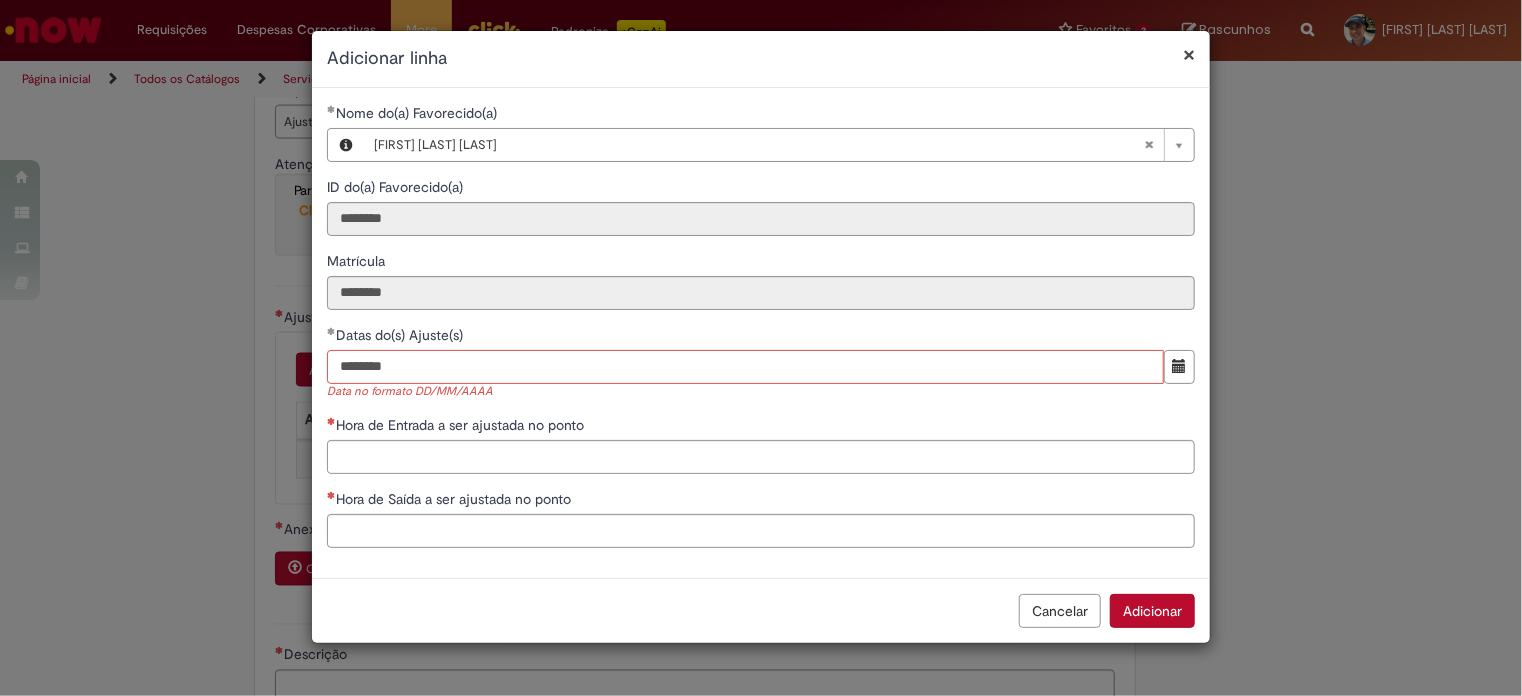 click on "********" at bounding box center (745, 367) 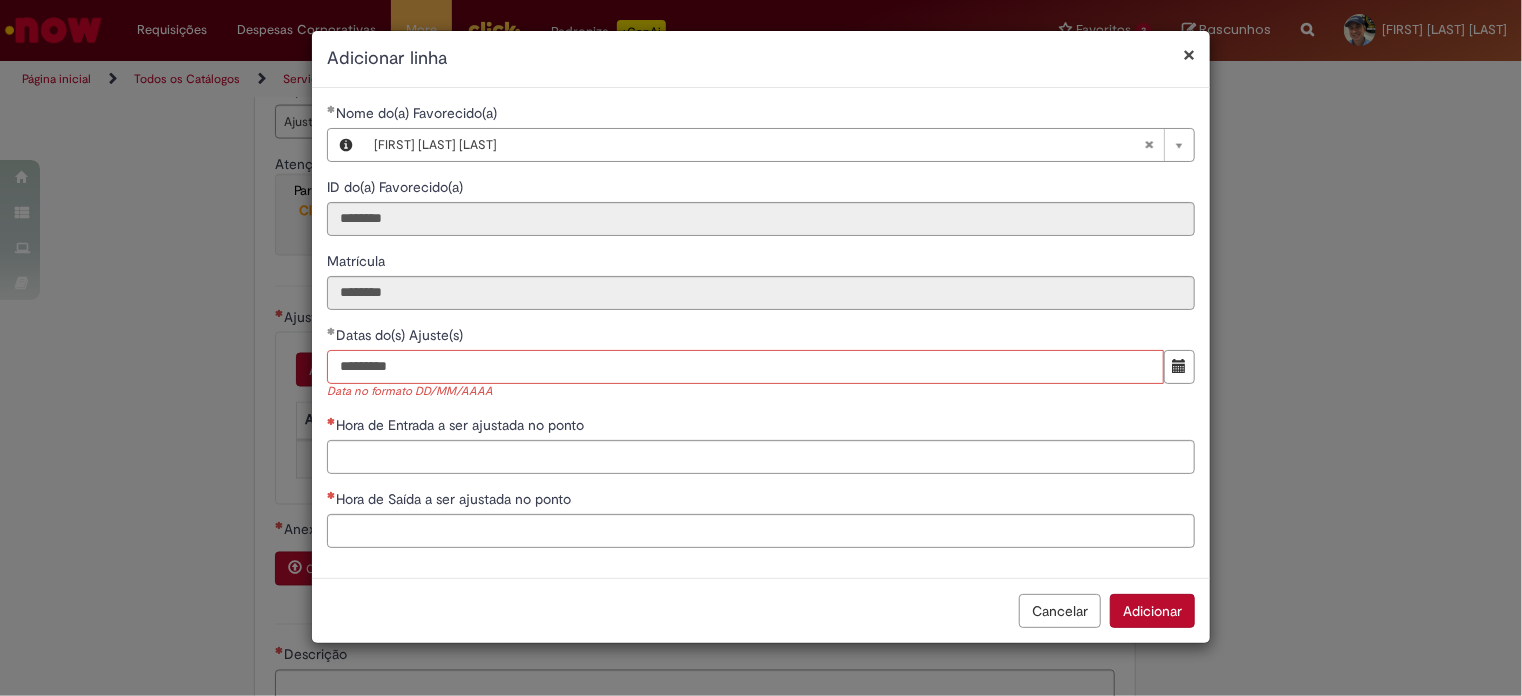 click on "*********" at bounding box center (745, 367) 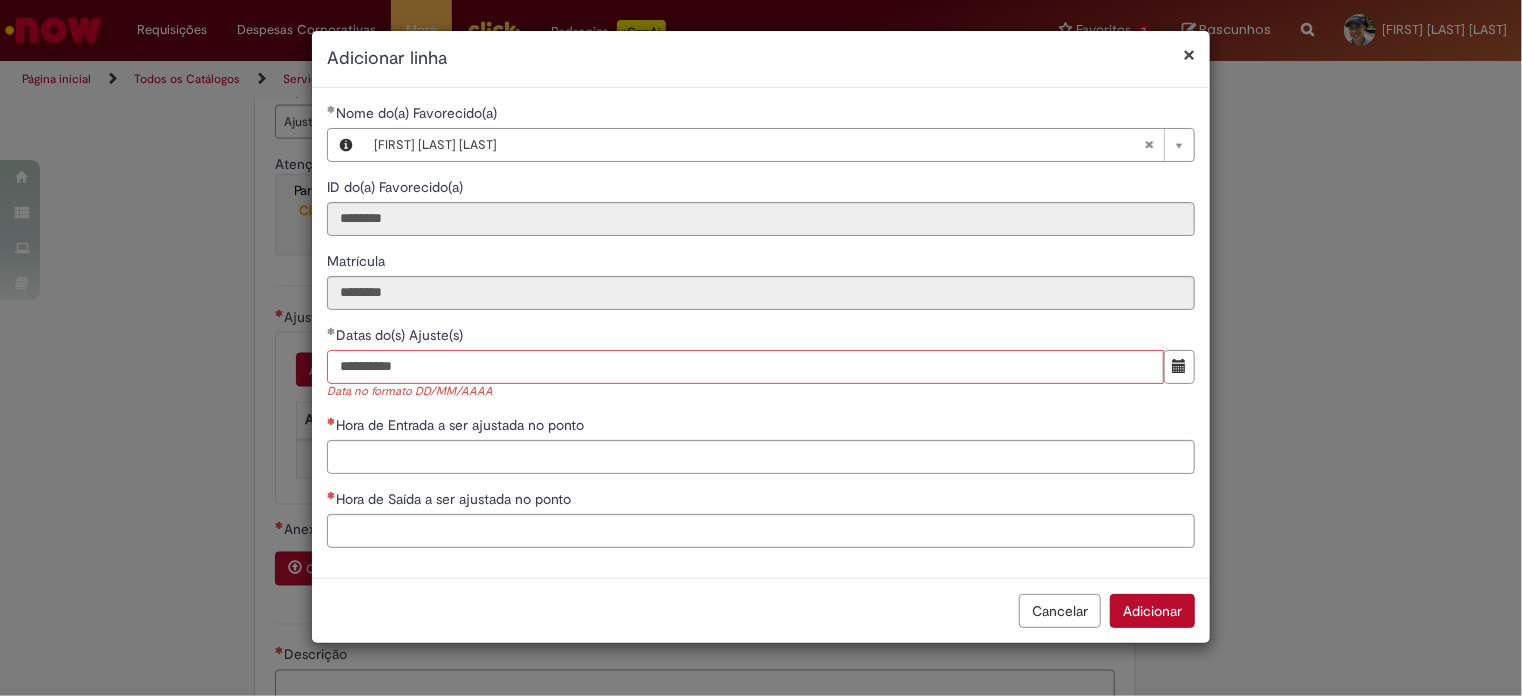 type on "**********" 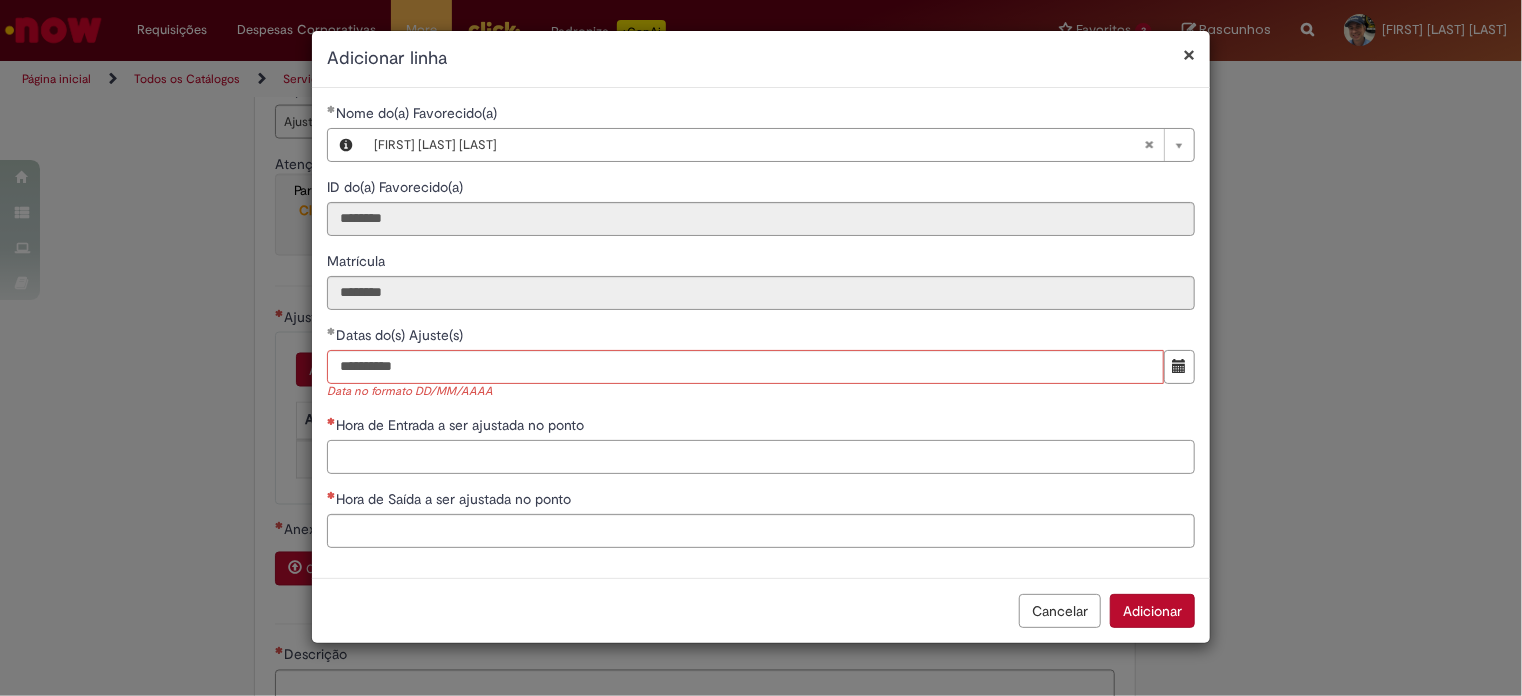 click on "Hora de Entrada a ser ajustada no ponto" at bounding box center (761, 457) 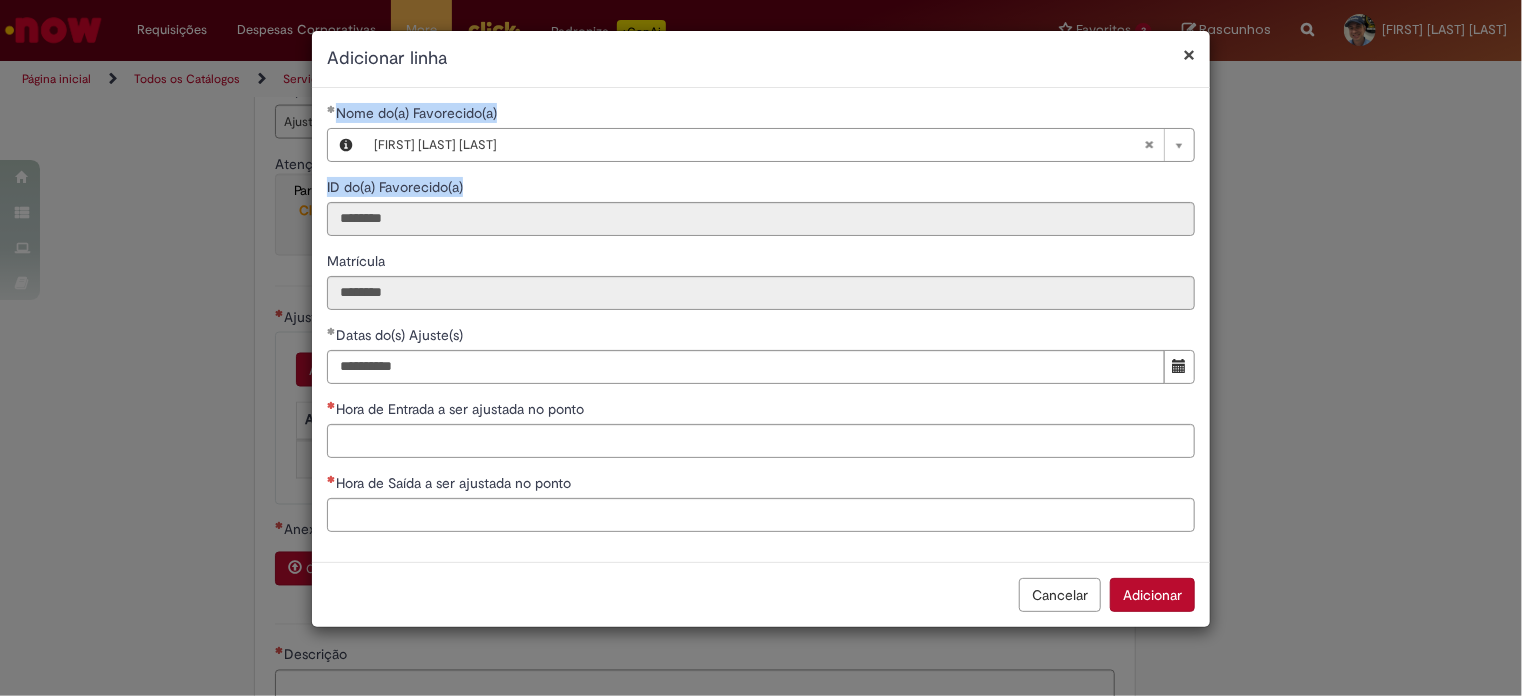 drag, startPoint x: 862, startPoint y: 41, endPoint x: 1136, endPoint y: 175, distance: 305.01147 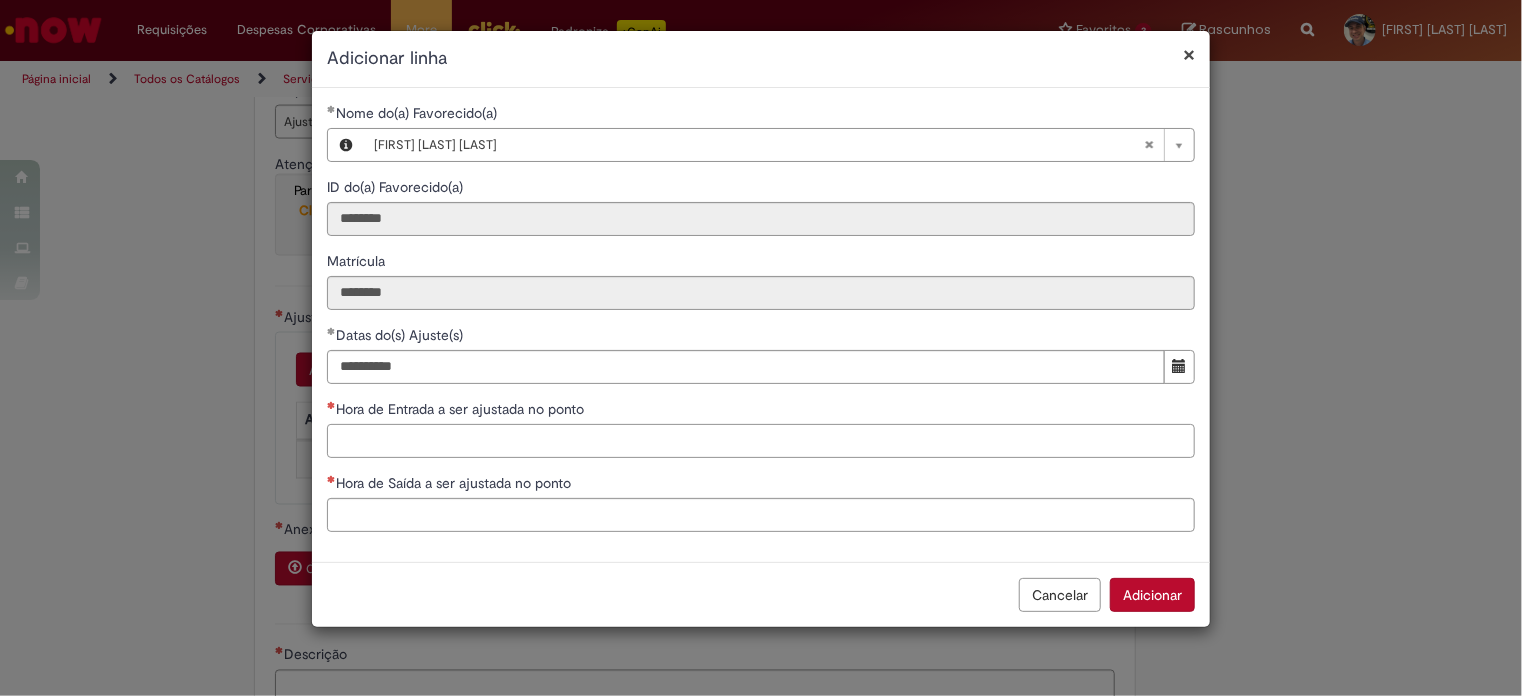 click on "Hora de Entrada a ser ajustada no ponto" at bounding box center (761, 441) 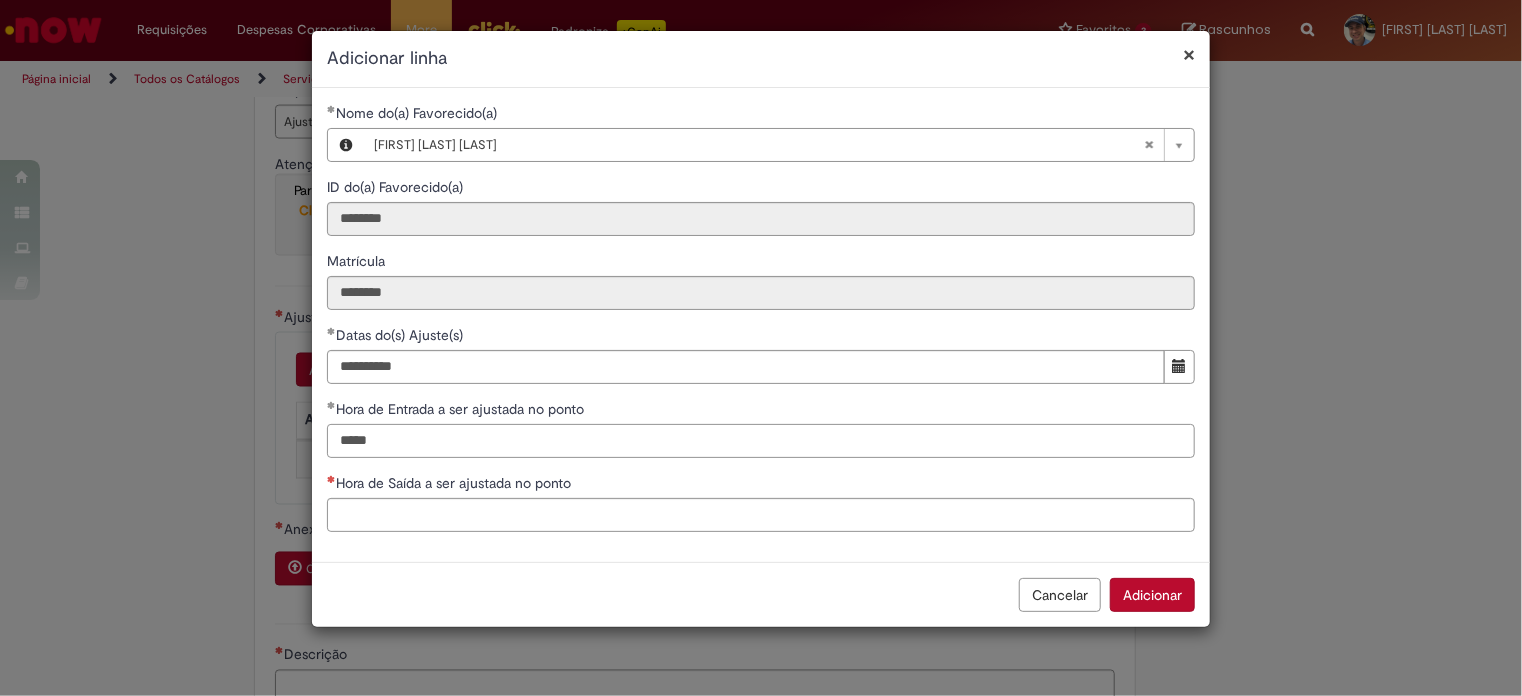 type on "*****" 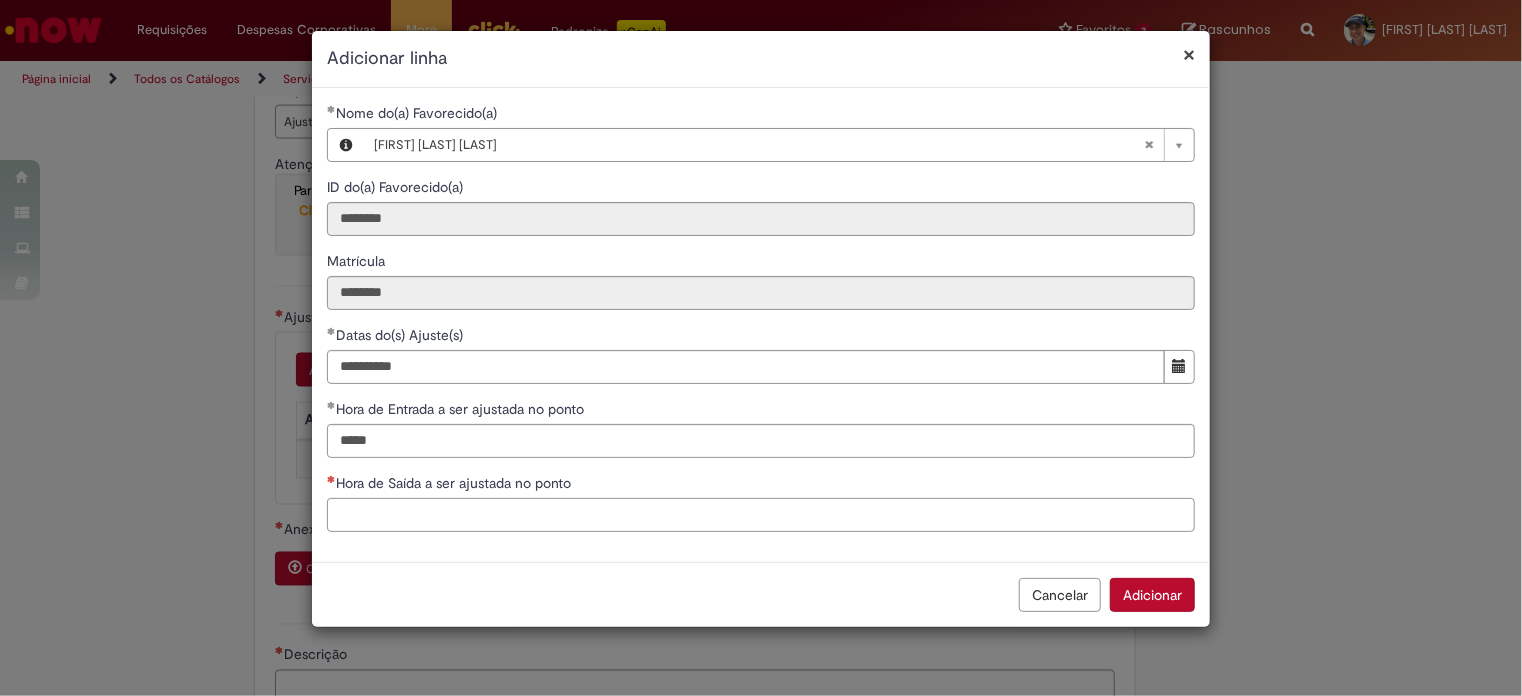 click on "Hora de Saída a ser ajustada no ponto" at bounding box center (761, 515) 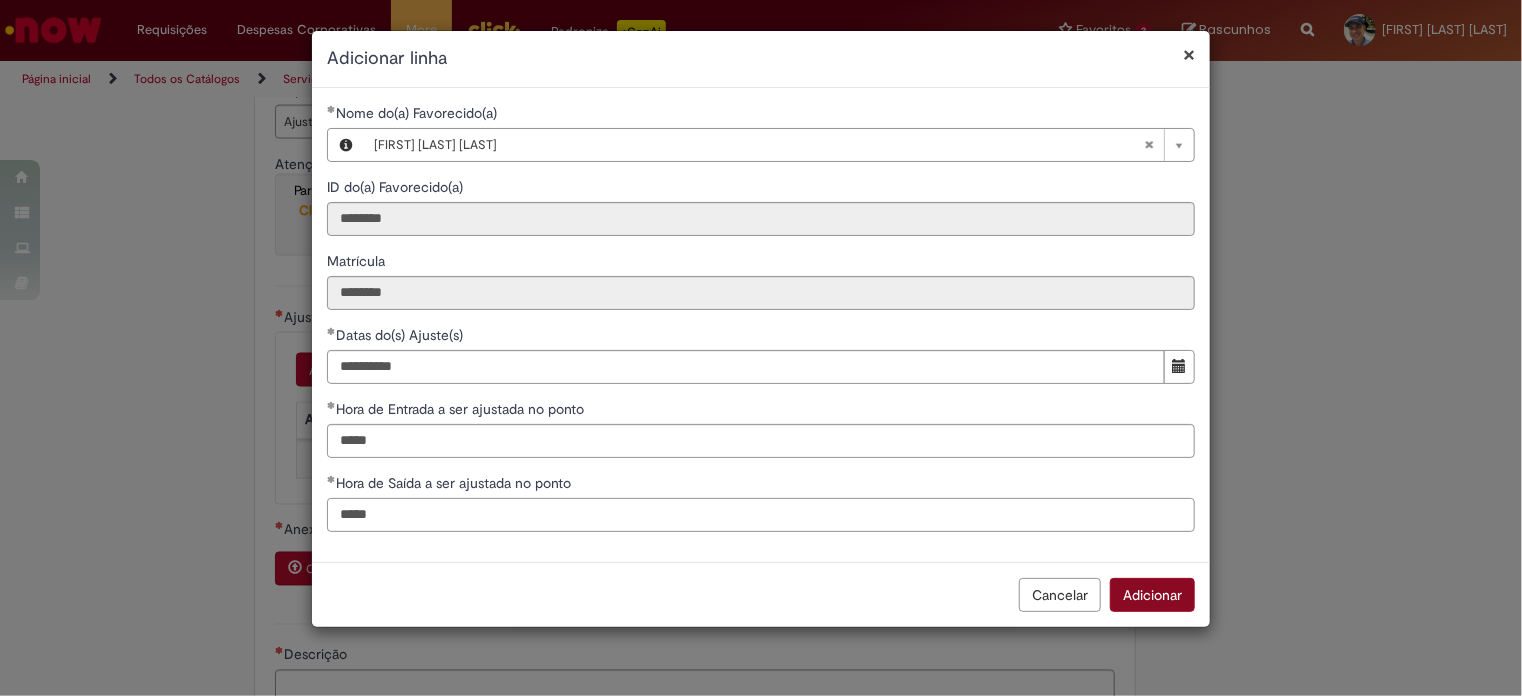 type on "*****" 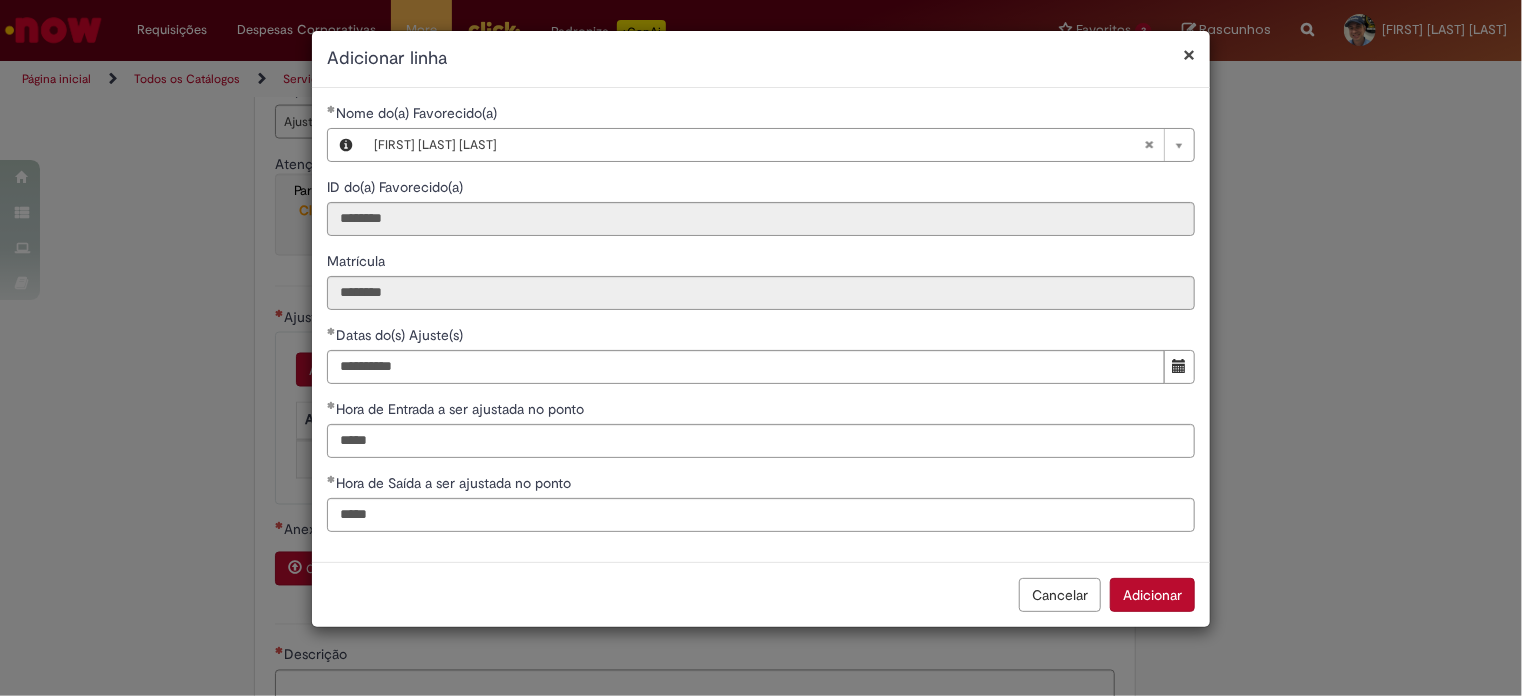 click on "Adicionar" at bounding box center (1152, 595) 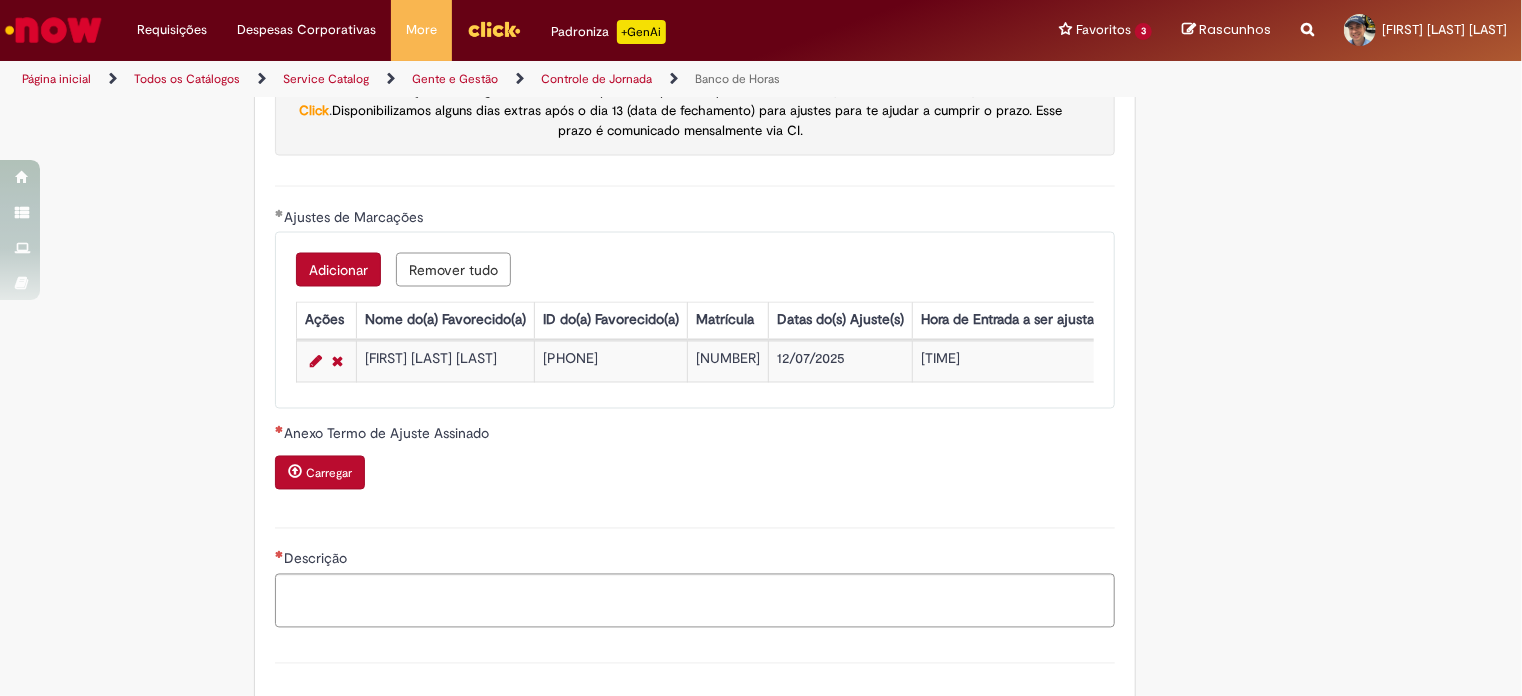 scroll, scrollTop: 1800, scrollLeft: 0, axis: vertical 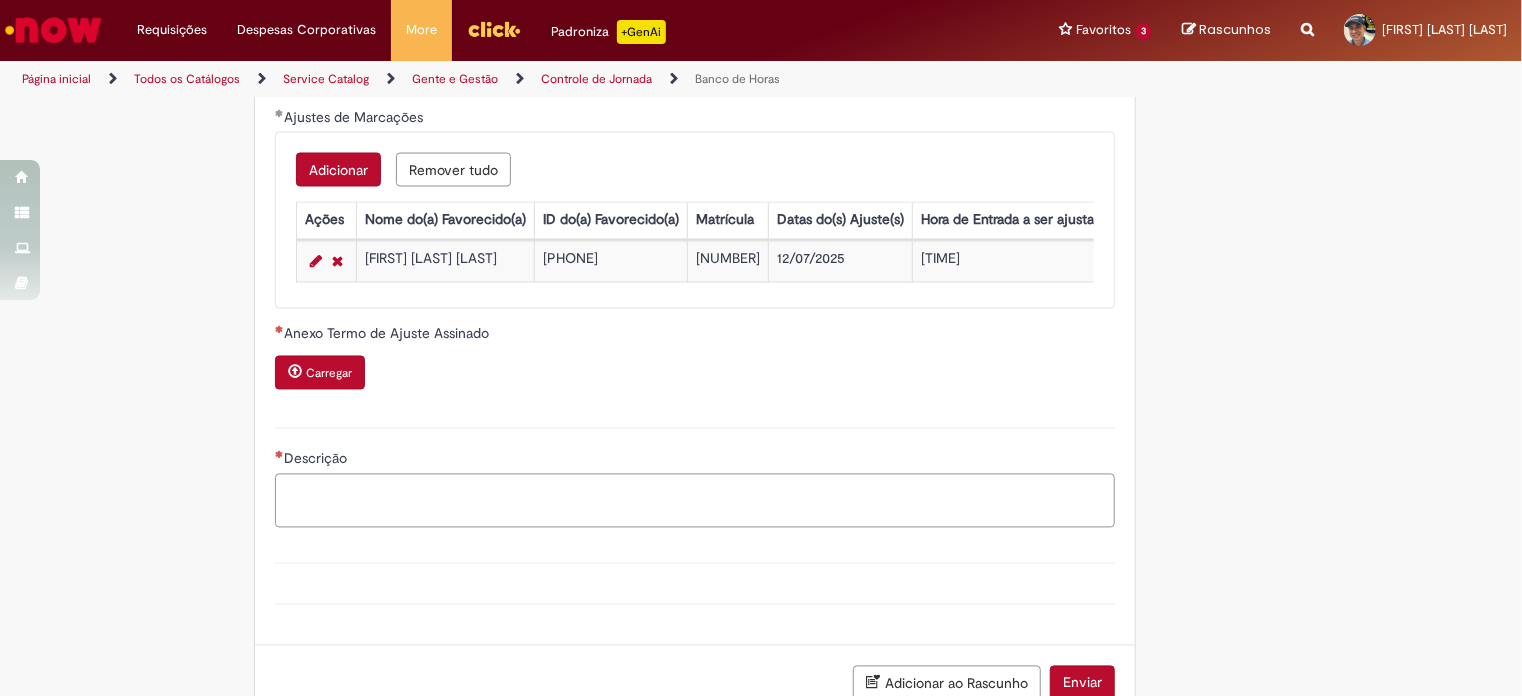 click on "Descrição" at bounding box center (695, 501) 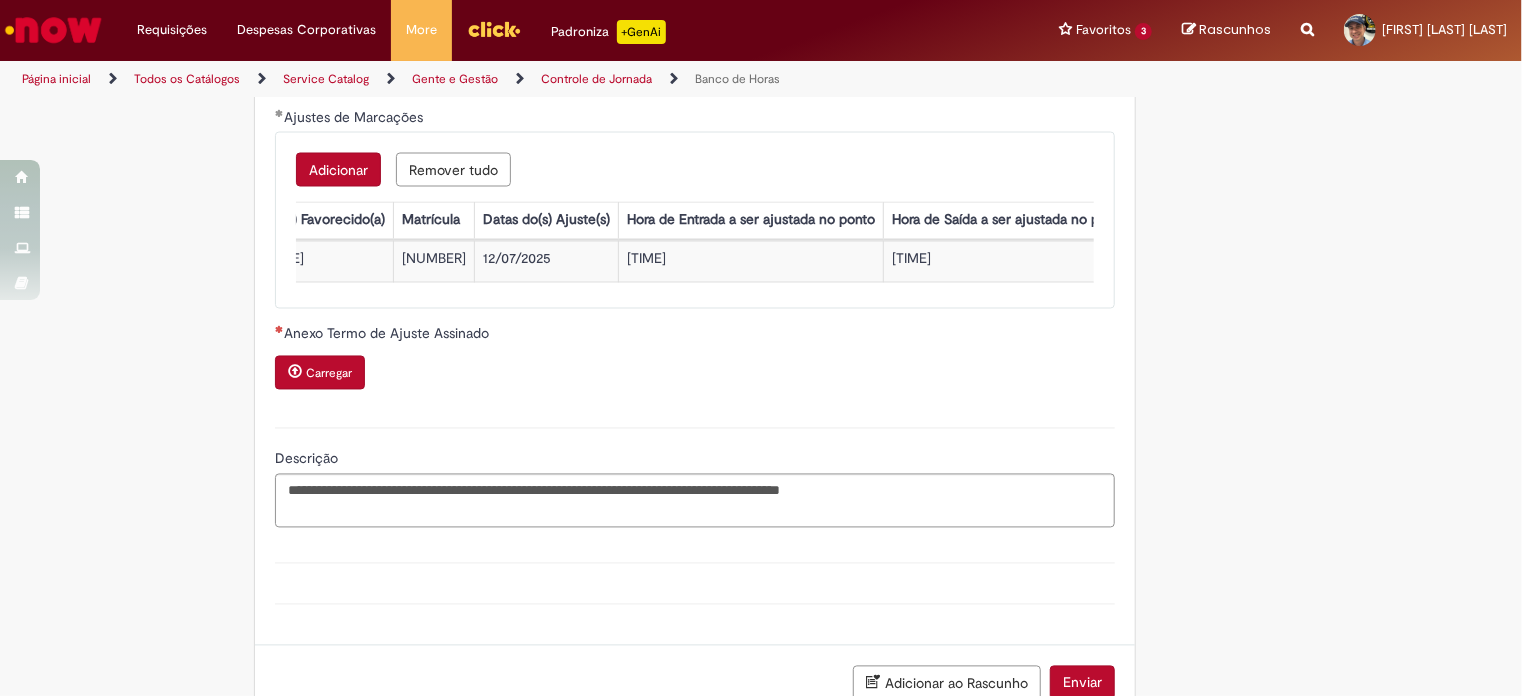 scroll, scrollTop: 0, scrollLeft: 335, axis: horizontal 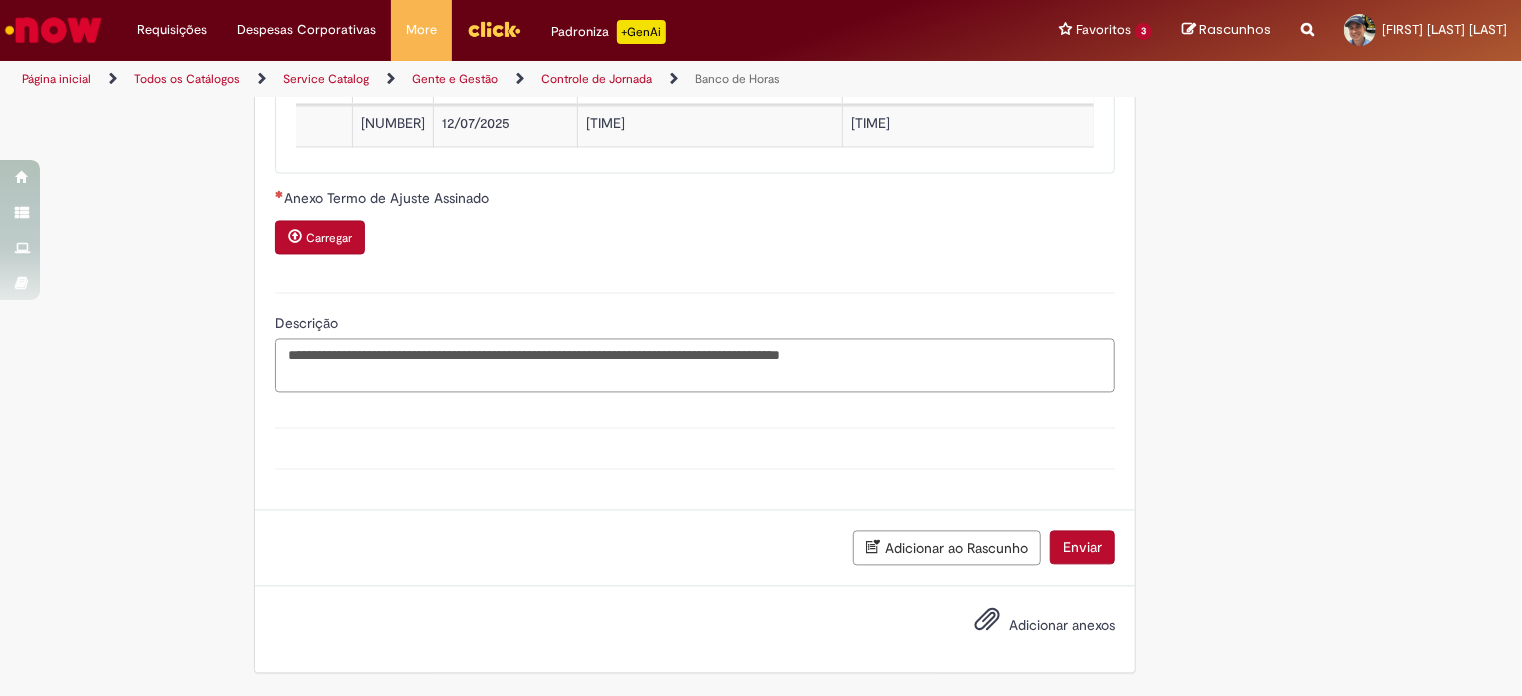 click on "**********" at bounding box center (695, 366) 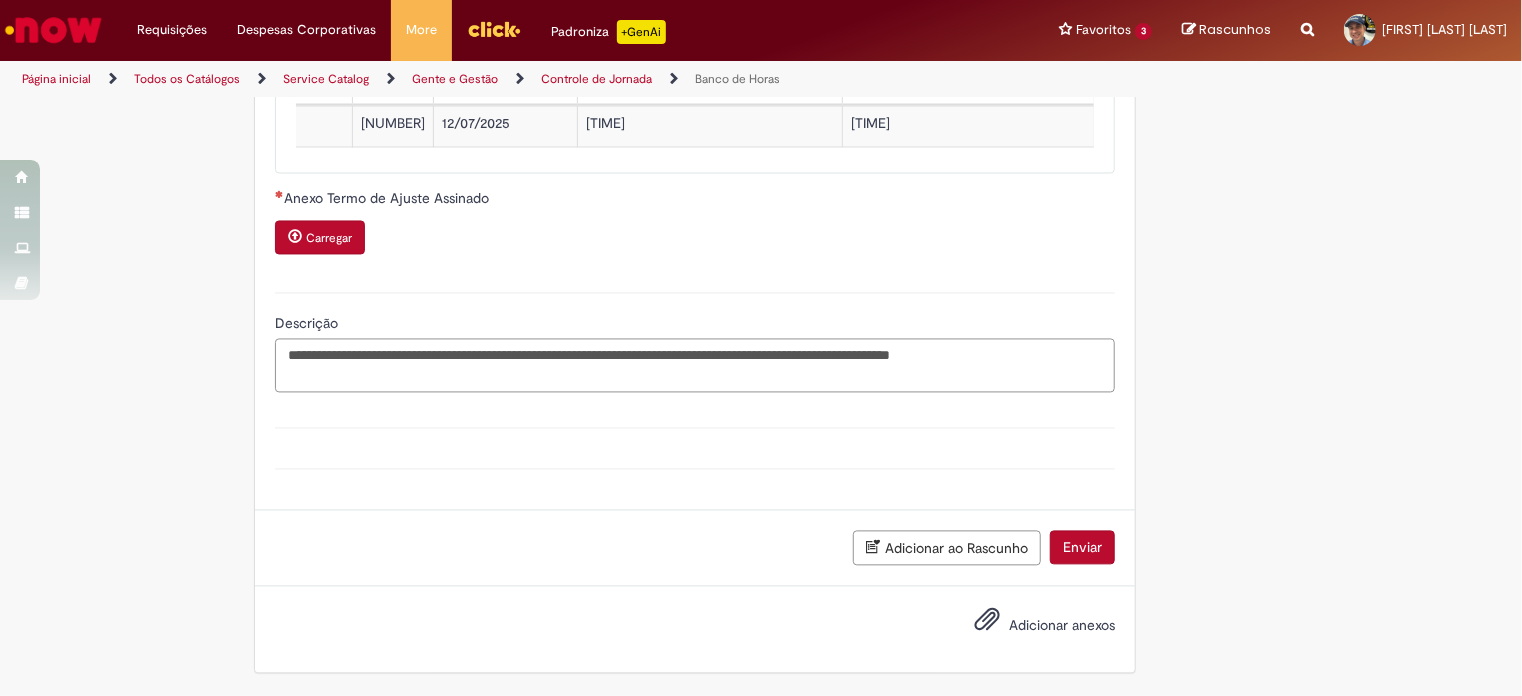 scroll, scrollTop: 1639, scrollLeft: 0, axis: vertical 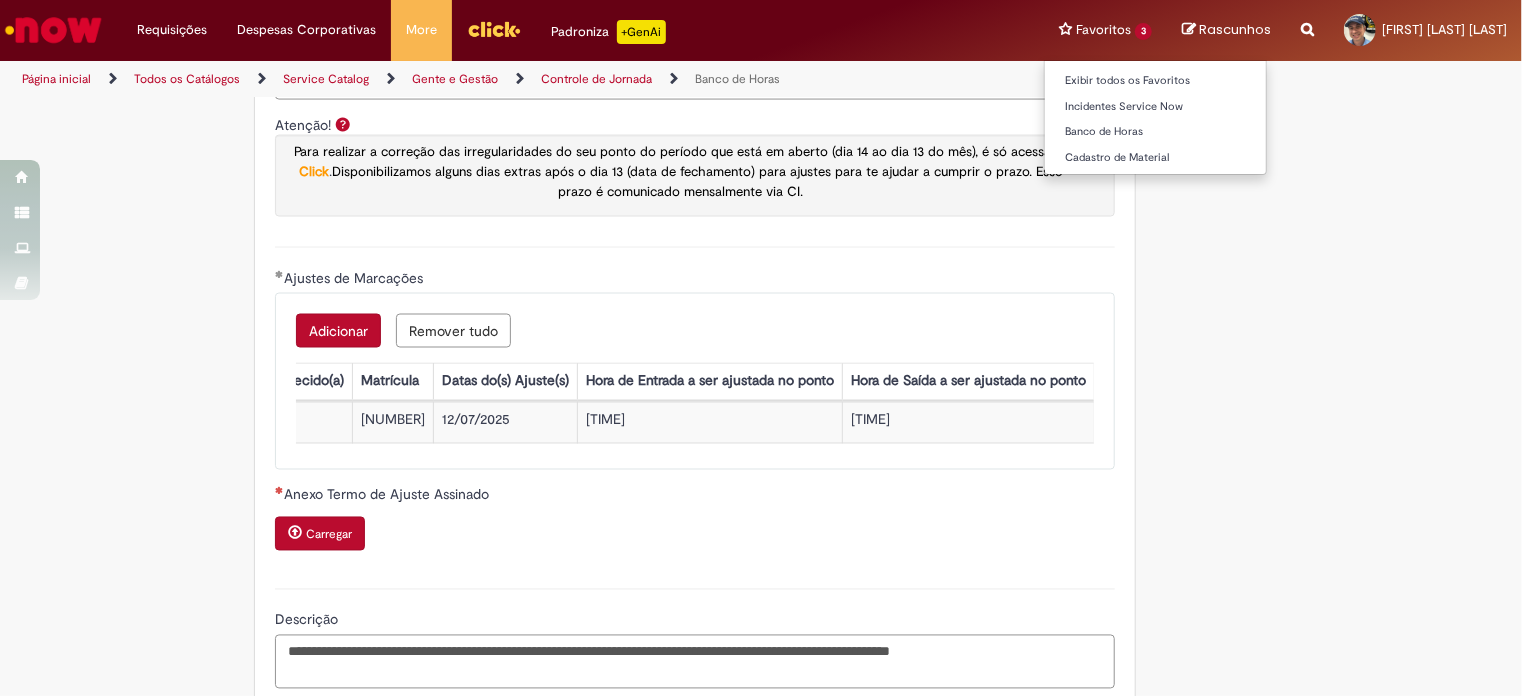type on "**********" 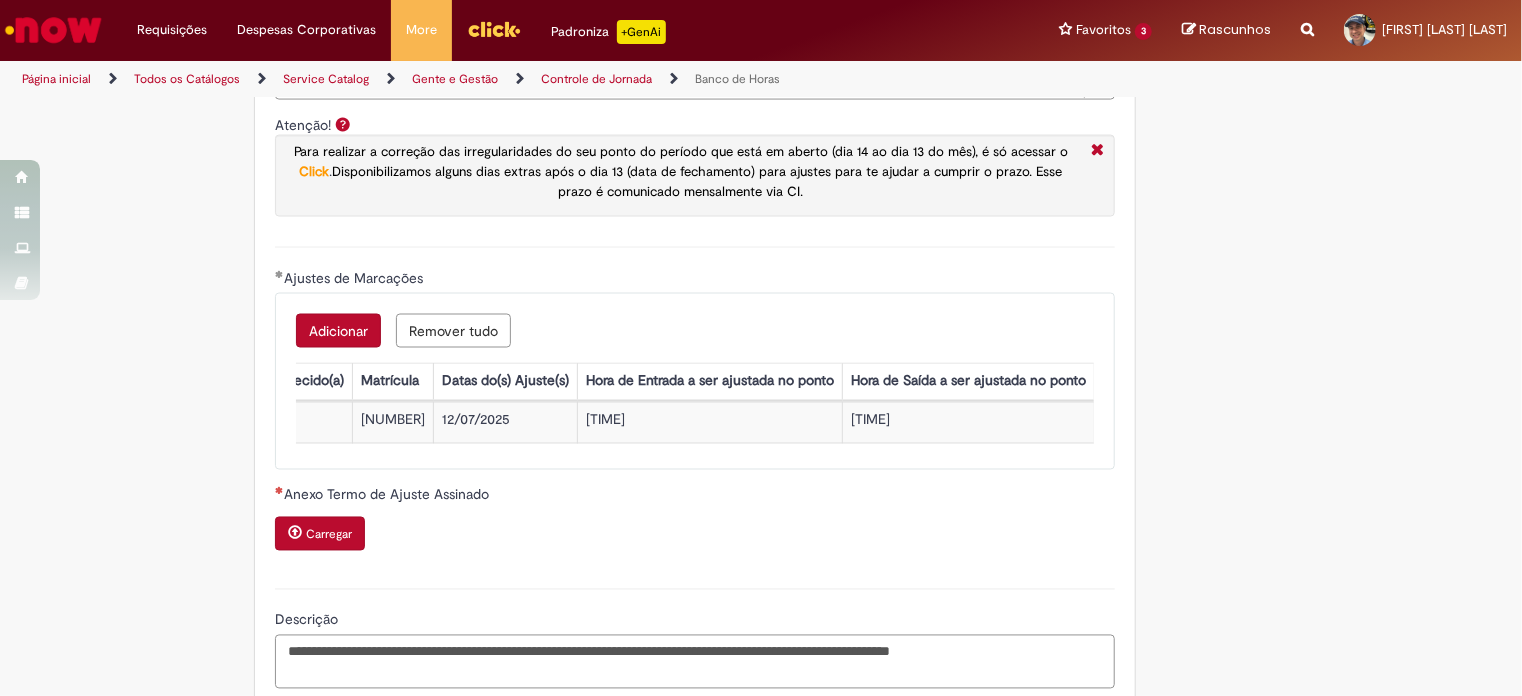 scroll, scrollTop: 1739, scrollLeft: 0, axis: vertical 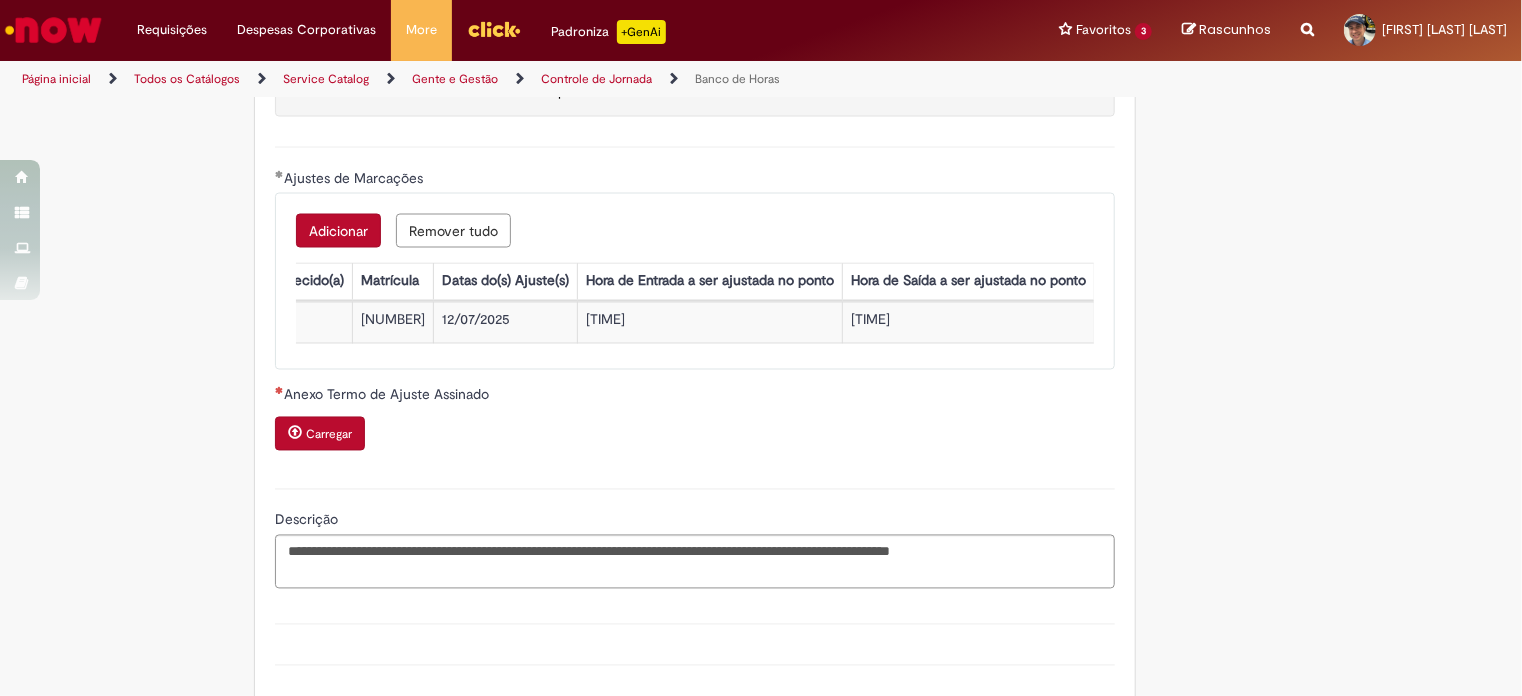 click on "Carregar" at bounding box center (329, 435) 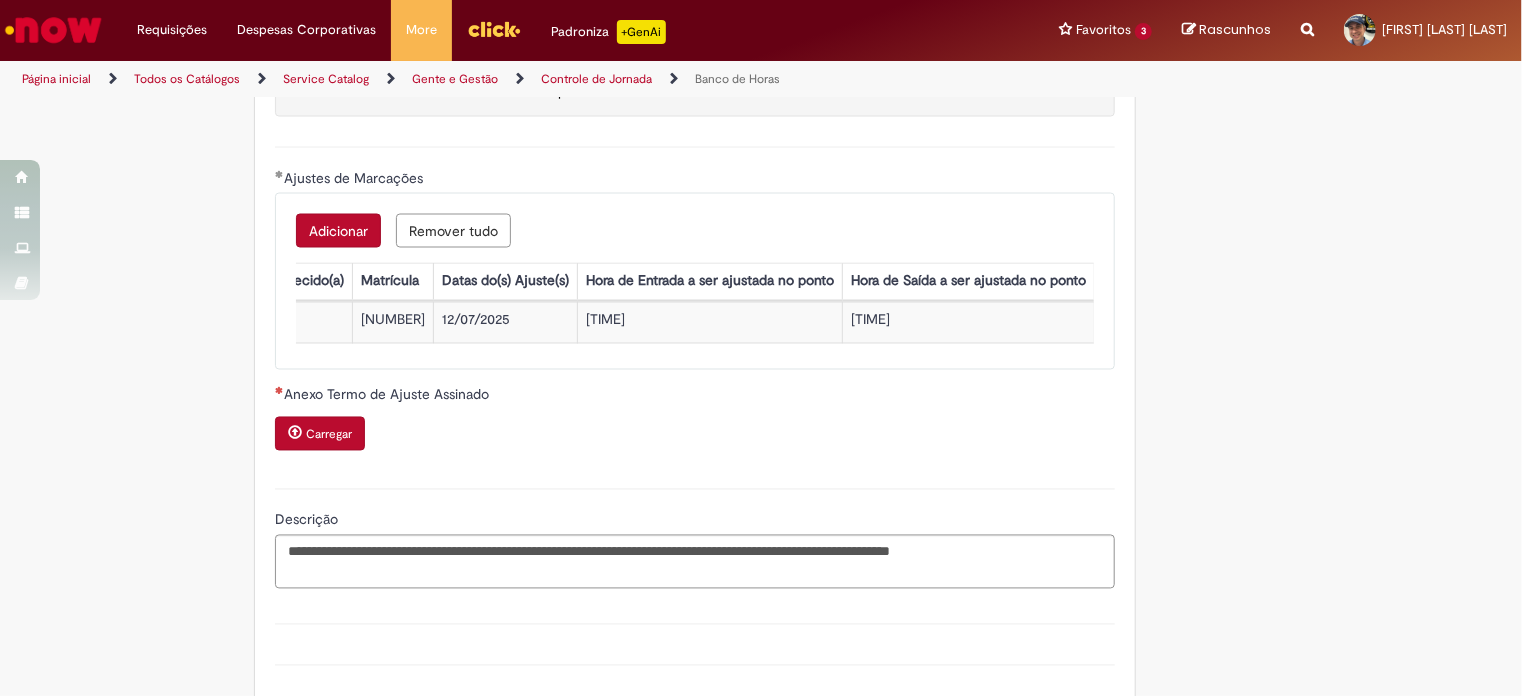 click on "Carregar" at bounding box center (329, 435) 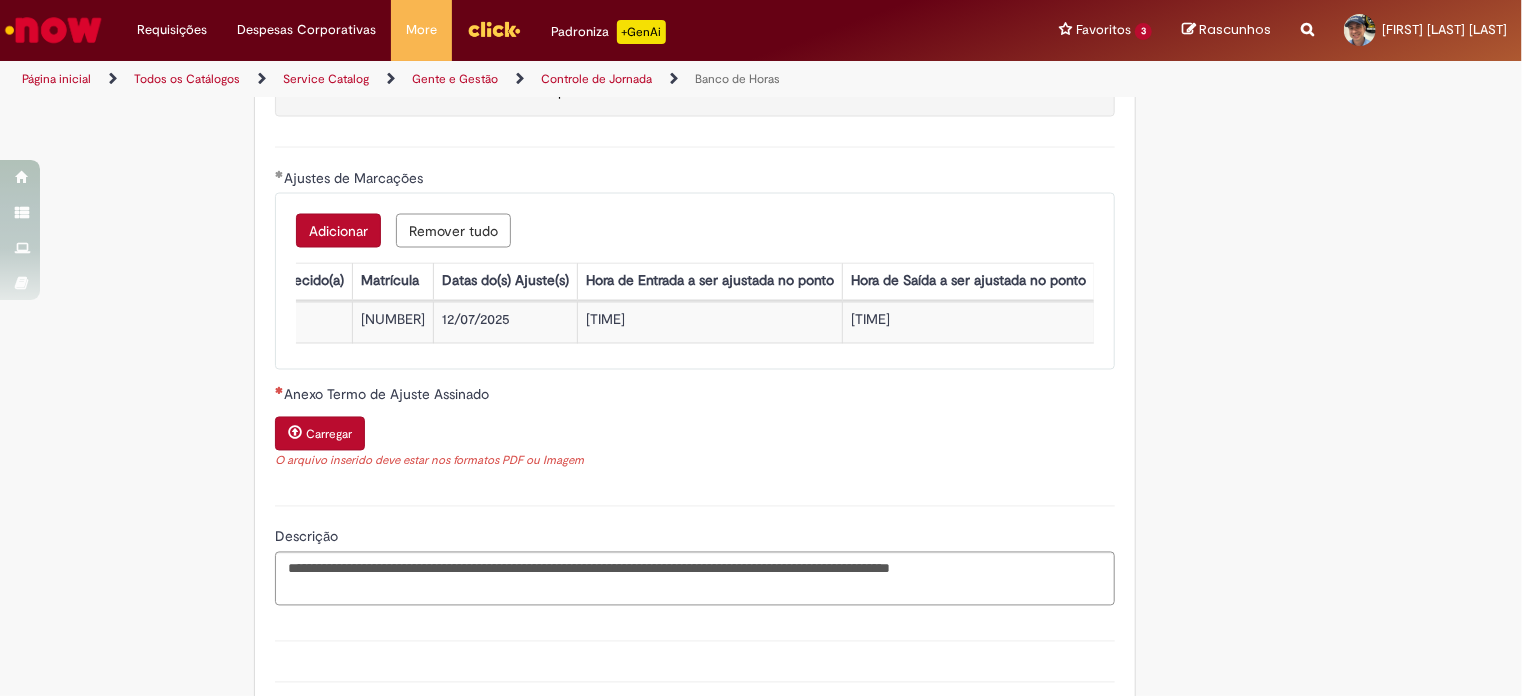 scroll, scrollTop: 1939, scrollLeft: 0, axis: vertical 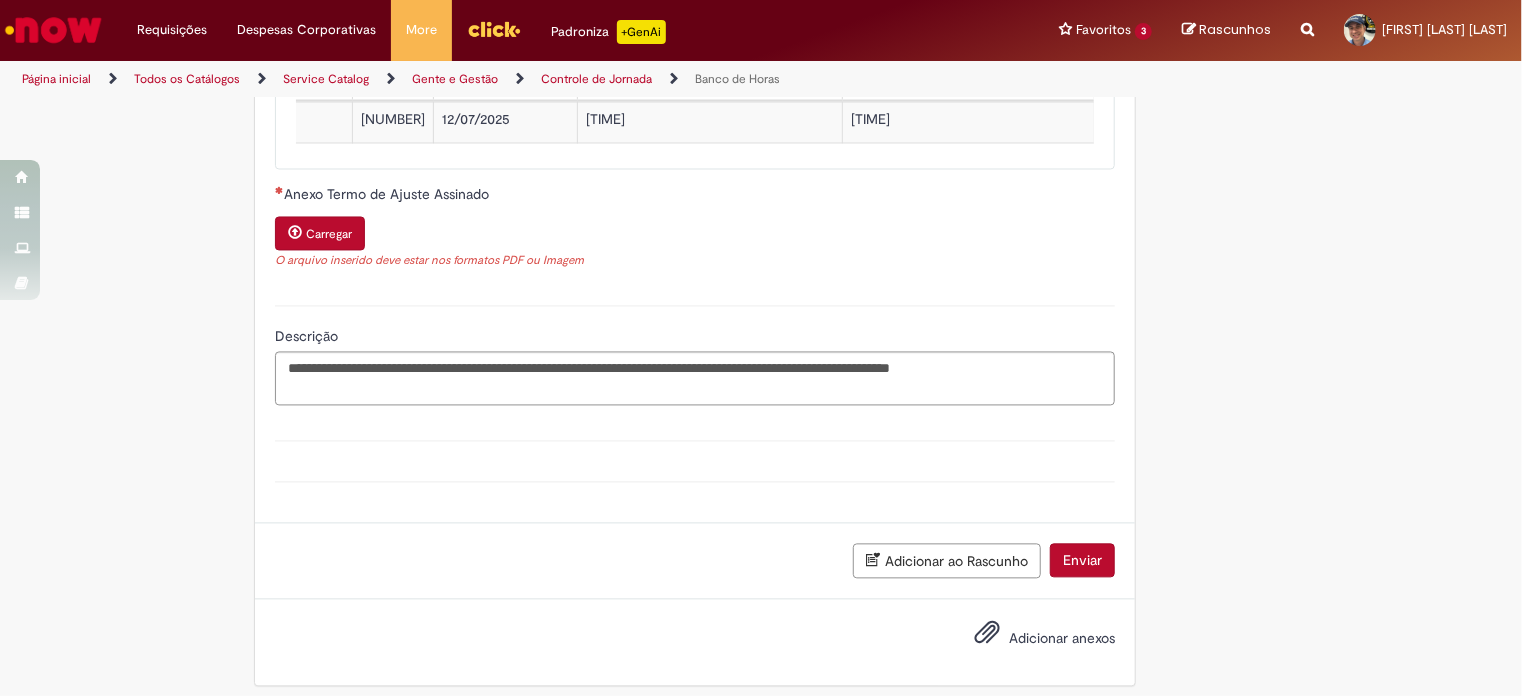 click on "Enviar" at bounding box center (1082, 561) 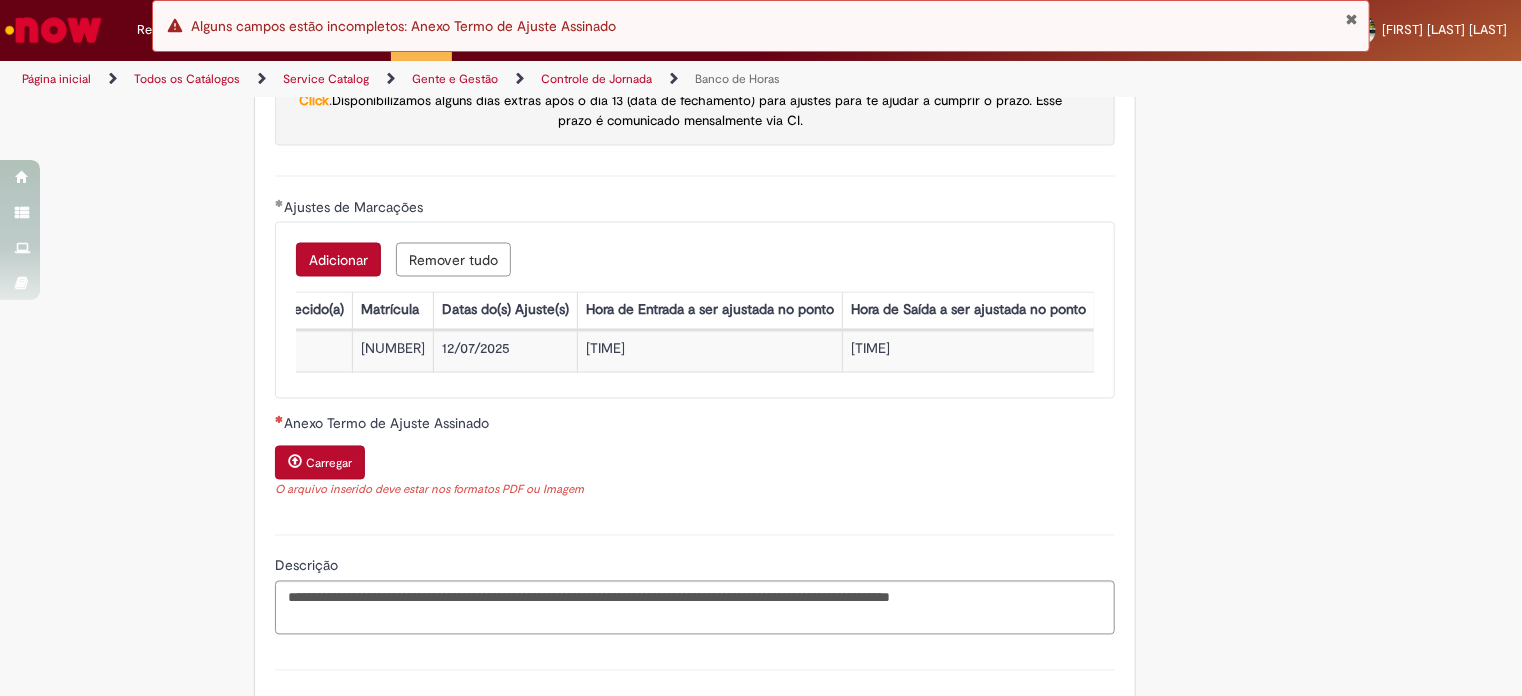 scroll, scrollTop: 1910, scrollLeft: 0, axis: vertical 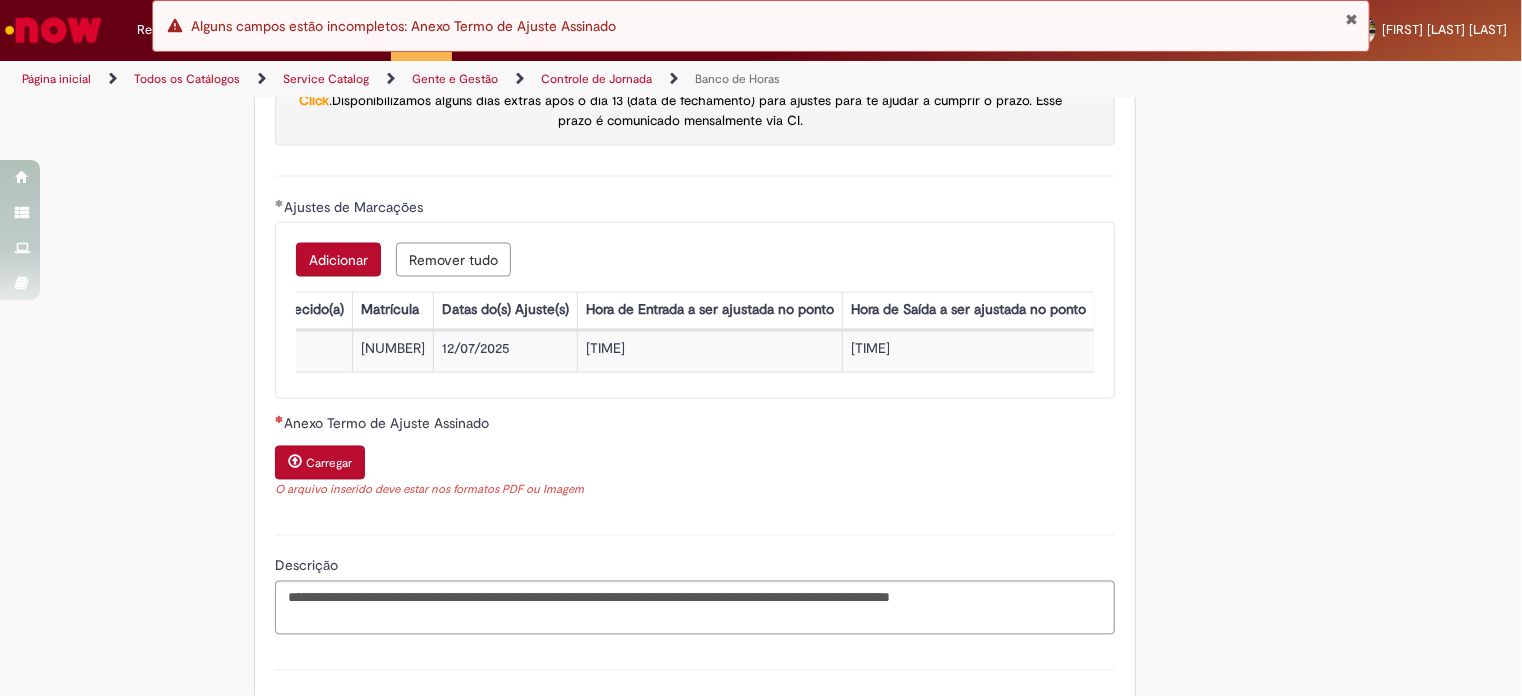 click on "Carregar" at bounding box center [320, 463] 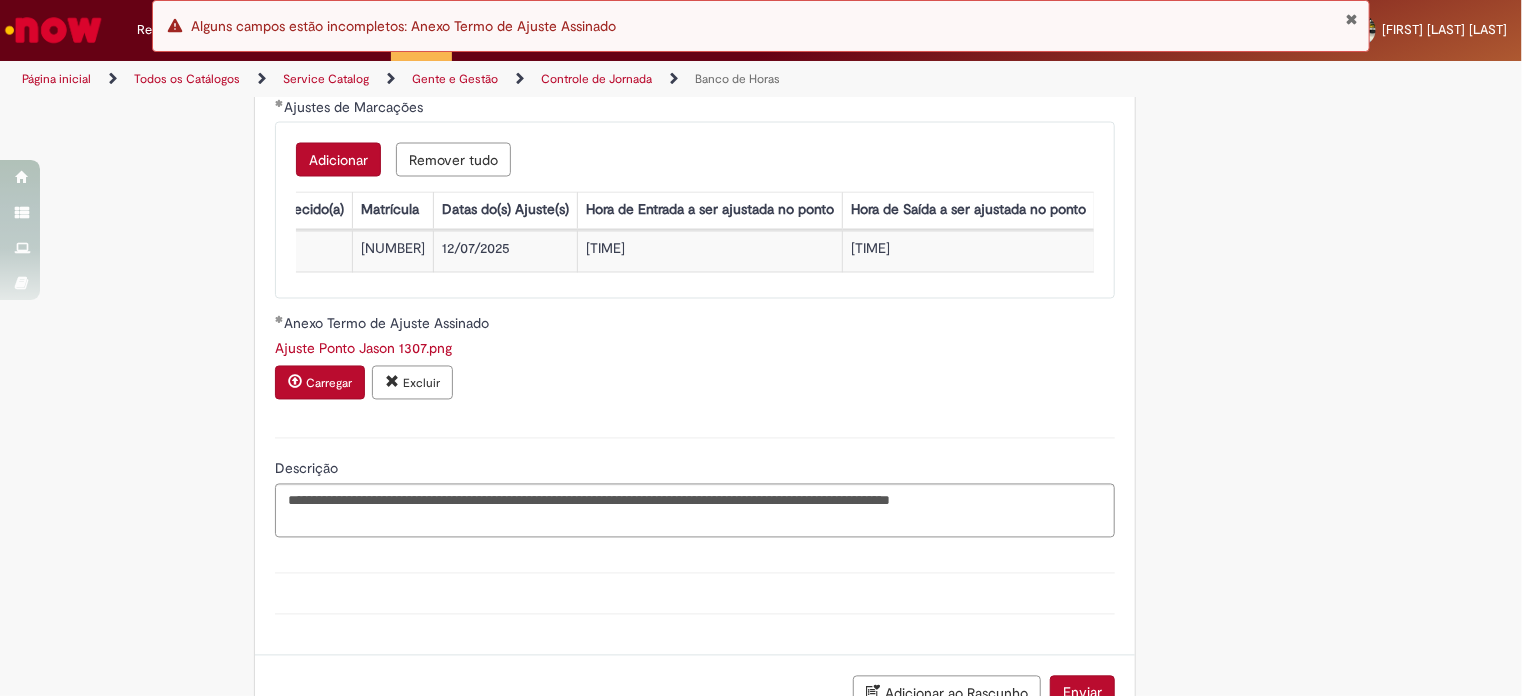 scroll, scrollTop: 1959, scrollLeft: 0, axis: vertical 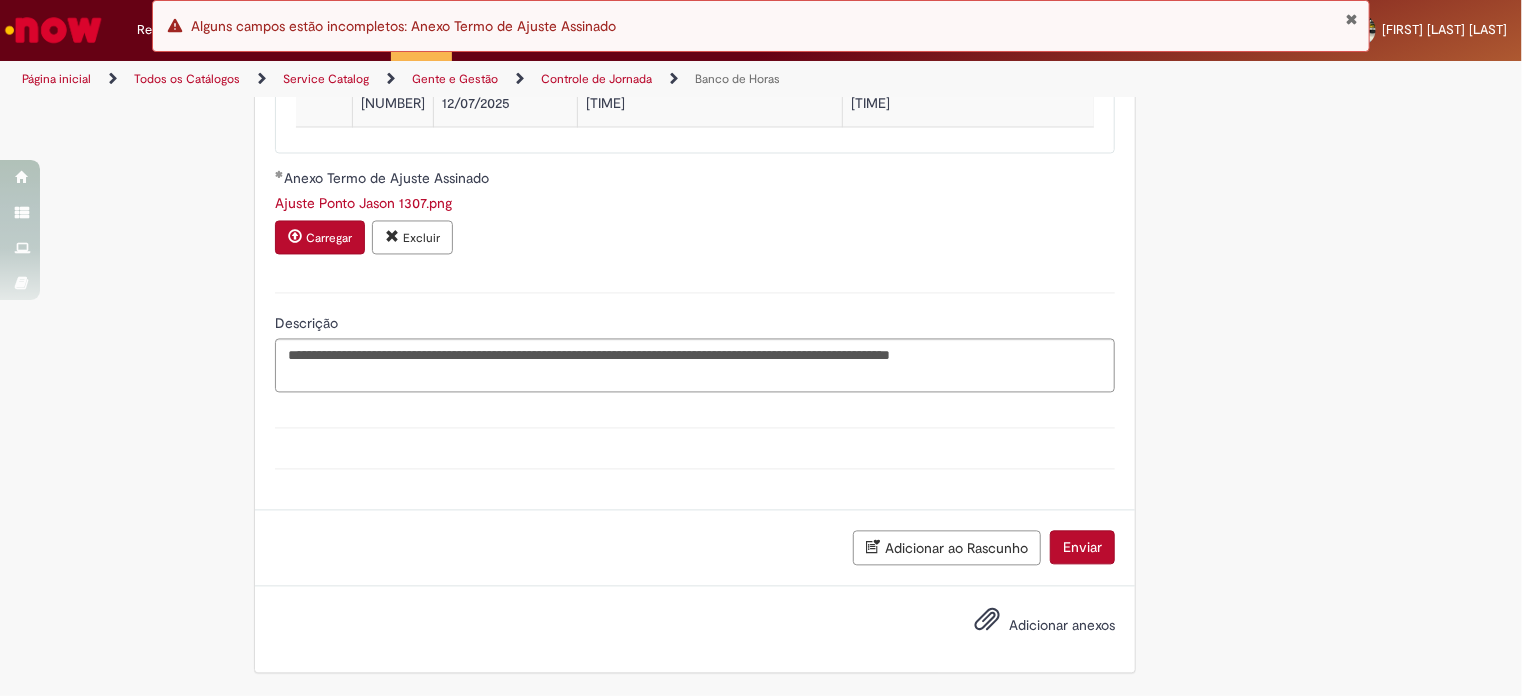 click on "Enviar" at bounding box center [1082, 548] 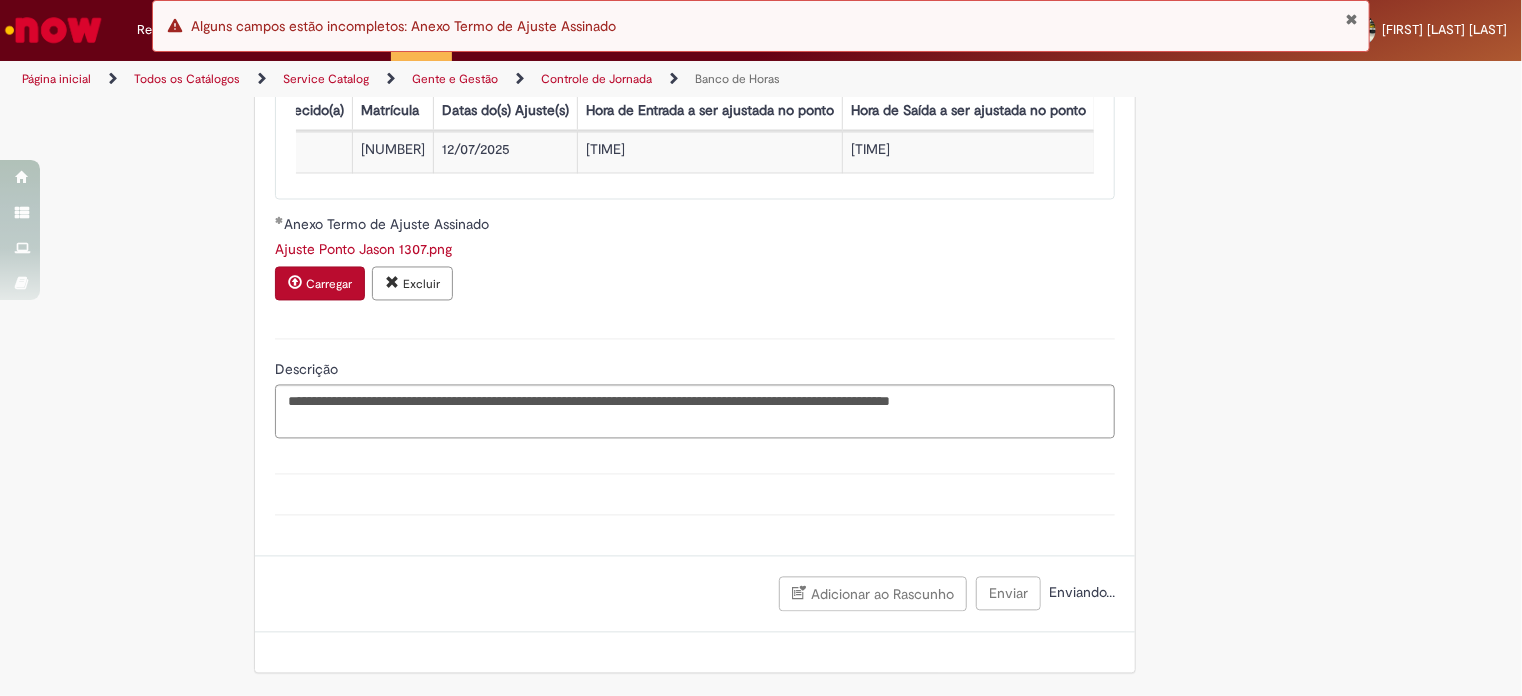 scroll, scrollTop: 1913, scrollLeft: 0, axis: vertical 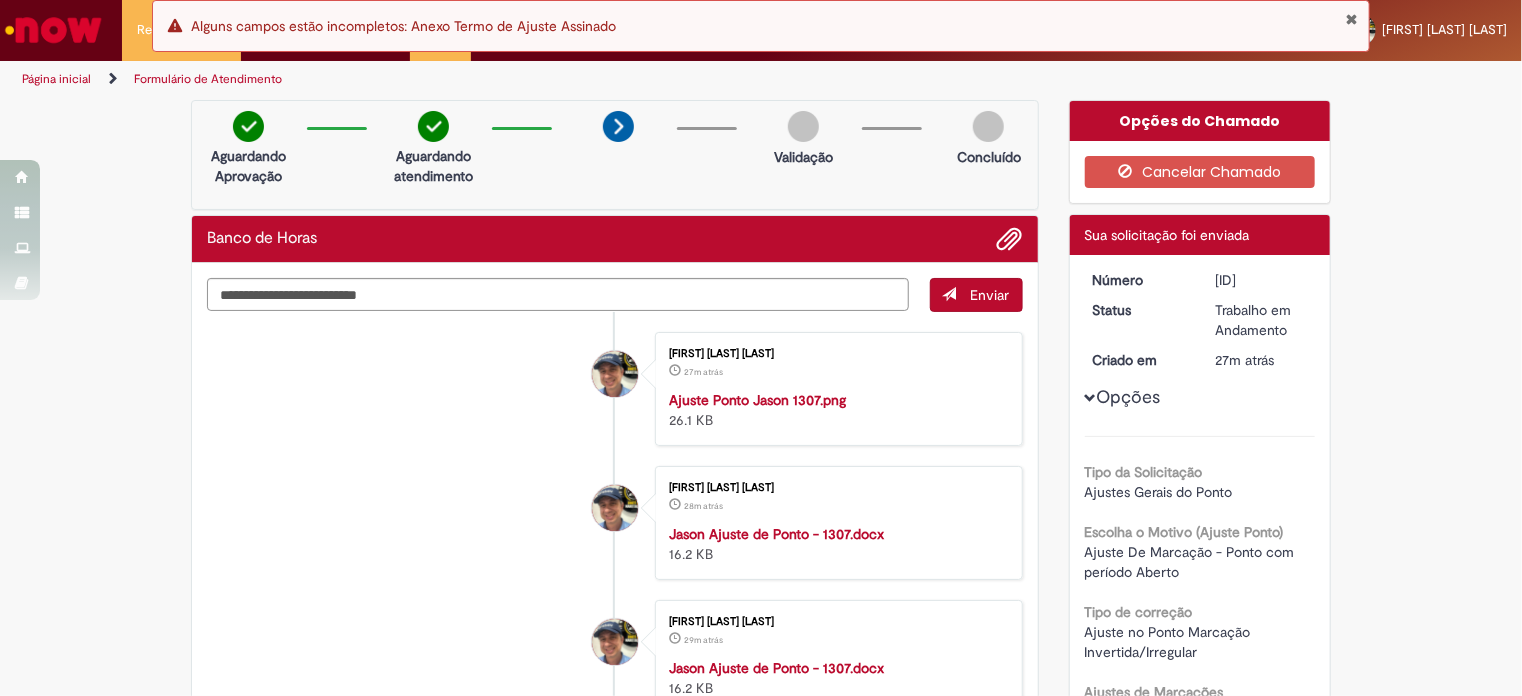 click on "Formulário de Atendimento" at bounding box center [208, 79] 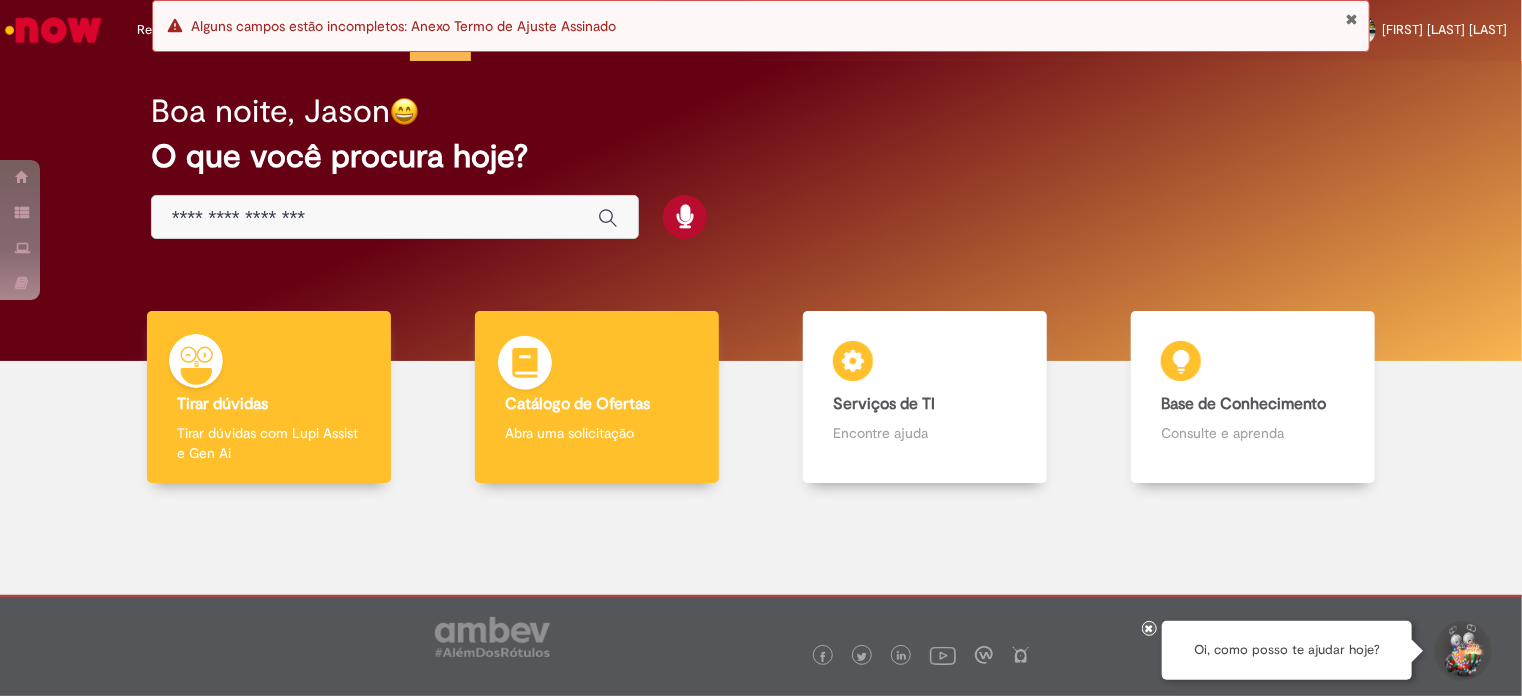 click on "Catálogo de Ofertas" at bounding box center [577, 404] 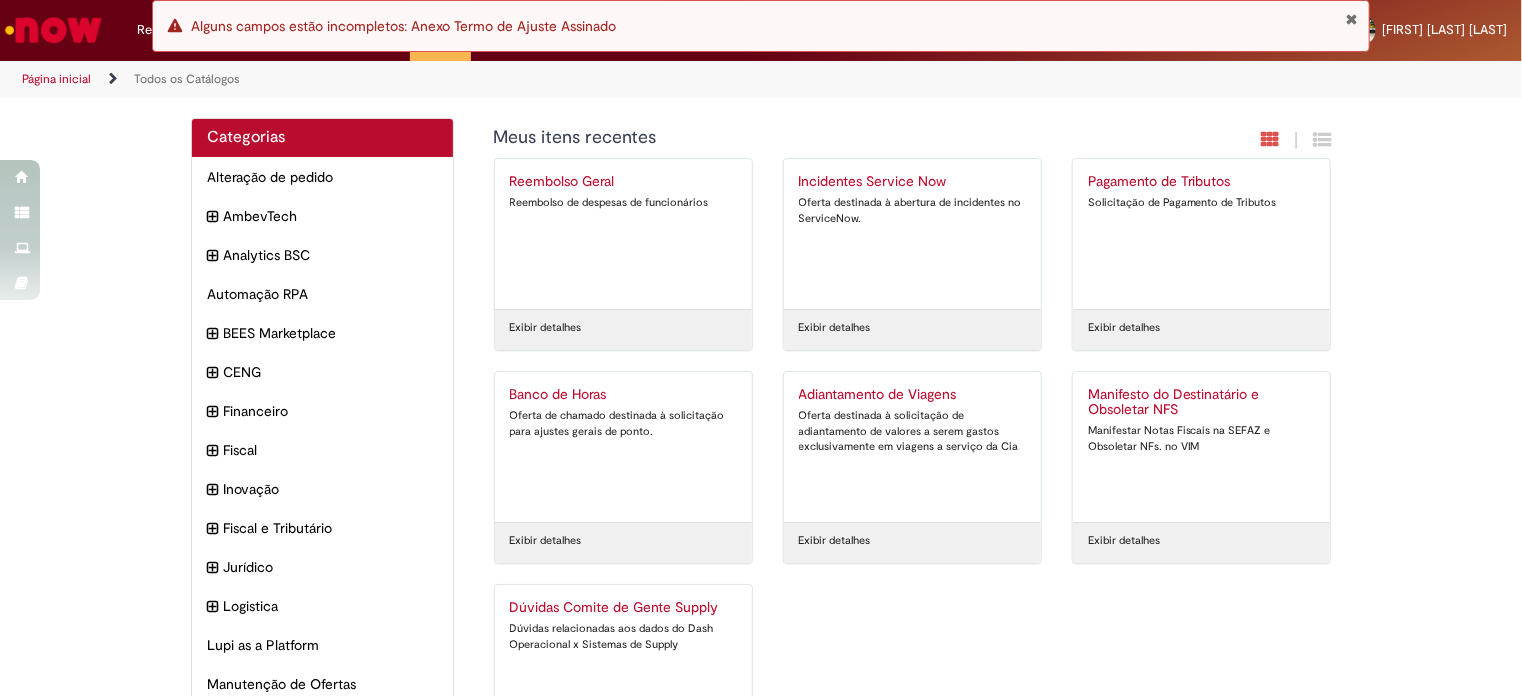 click on "Banco de Horas" at bounding box center [623, 395] 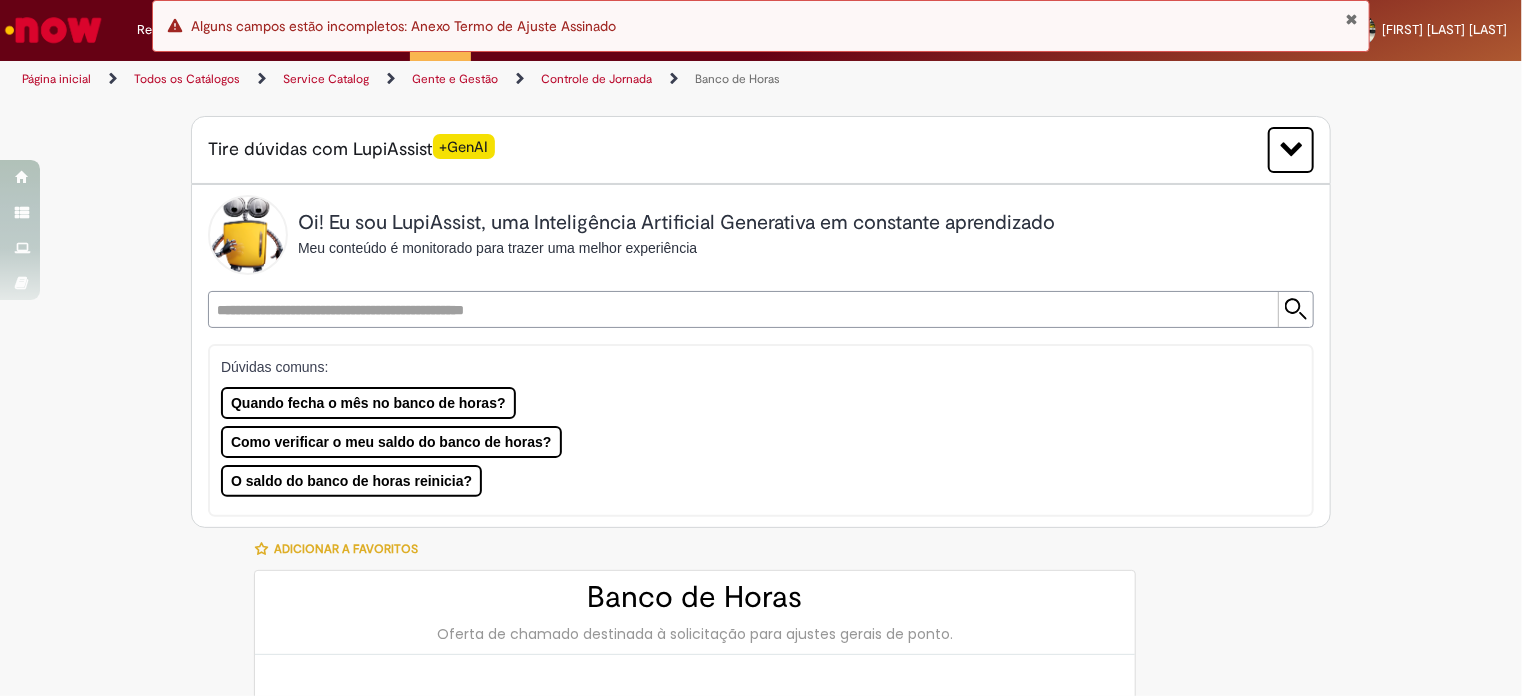 type on "********" 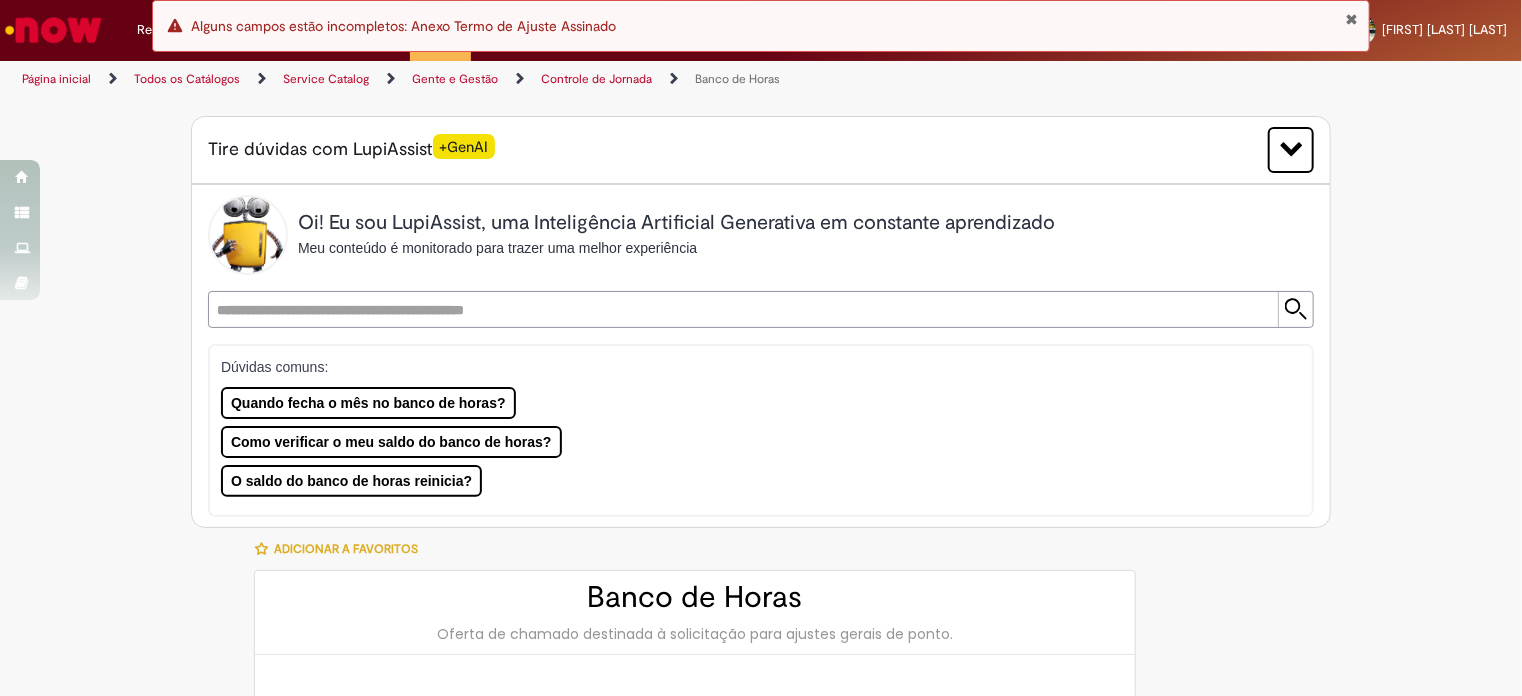 type on "**********" 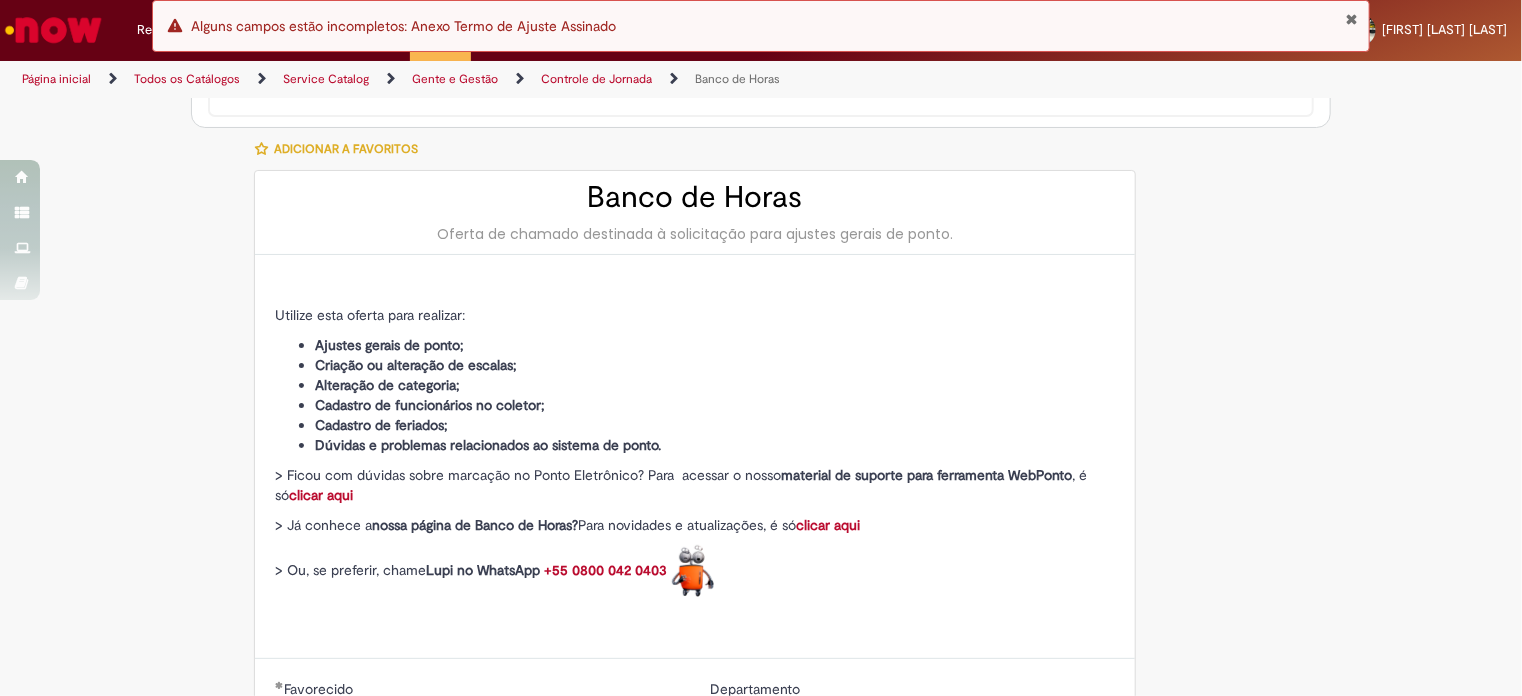 scroll, scrollTop: 700, scrollLeft: 0, axis: vertical 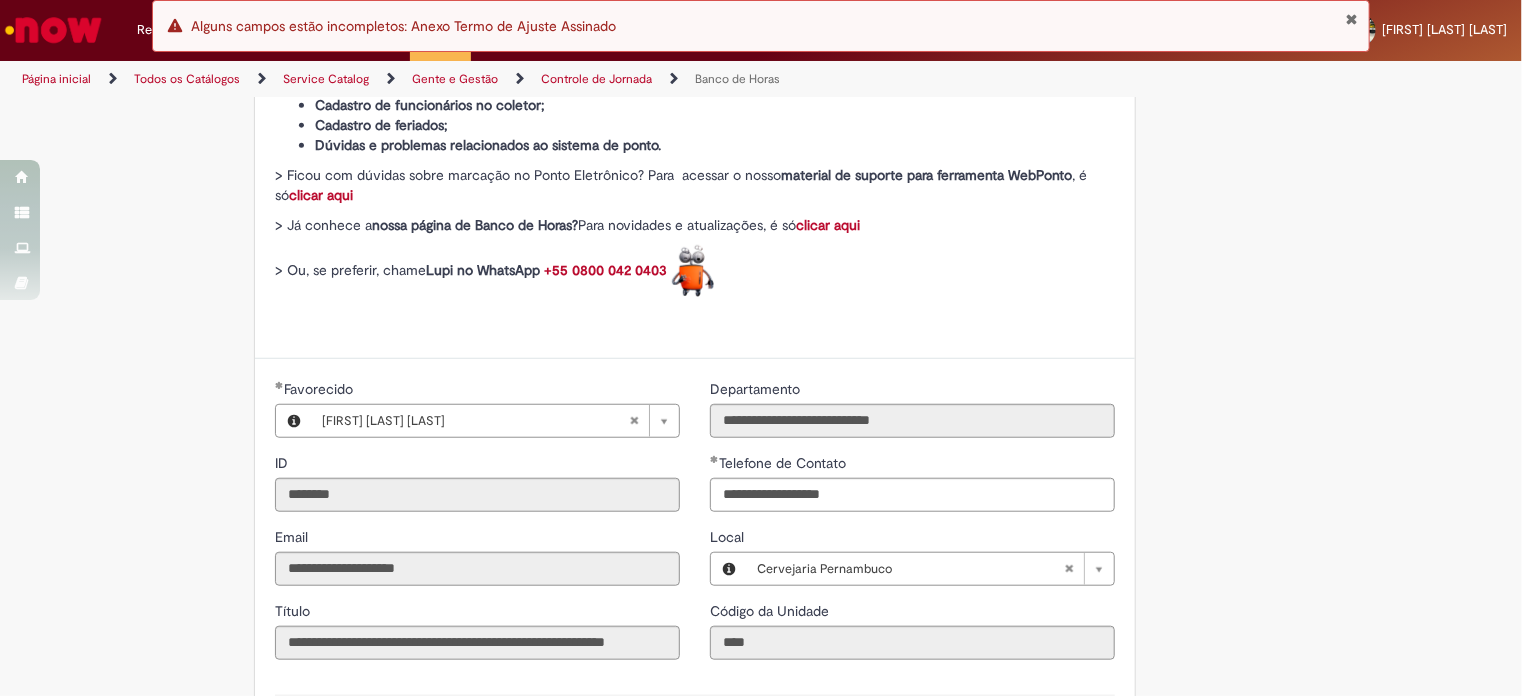 click on "Pular para o conteúdo da página
Requisições   1
Exibir Todas as Solicitações
Banco de Horas
27m atrás 27 minutos atrás  [ID]
Requisições   1
Exibir Todas as Solicitações
Banco de Horas
27m atrás 27 minutos atrás  [ID]
Despesas Corporativas
Minhas Despesas
Solicitar Adiantamento de Viagem
Solicitar Reembolso
Despesas Corporativas
Minhas Despesas
Solicitar Adiantamento de Viagem
Solicitar Reembolso
More
Minhas Pastas
Gestão de acessos
Solicitar Compra
Colabora
More
Minhas Pastas
Gestão de acessos
Solicitar Compra" at bounding box center (761, 348) 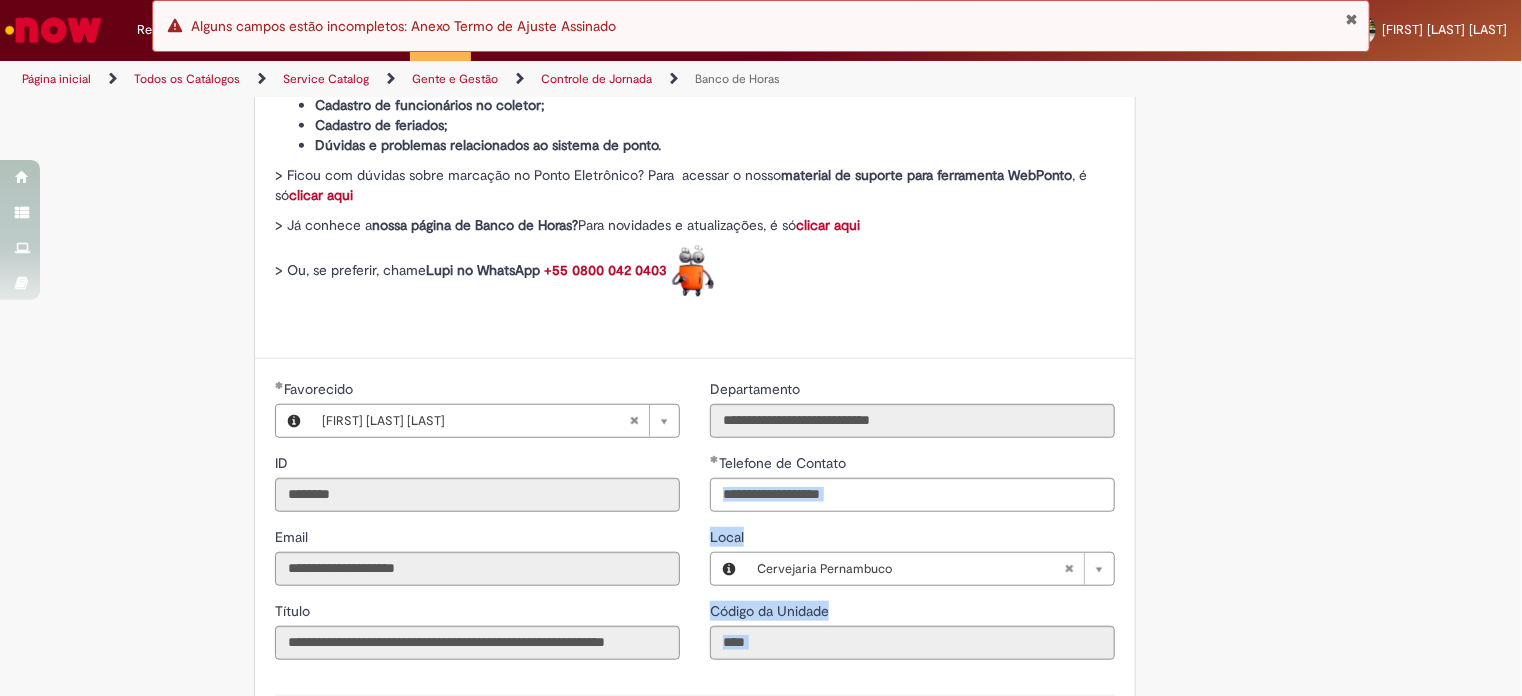 type 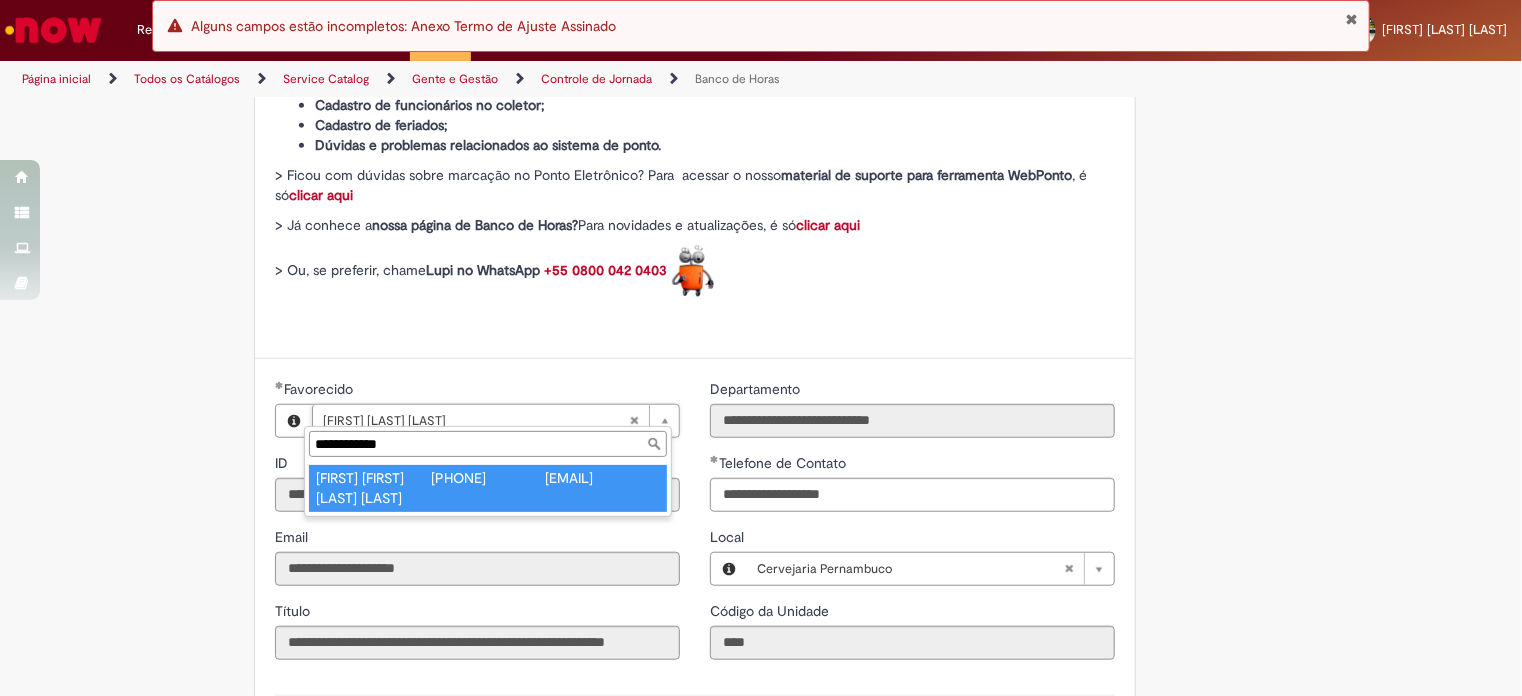 type on "**********" 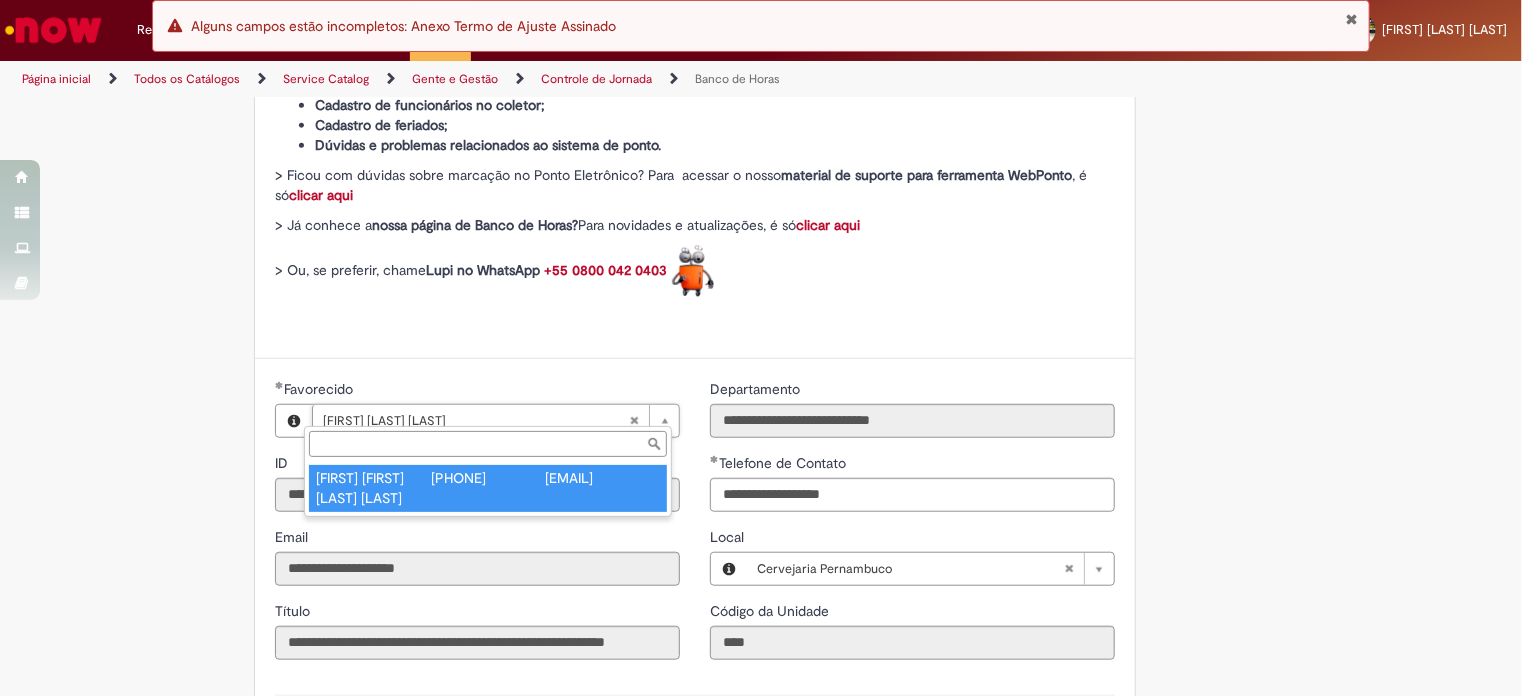 type on "********" 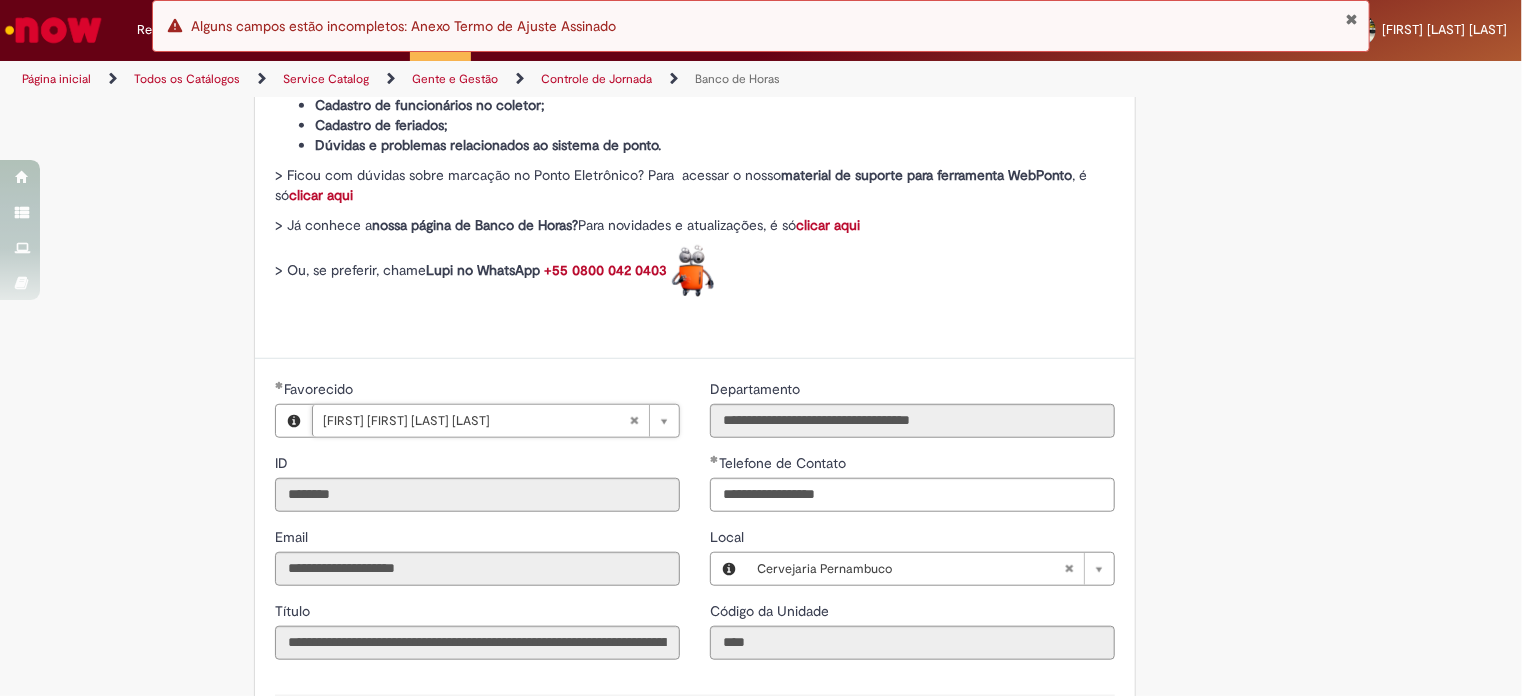 scroll, scrollTop: 0, scrollLeft: 147, axis: horizontal 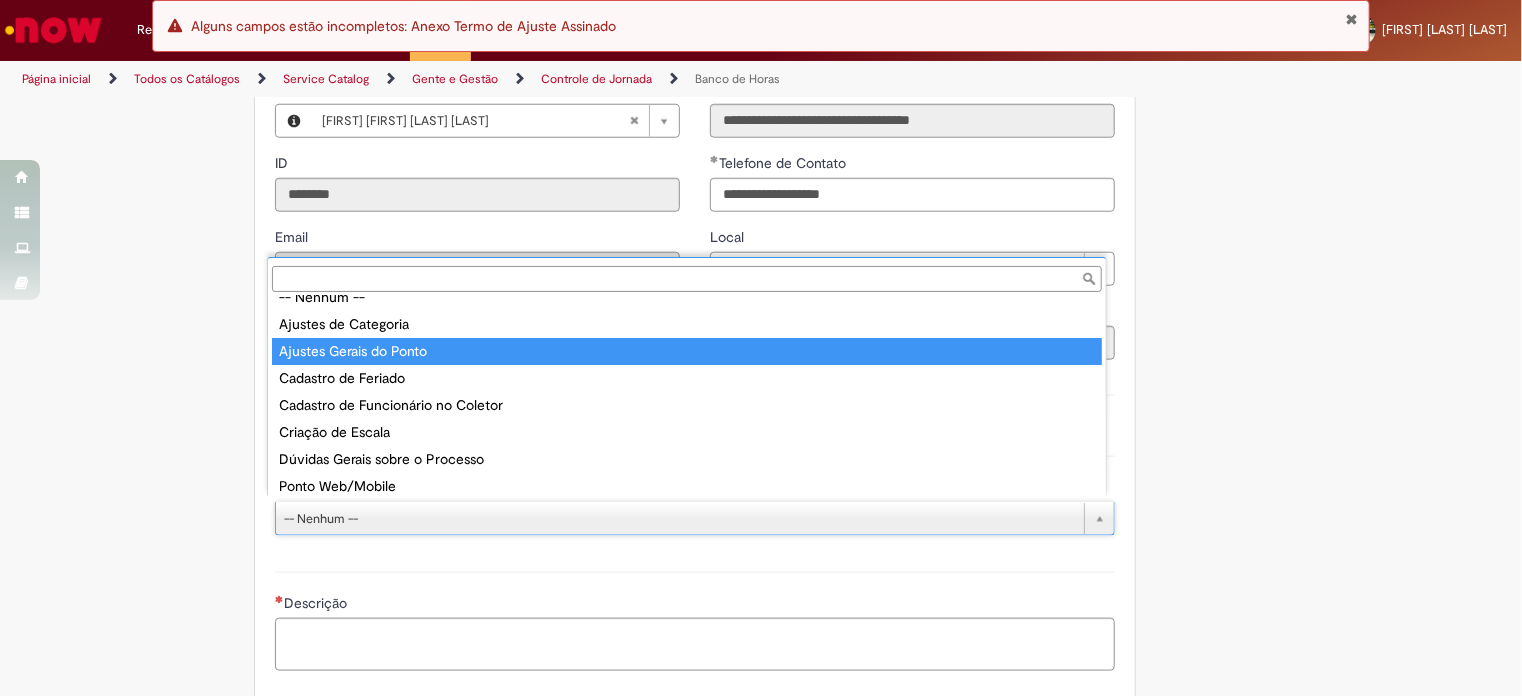 type on "**********" 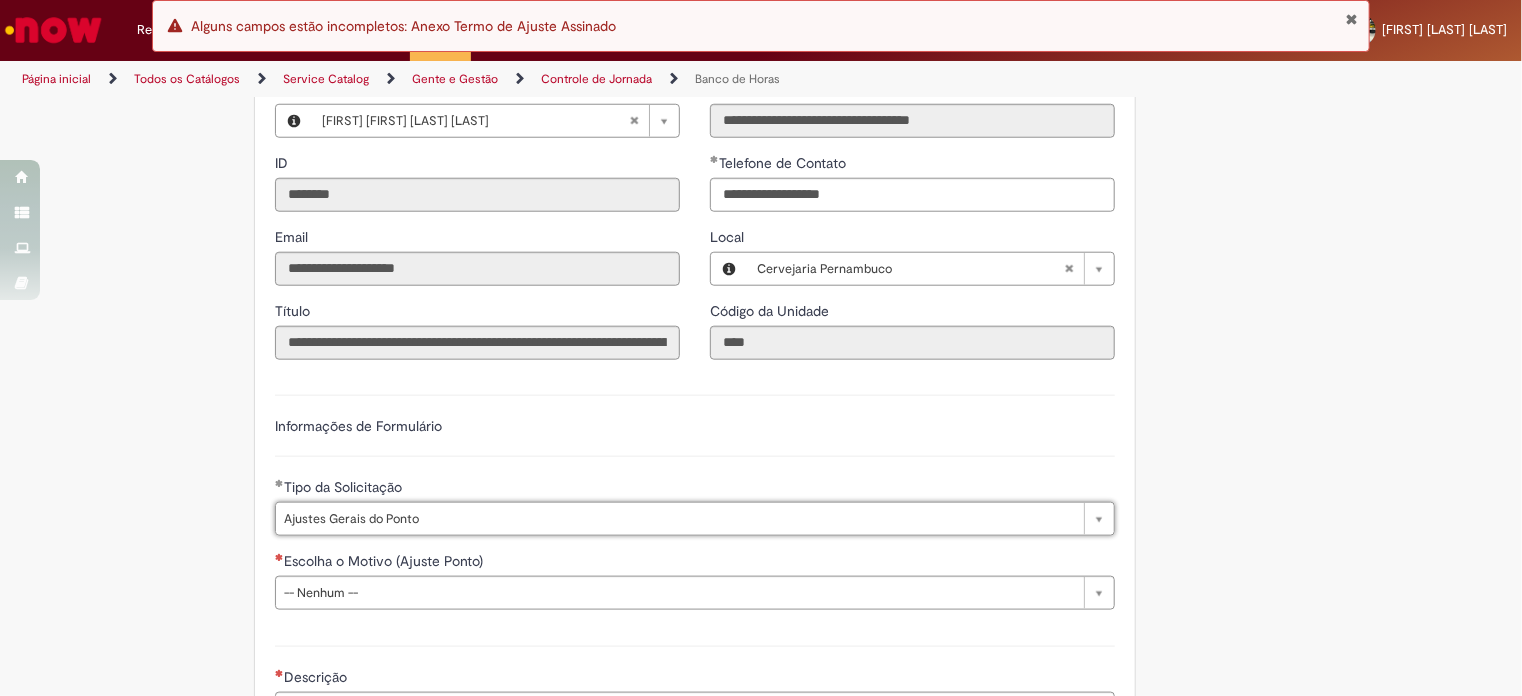 scroll, scrollTop: 1100, scrollLeft: 0, axis: vertical 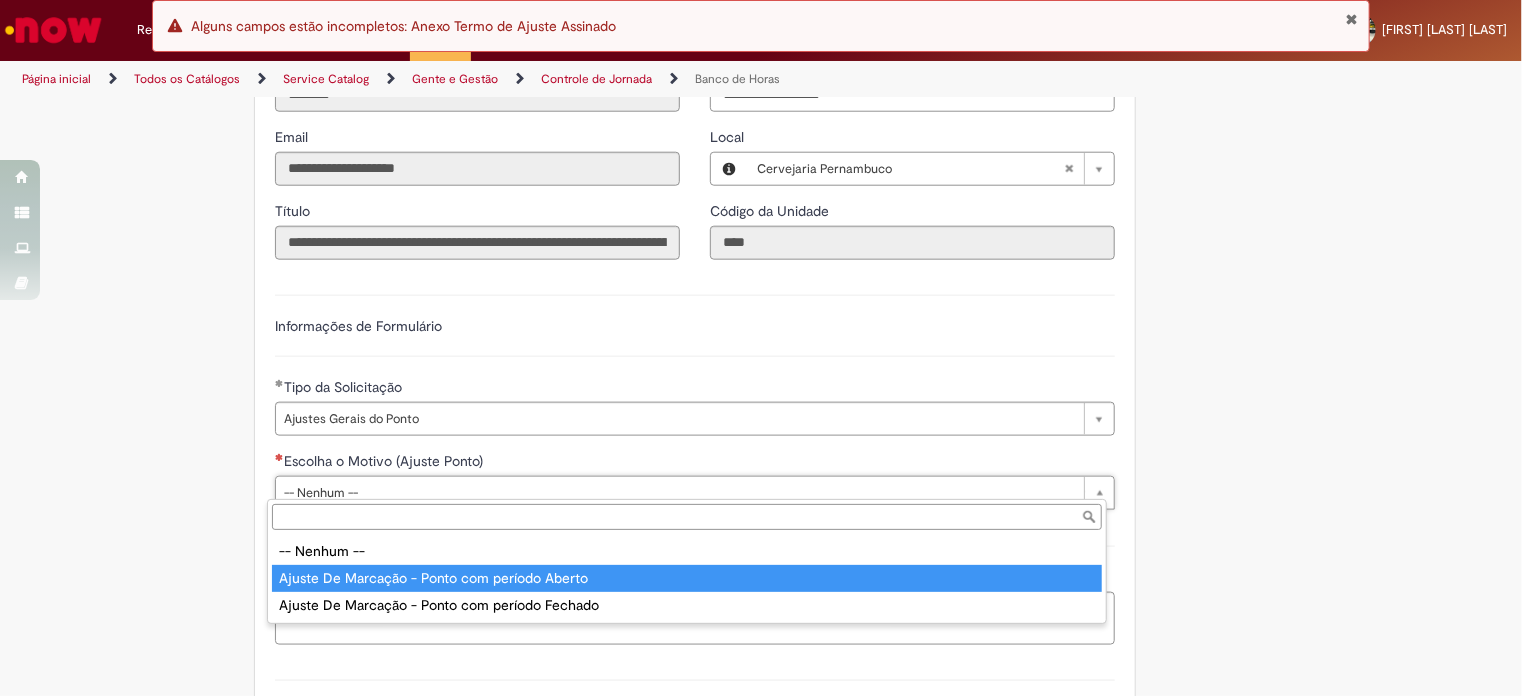 type on "**********" 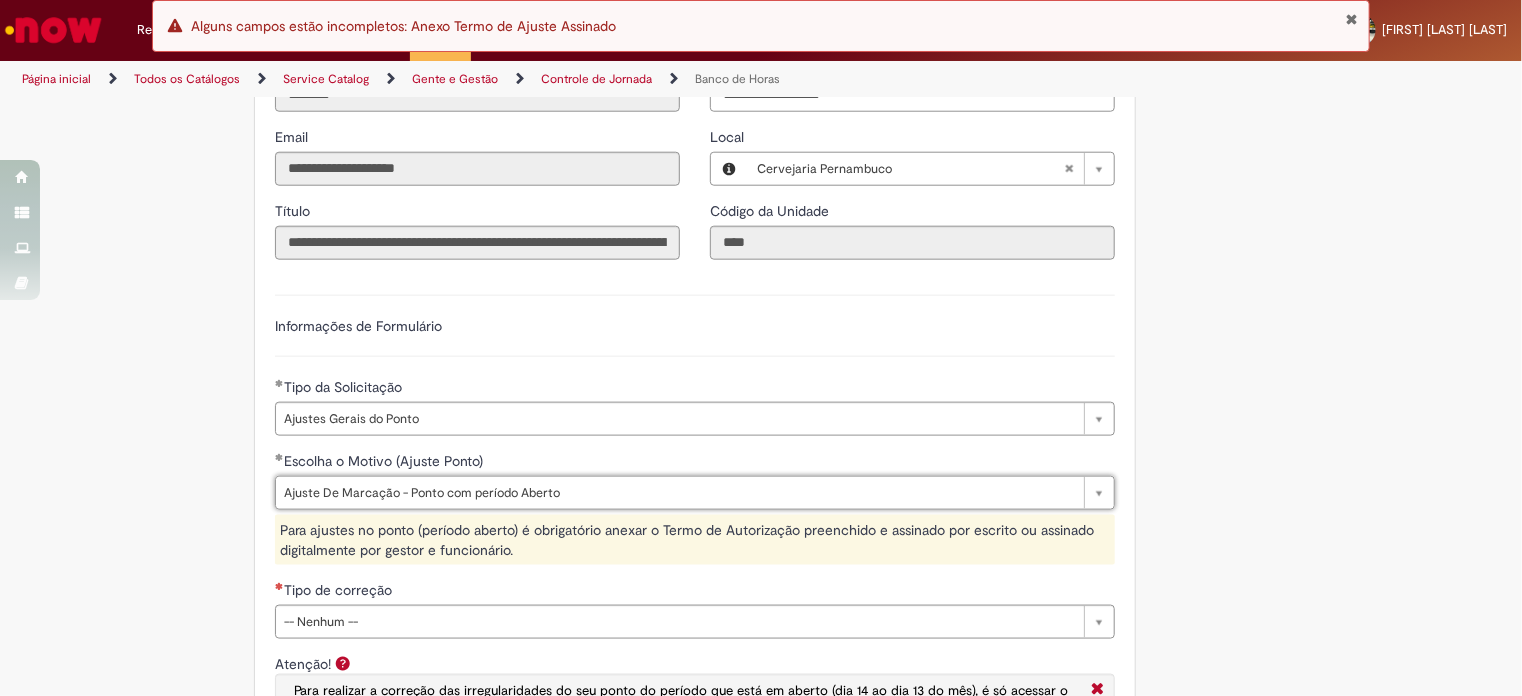 scroll, scrollTop: 1400, scrollLeft: 0, axis: vertical 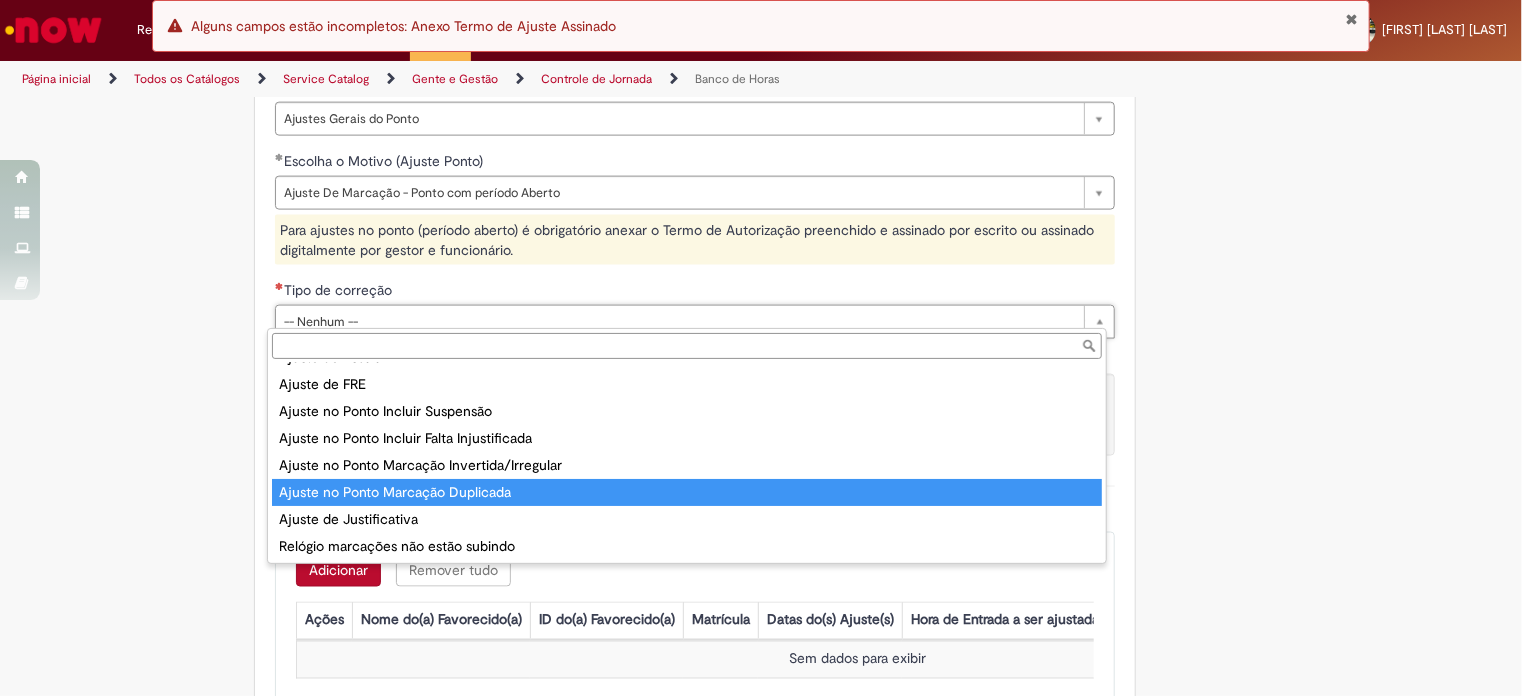 type on "**********" 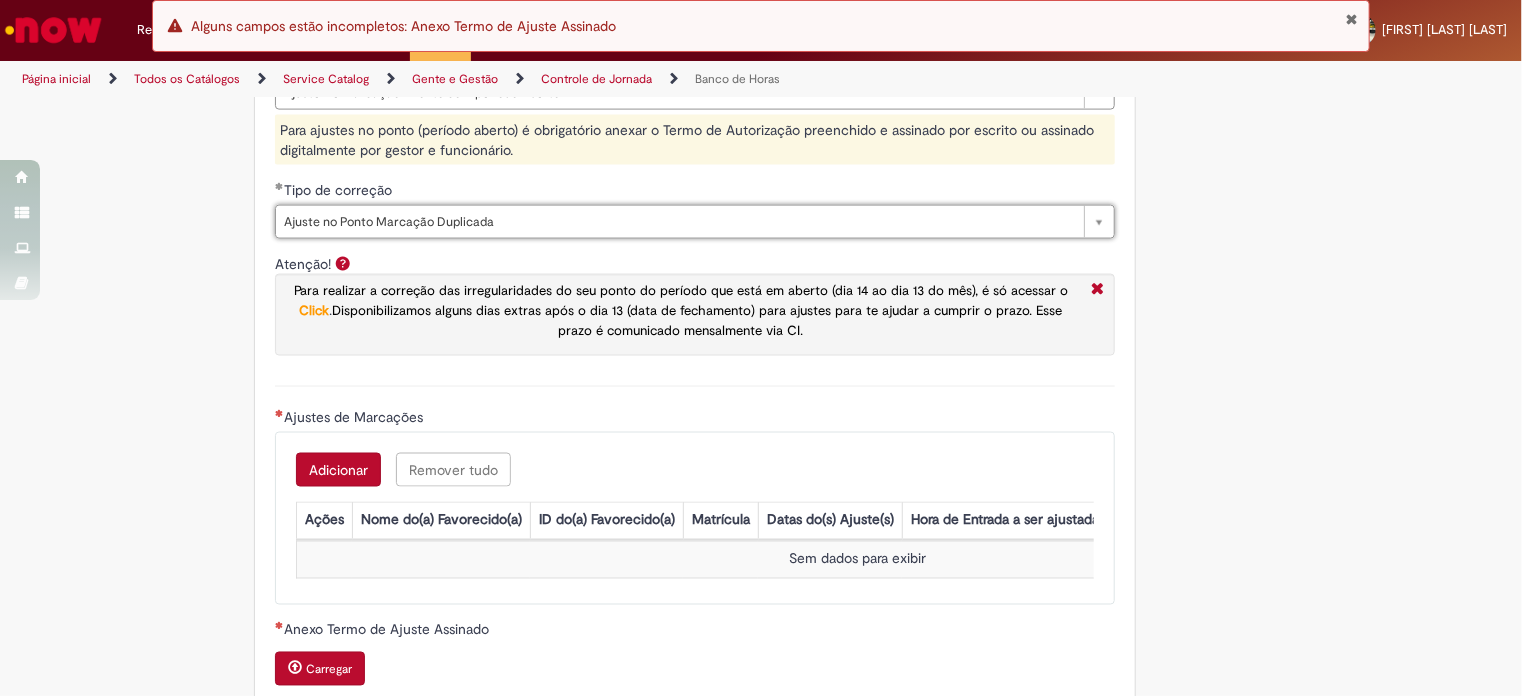 scroll, scrollTop: 1600, scrollLeft: 0, axis: vertical 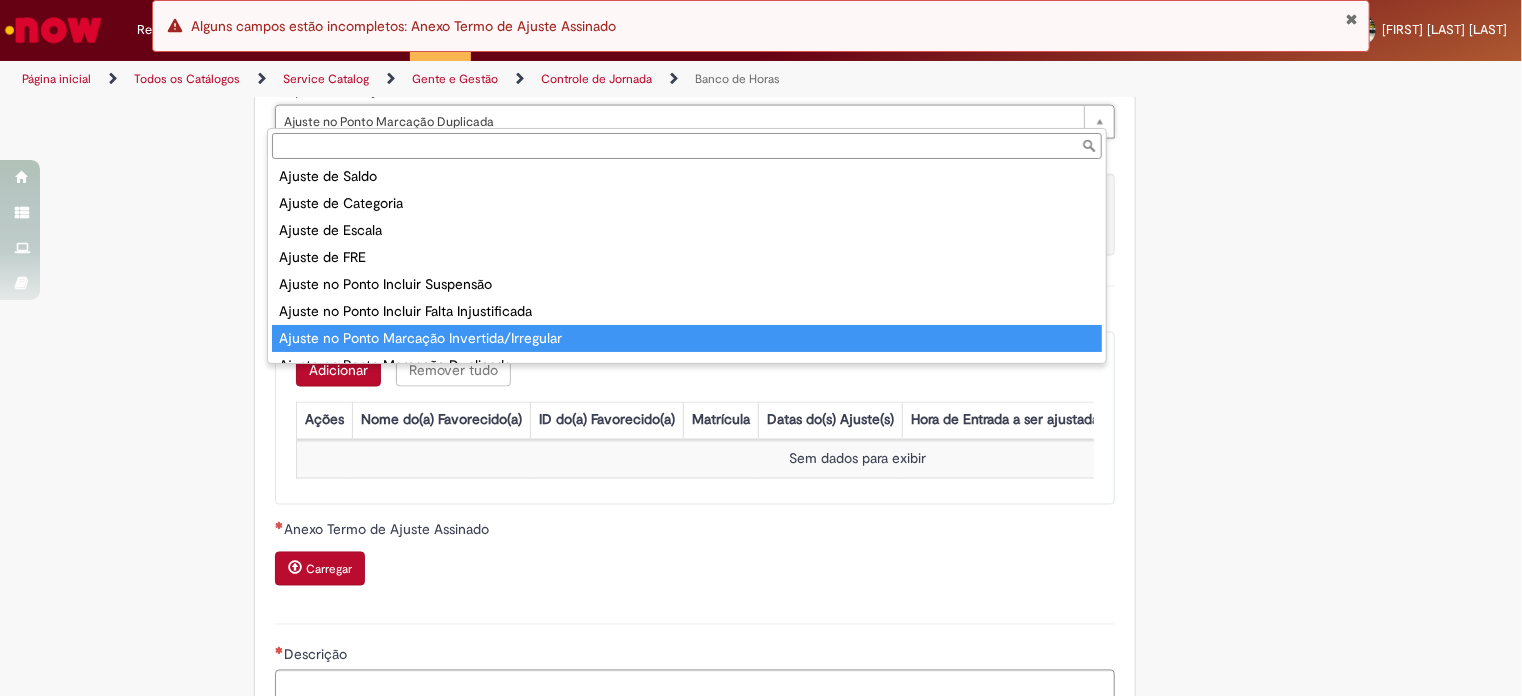 type on "**********" 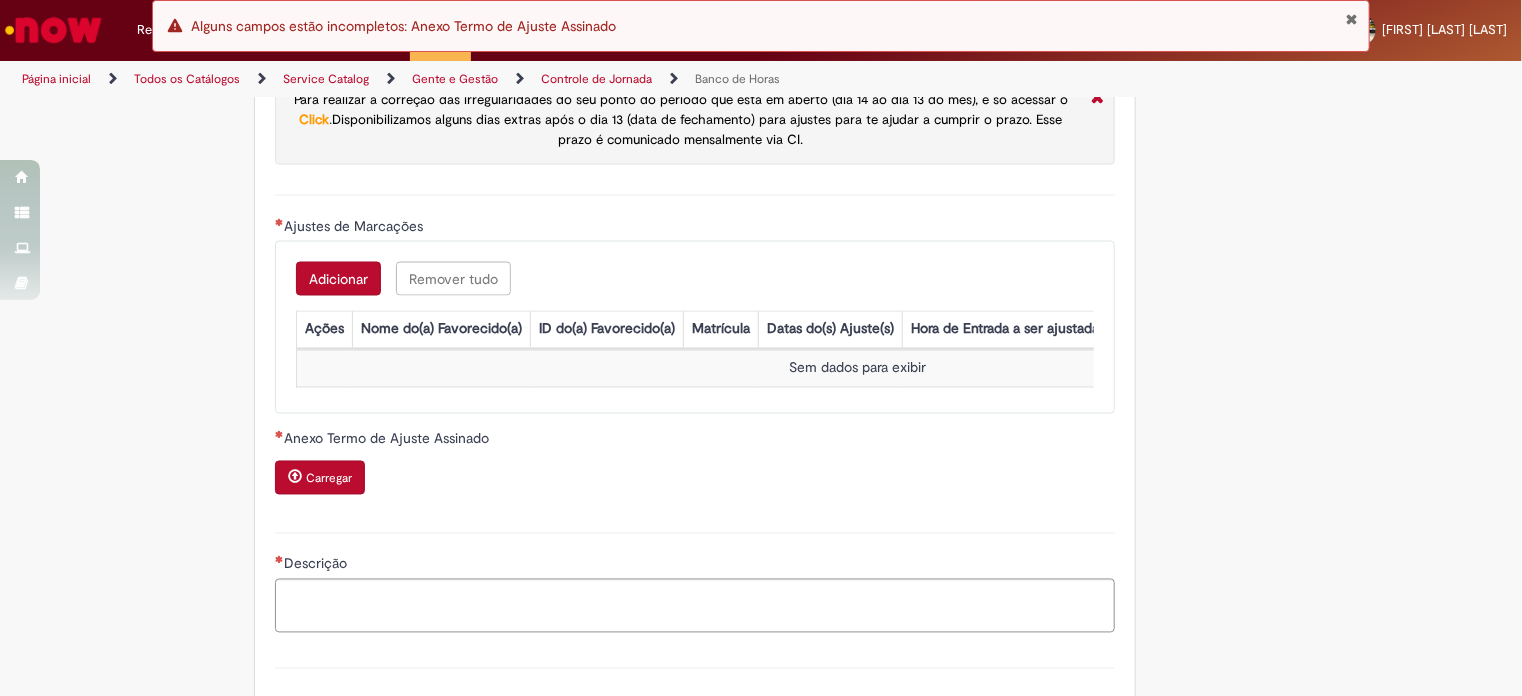 scroll, scrollTop: 1791, scrollLeft: 0, axis: vertical 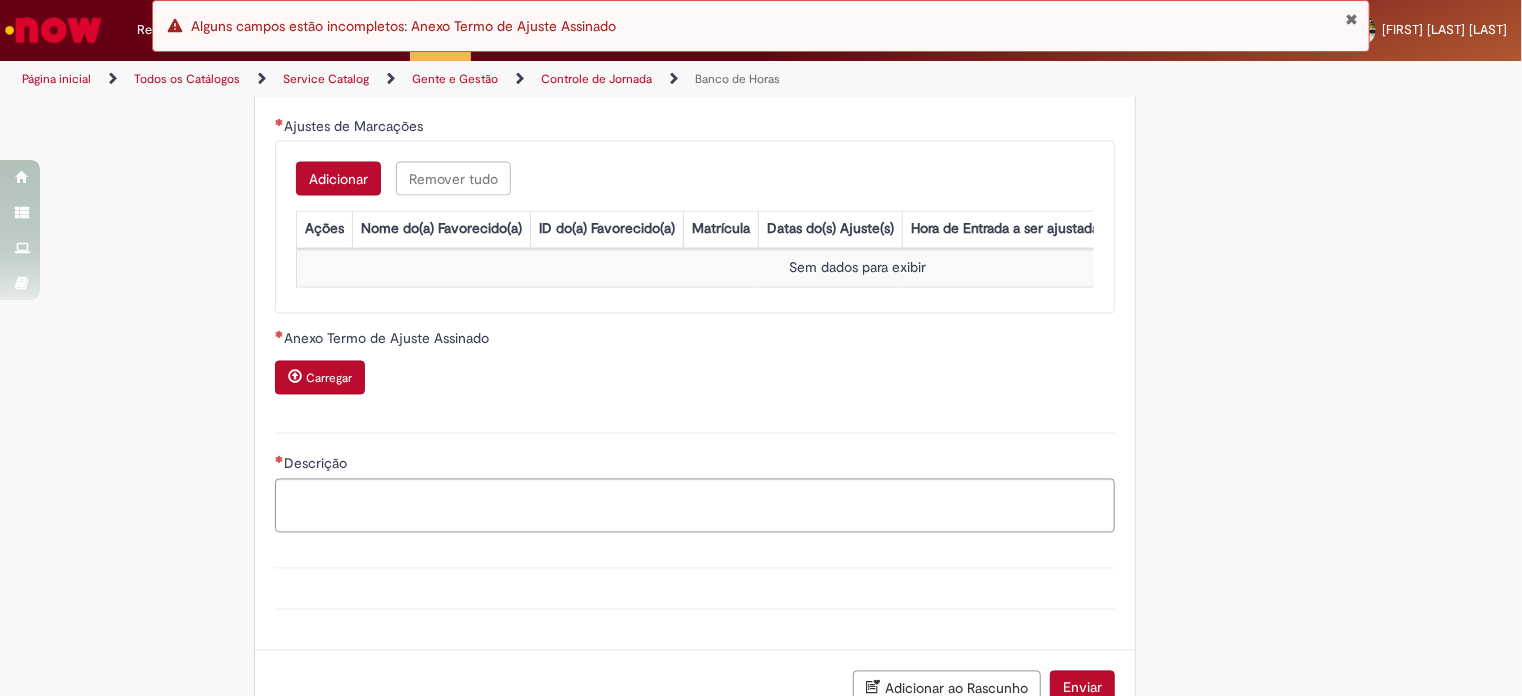 click on "Adicionar" at bounding box center (338, 179) 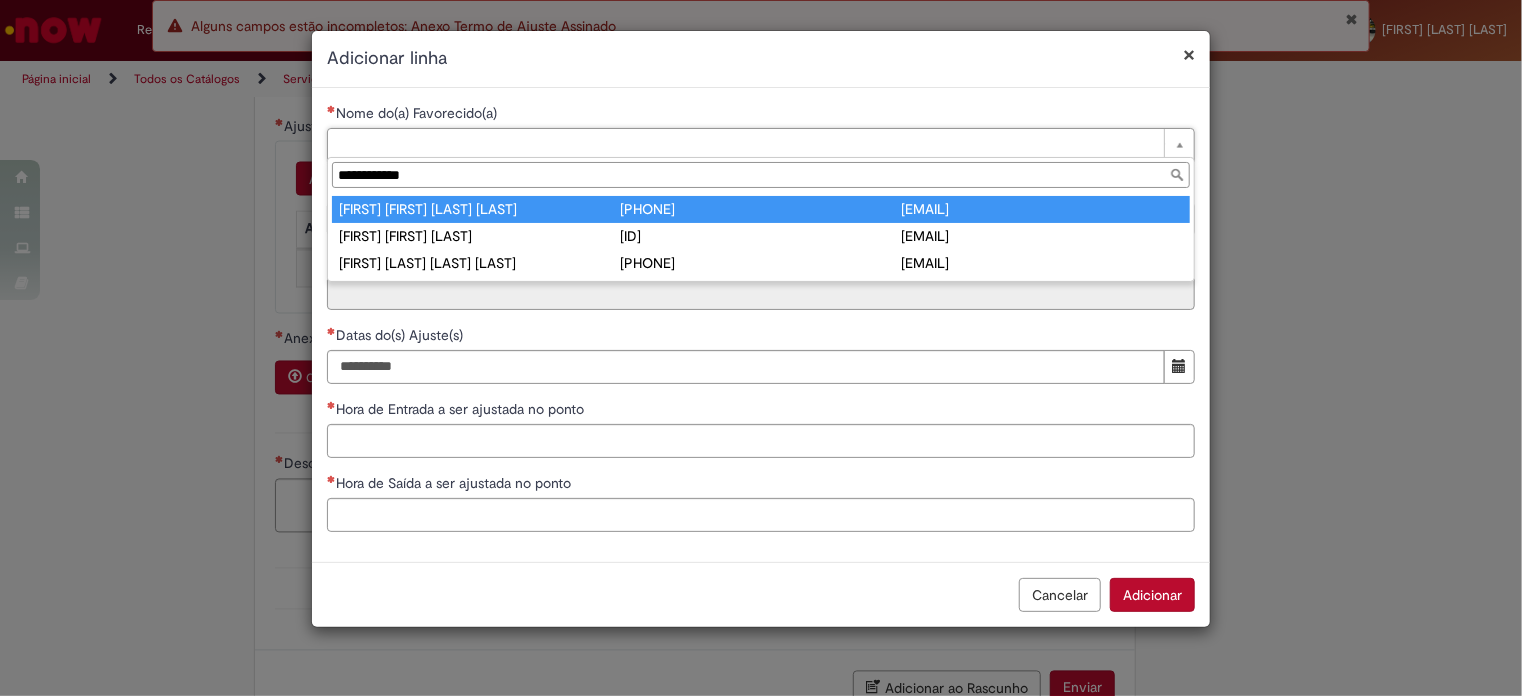 type on "**********" 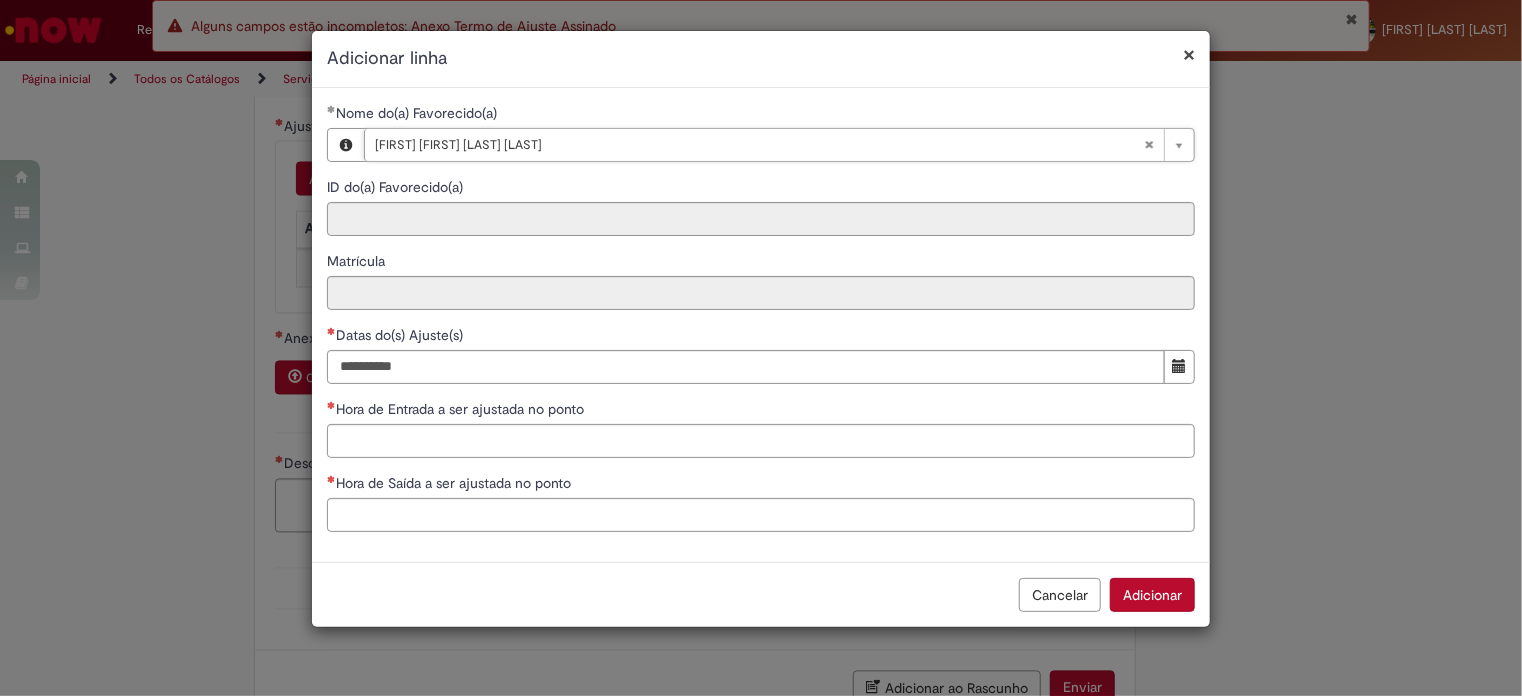 type on "********" 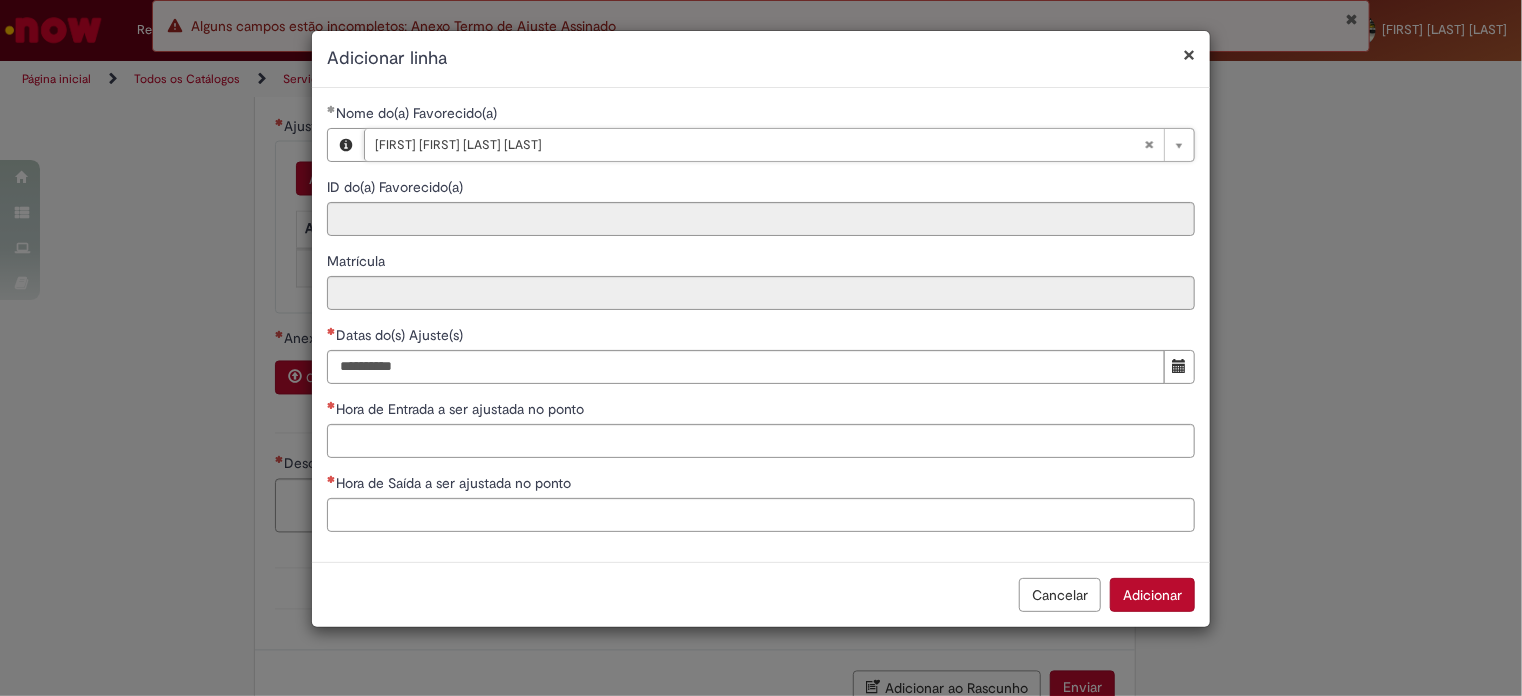 type on "********" 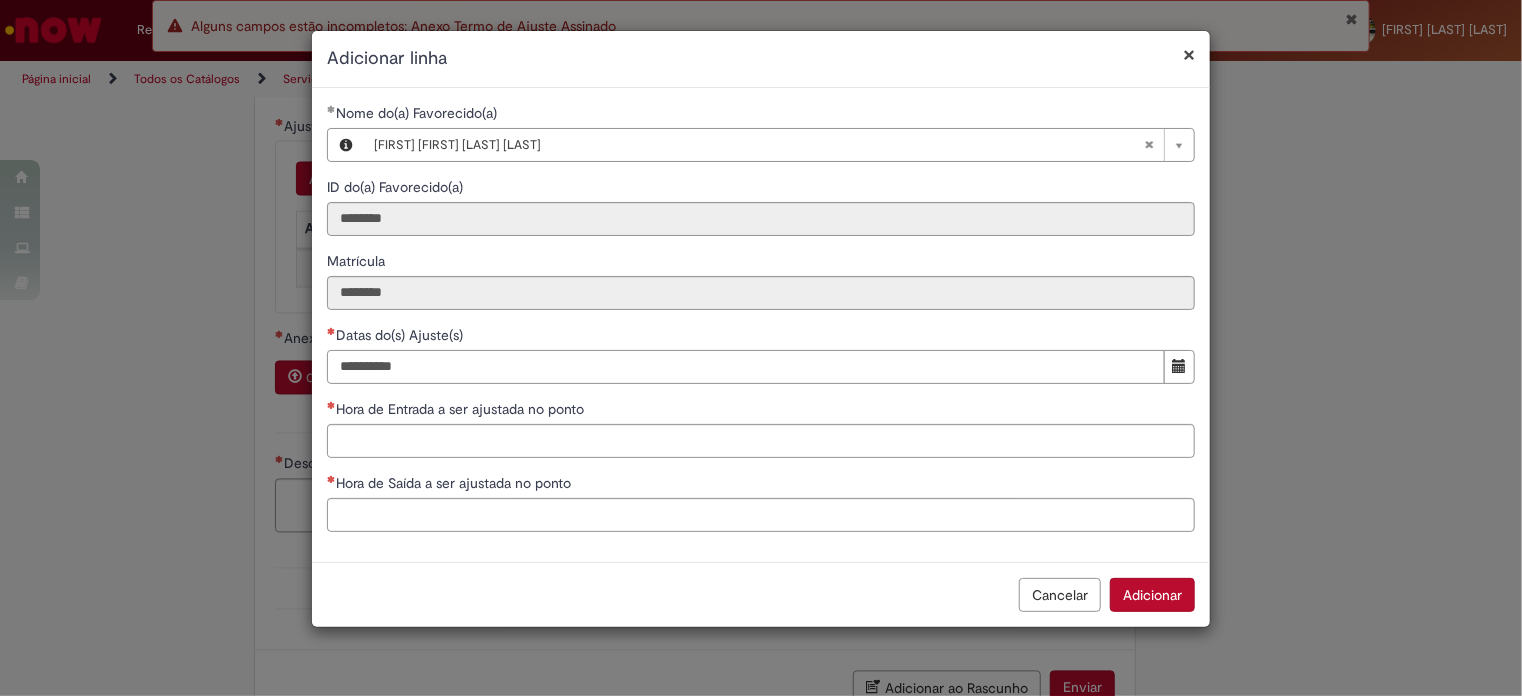 click on "Datas do(s) Ajuste(s)" at bounding box center [746, 367] 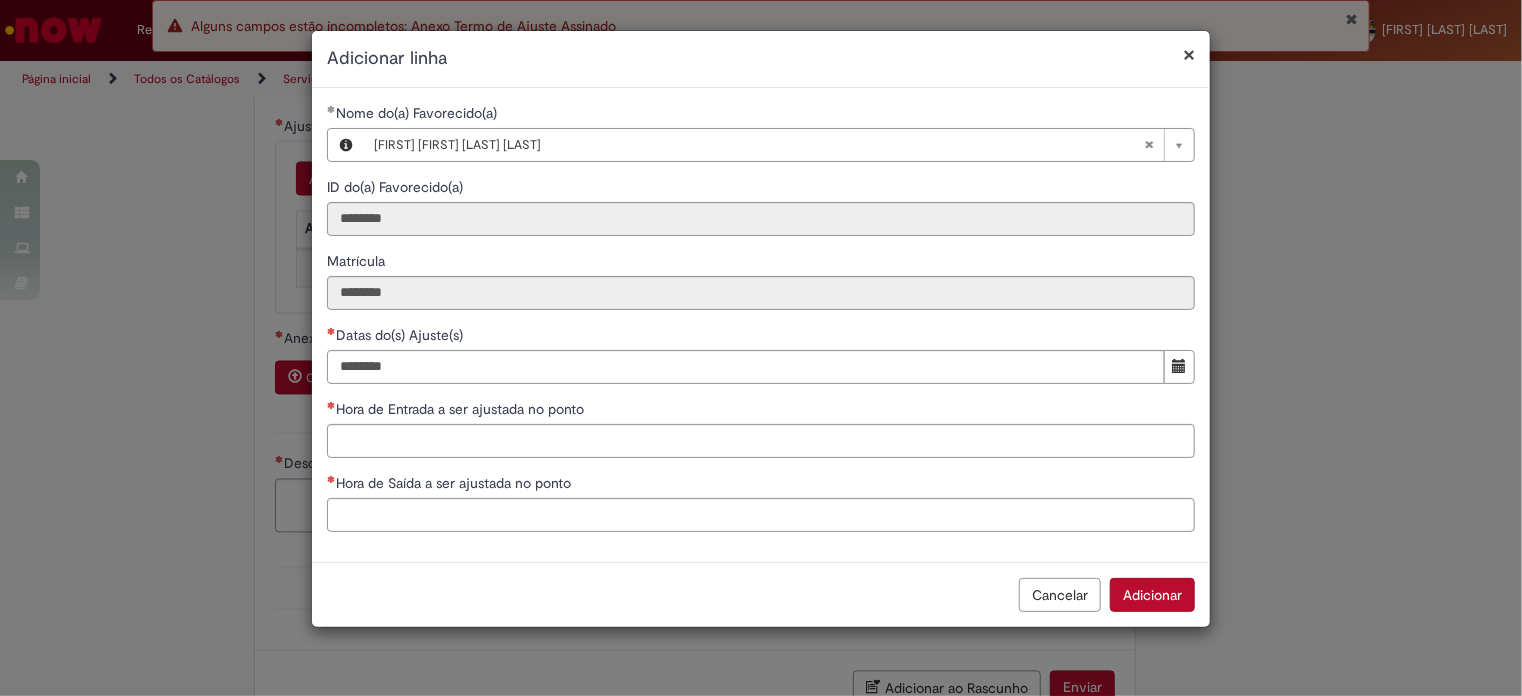 click on "**********" at bounding box center [761, 325] 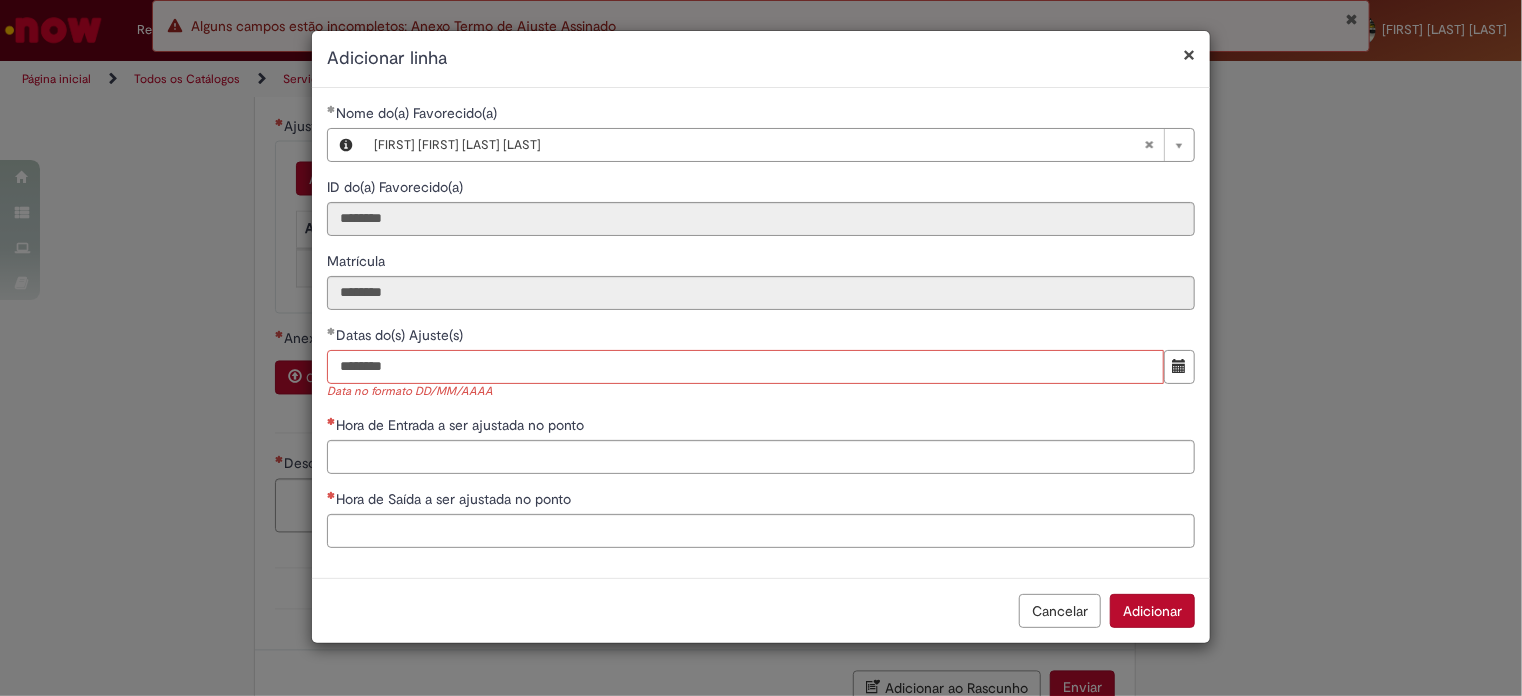 click on "********" at bounding box center [745, 367] 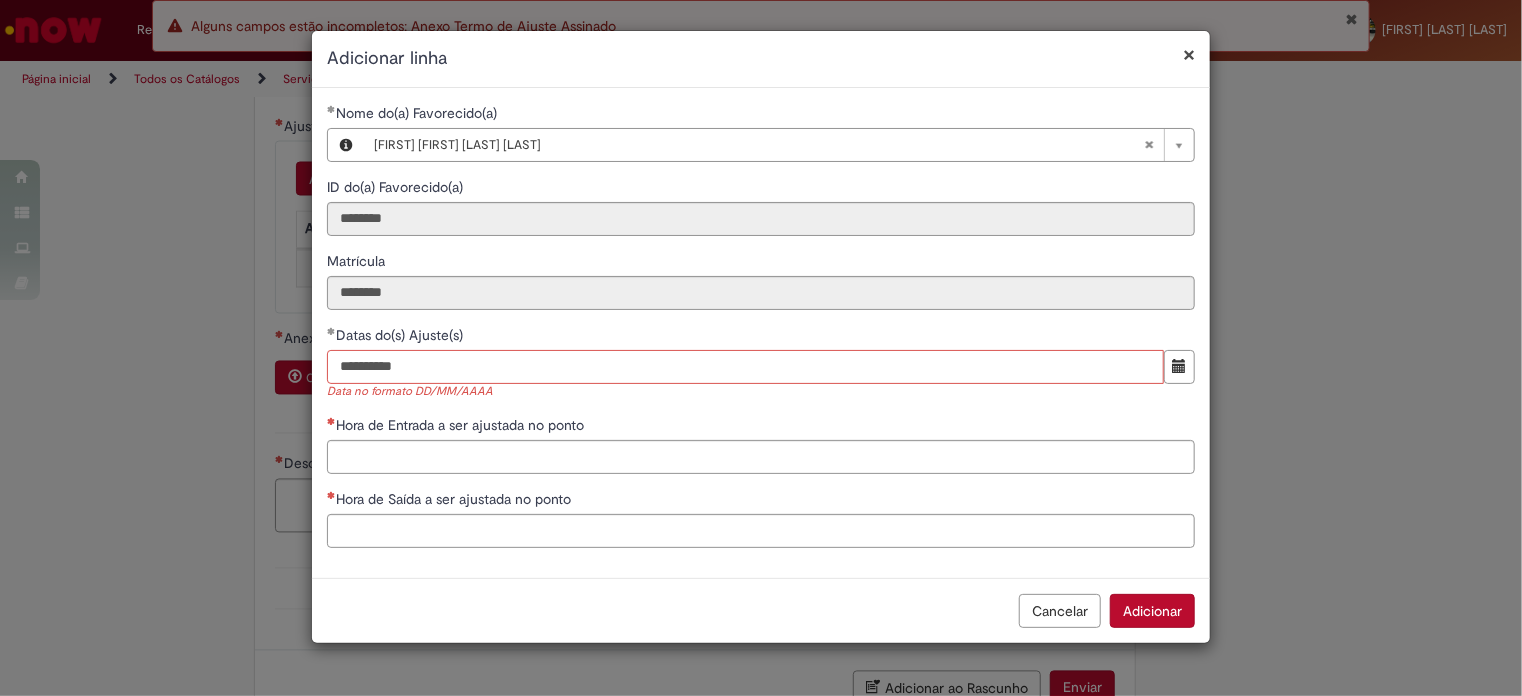type on "**********" 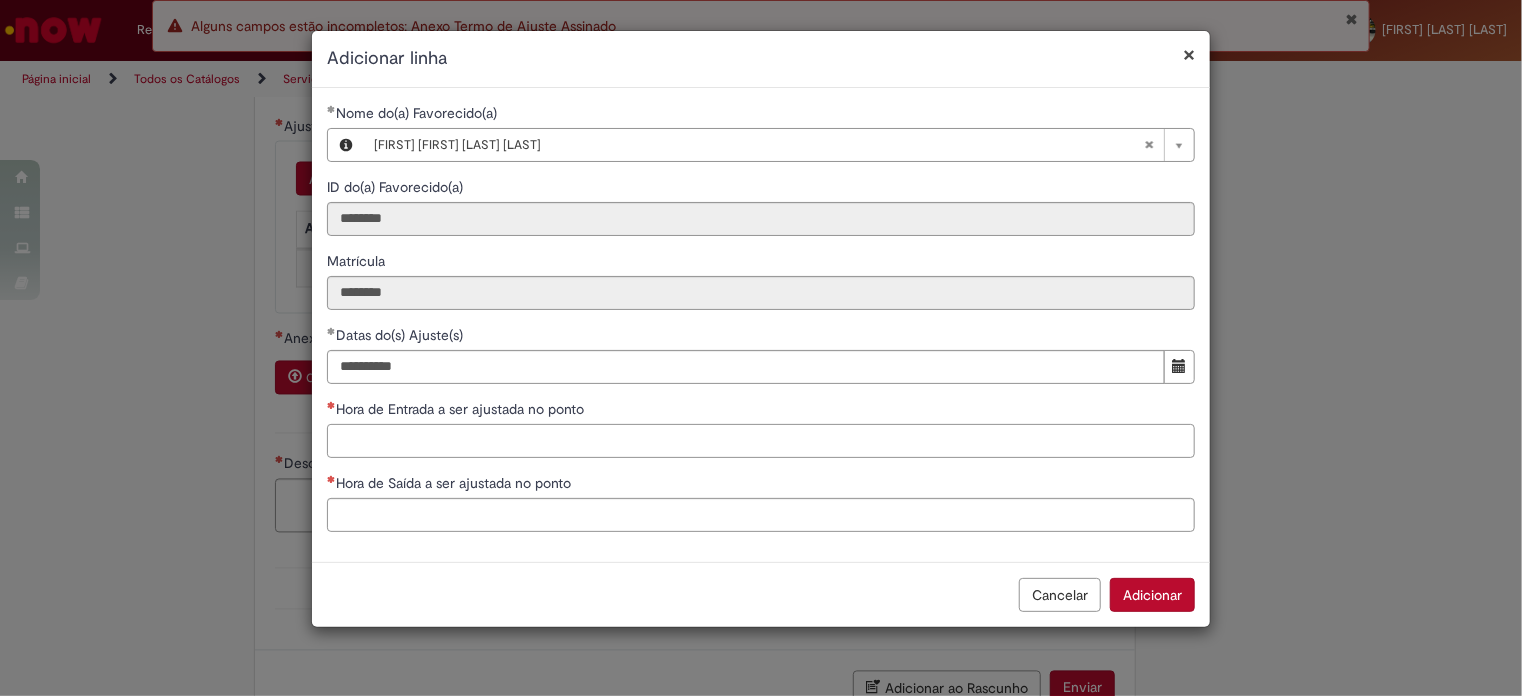 click on "Hora de Entrada a ser ajustada no ponto" at bounding box center (761, 441) 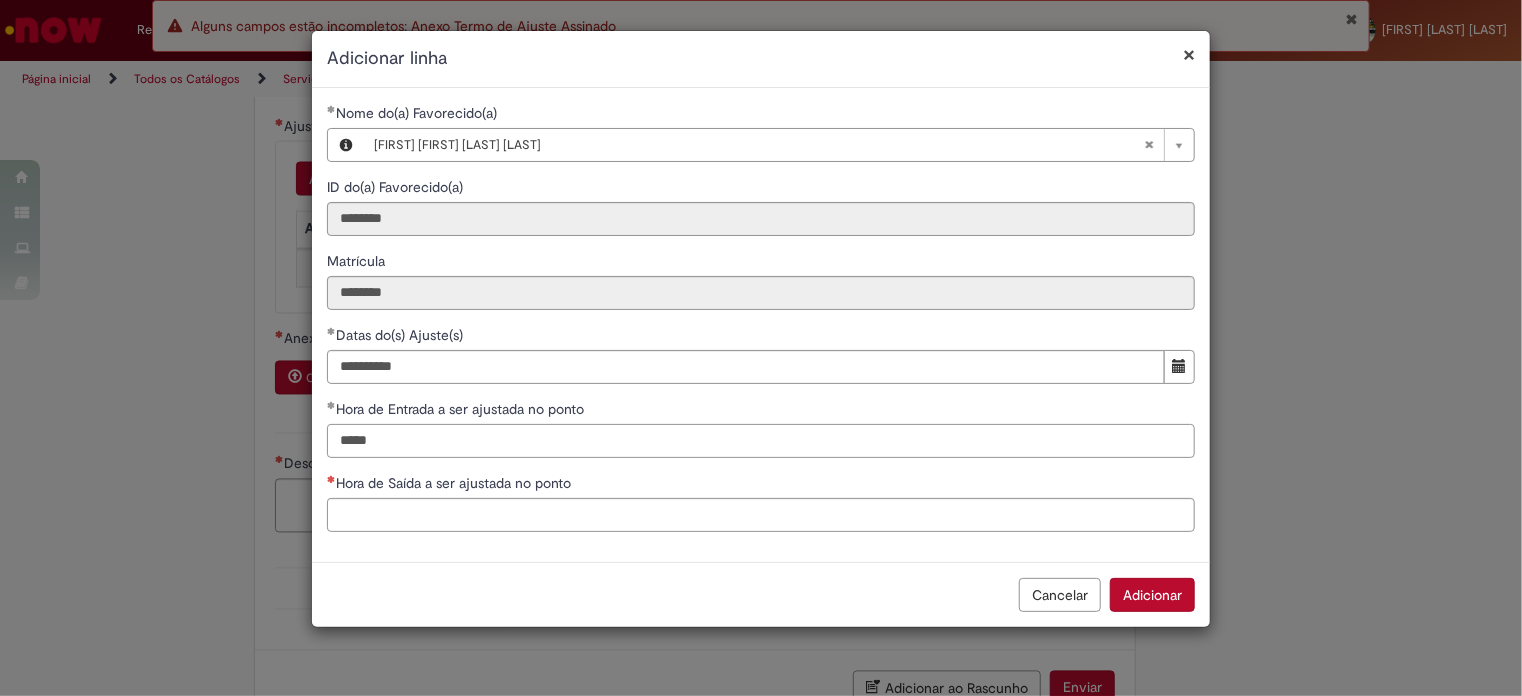 type on "*****" 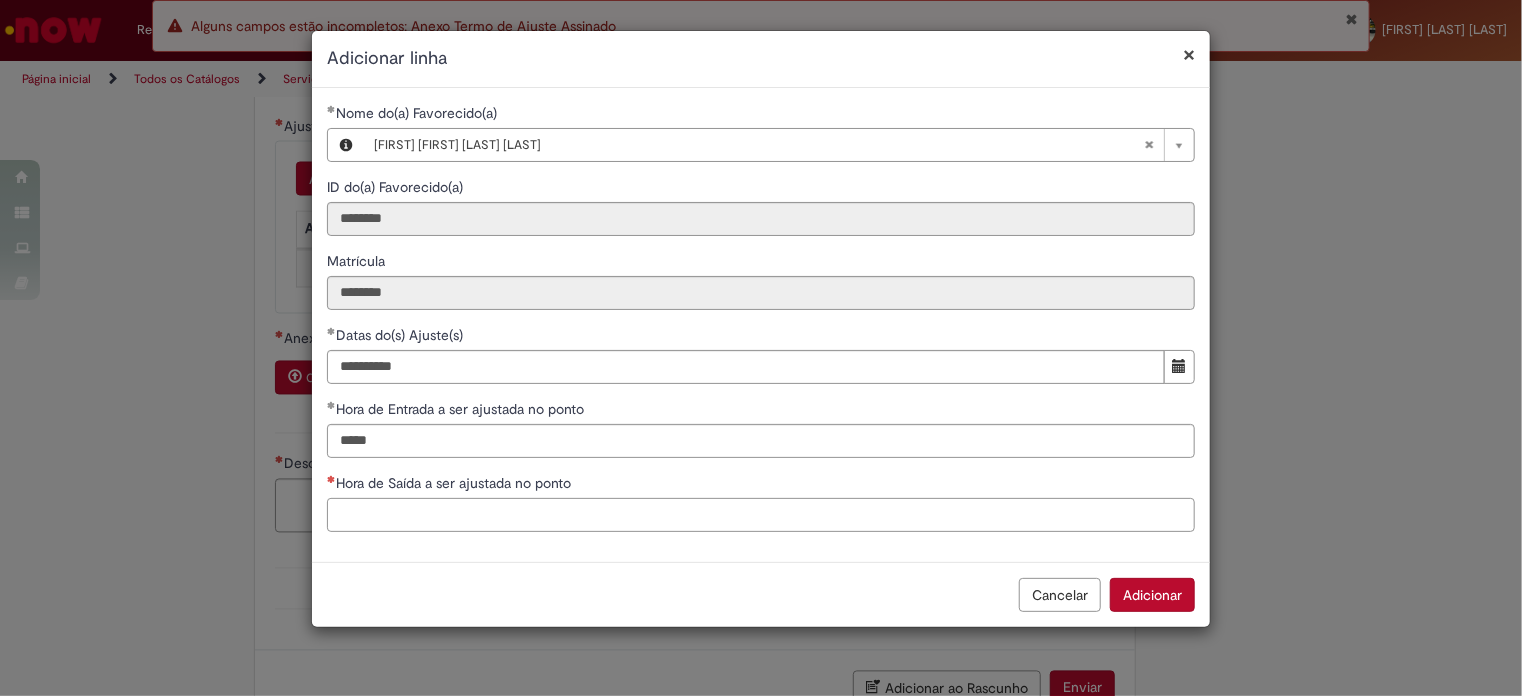 click on "Hora de Saída a ser ajustada no ponto" at bounding box center (761, 515) 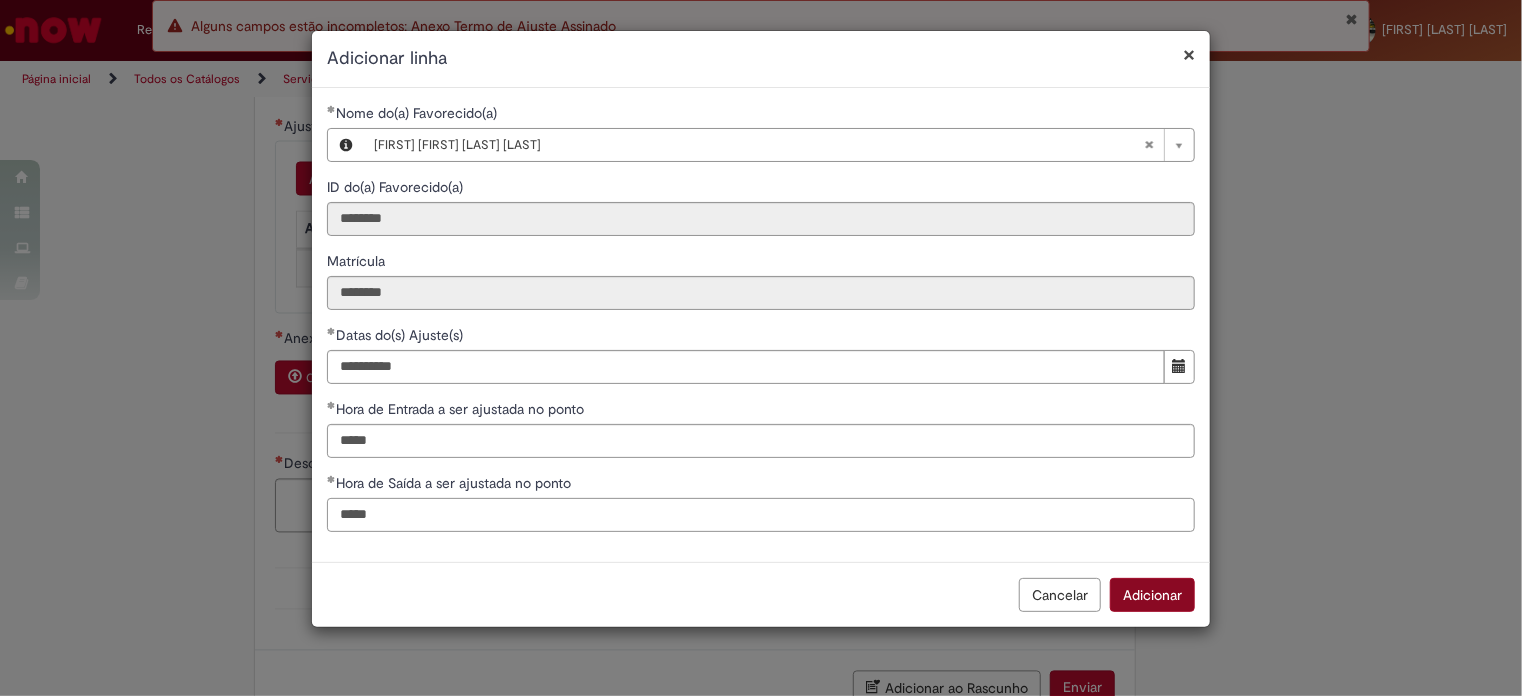 type on "*****" 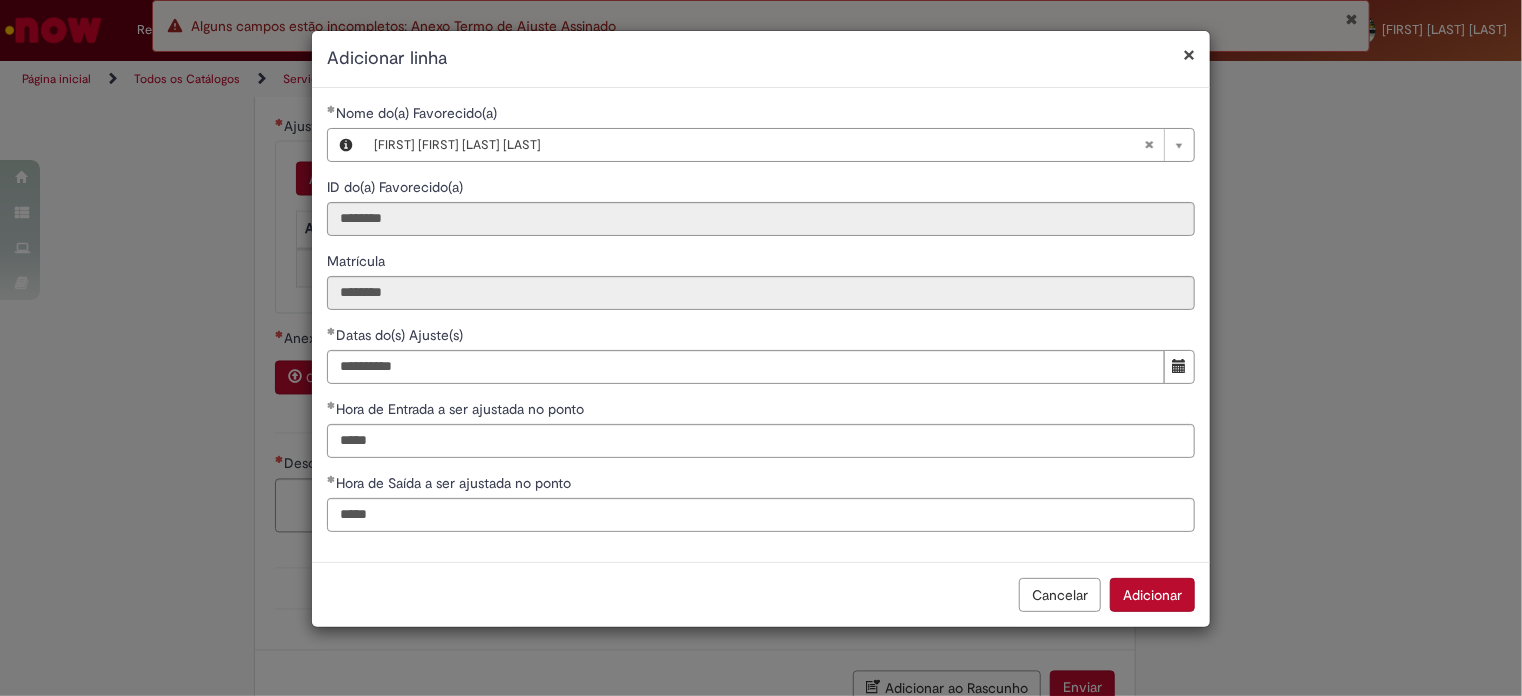 click on "Adicionar" at bounding box center (1152, 595) 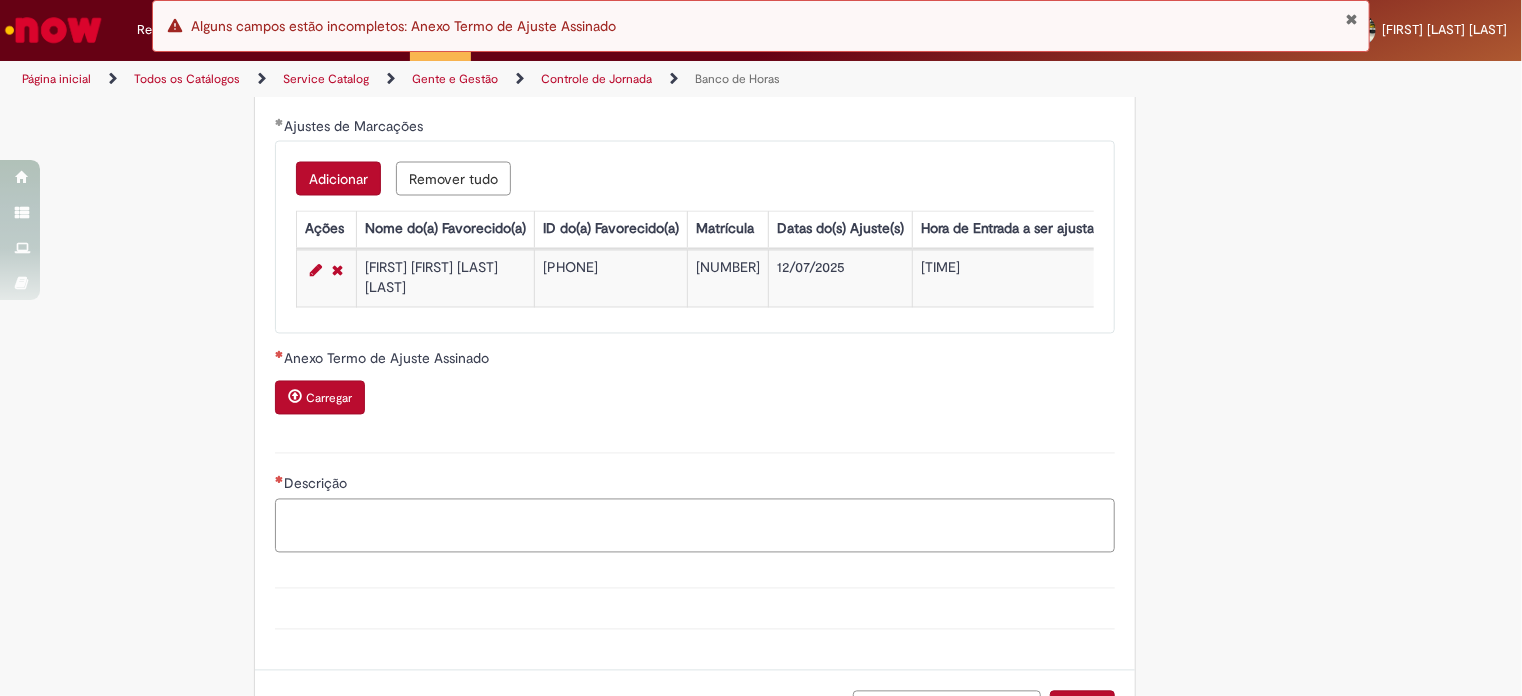 click on "Descrição" at bounding box center (695, 526) 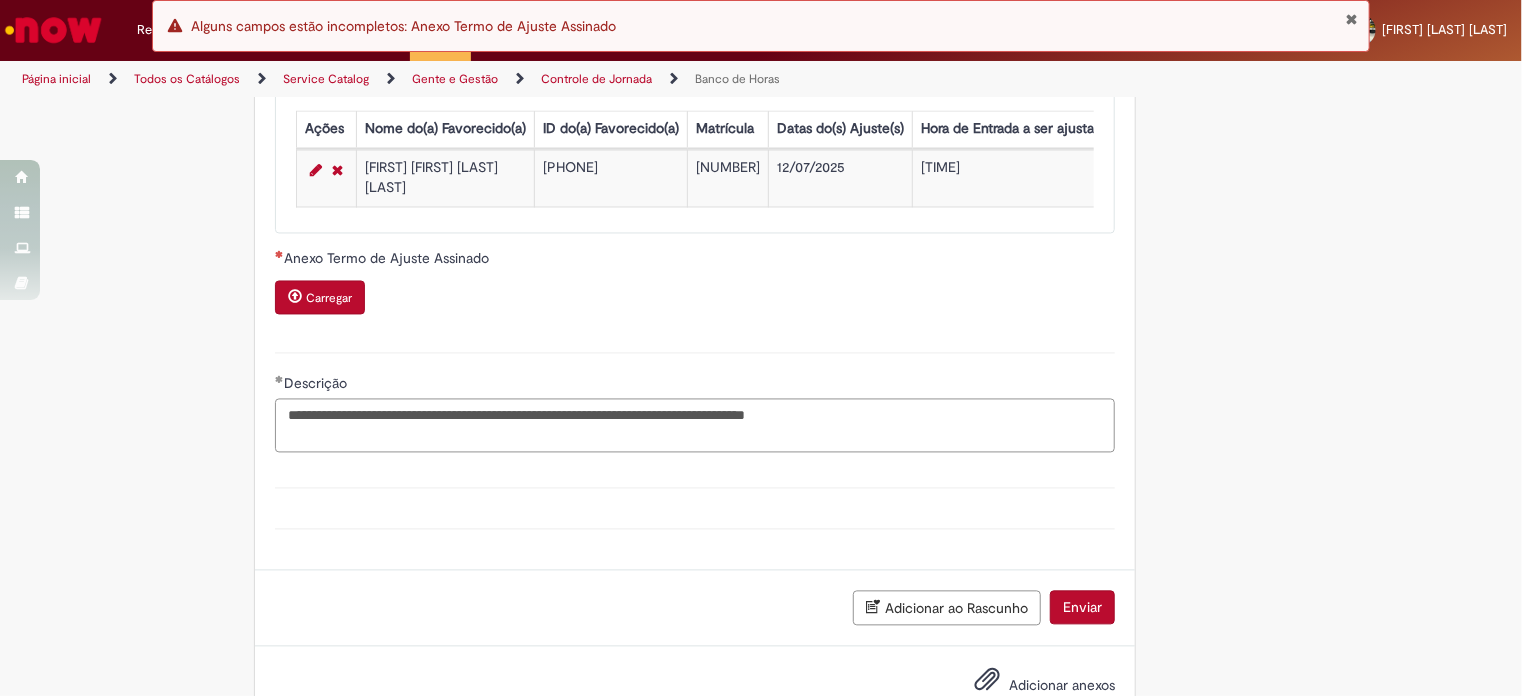 scroll, scrollTop: 1954, scrollLeft: 0, axis: vertical 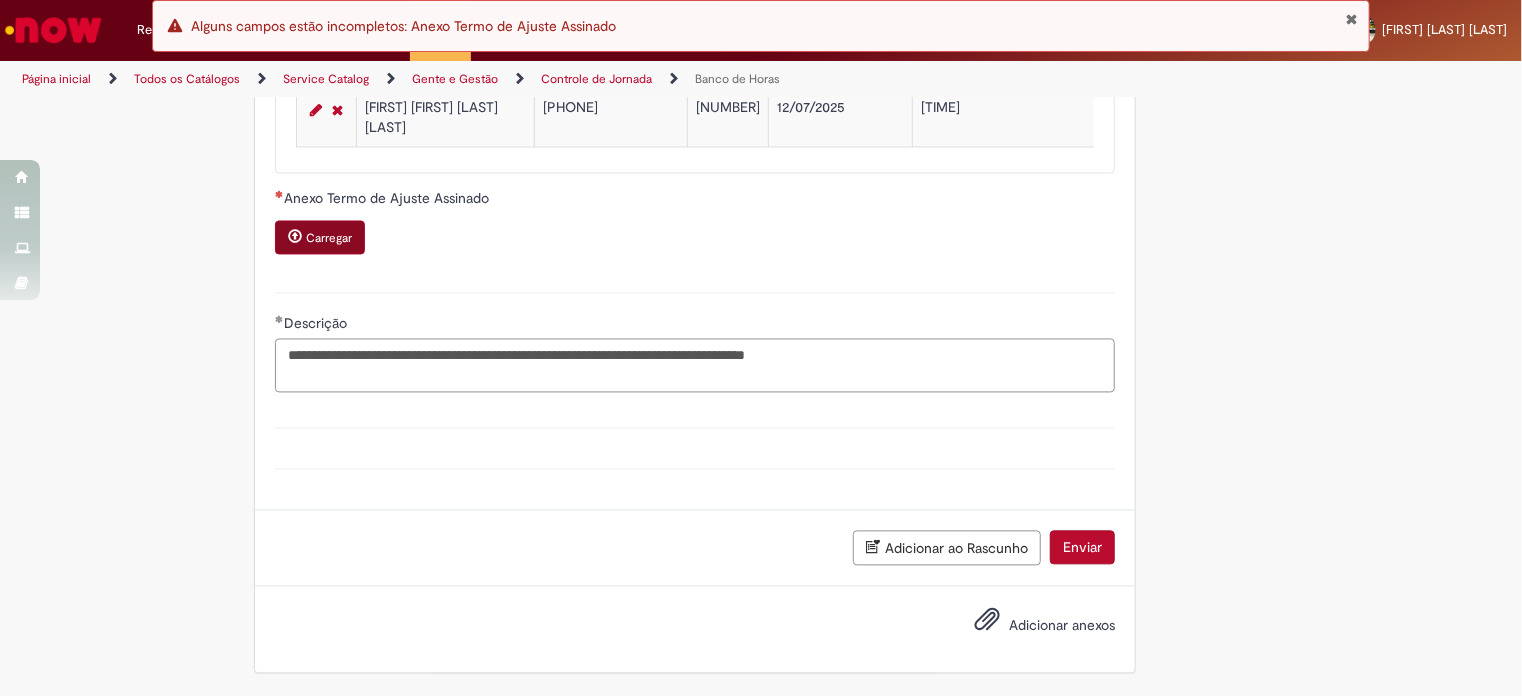 type on "**********" 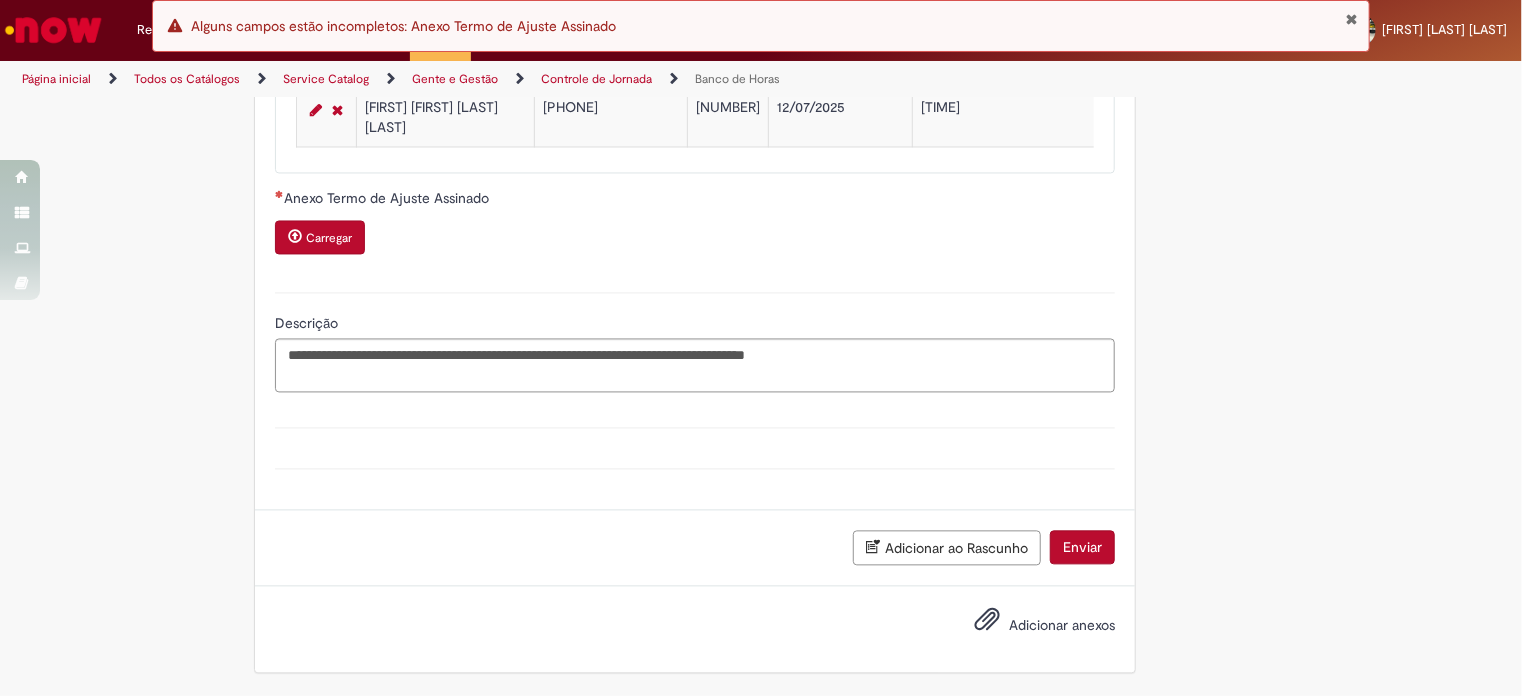 click on "Carregar" at bounding box center (329, 239) 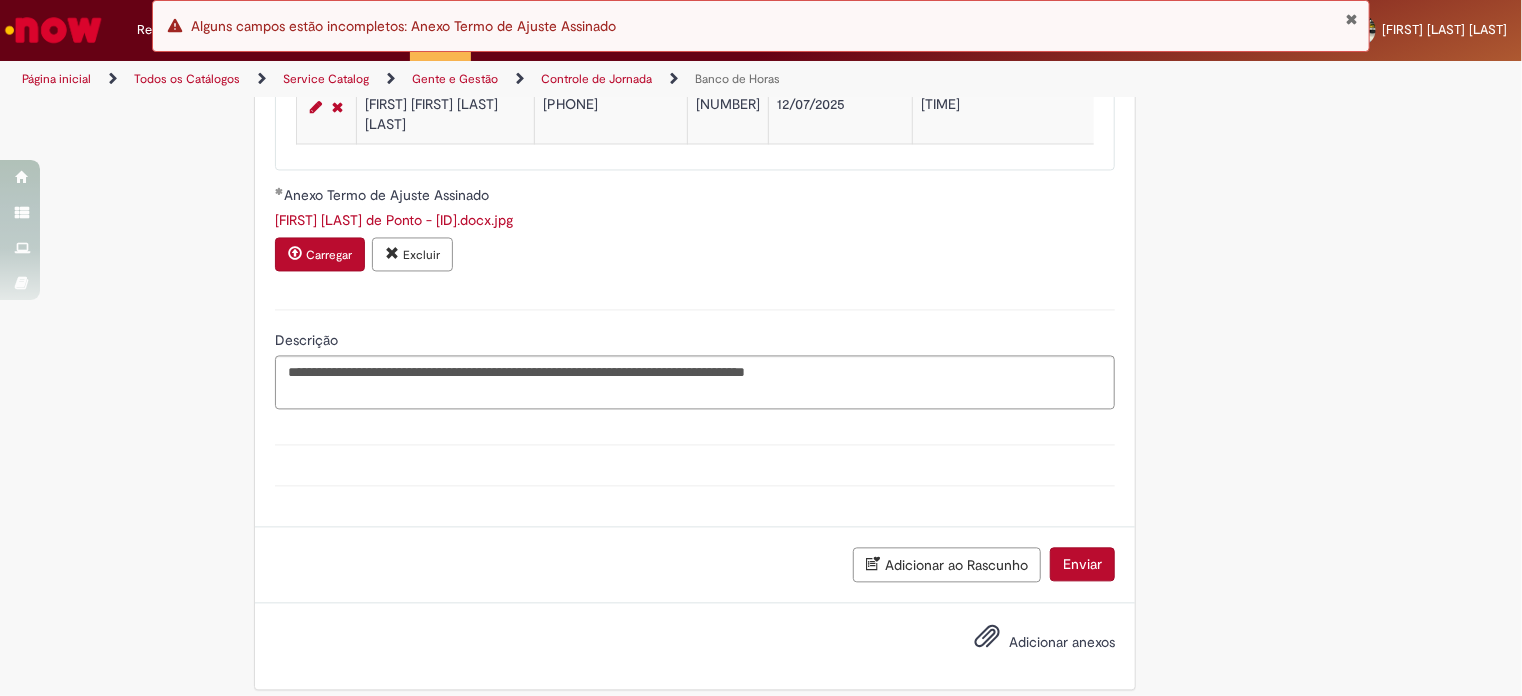 scroll, scrollTop: 1974, scrollLeft: 0, axis: vertical 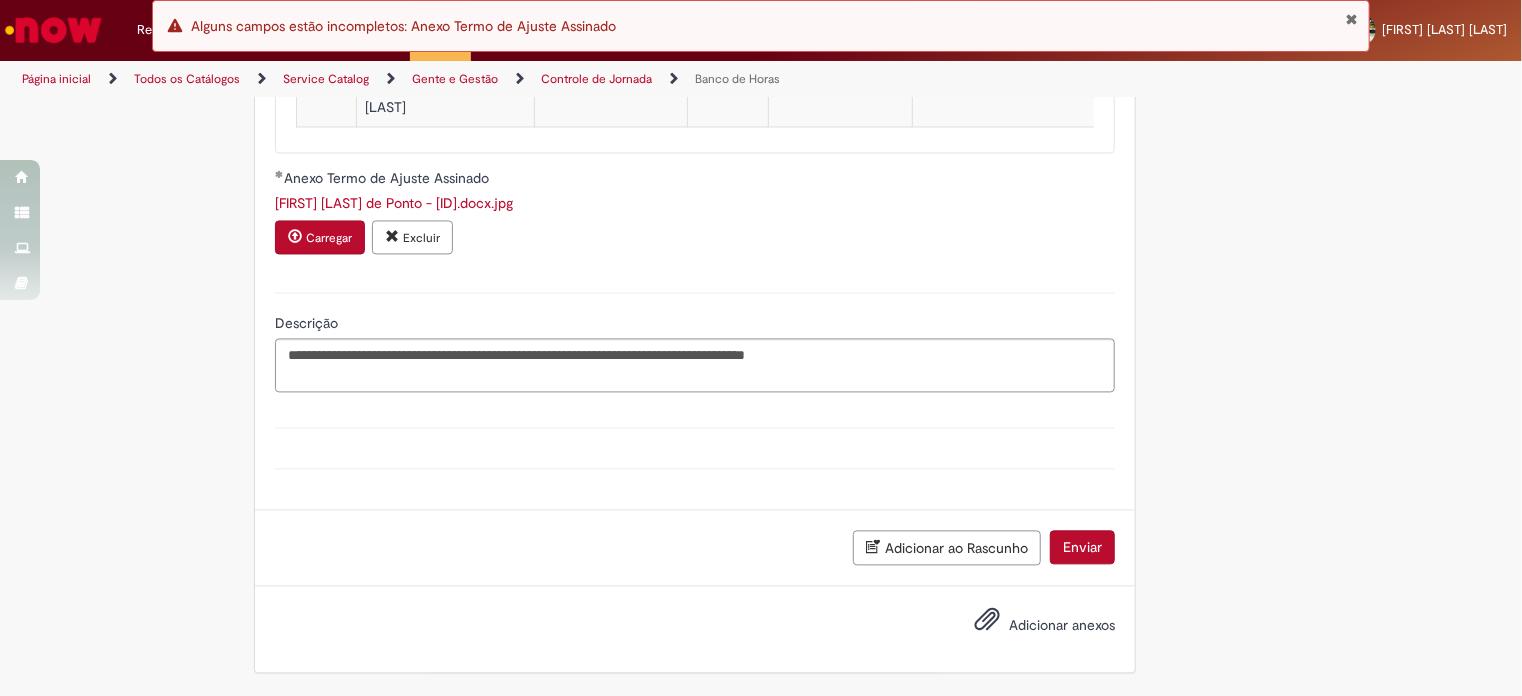 click on "Enviar" at bounding box center (1082, 548) 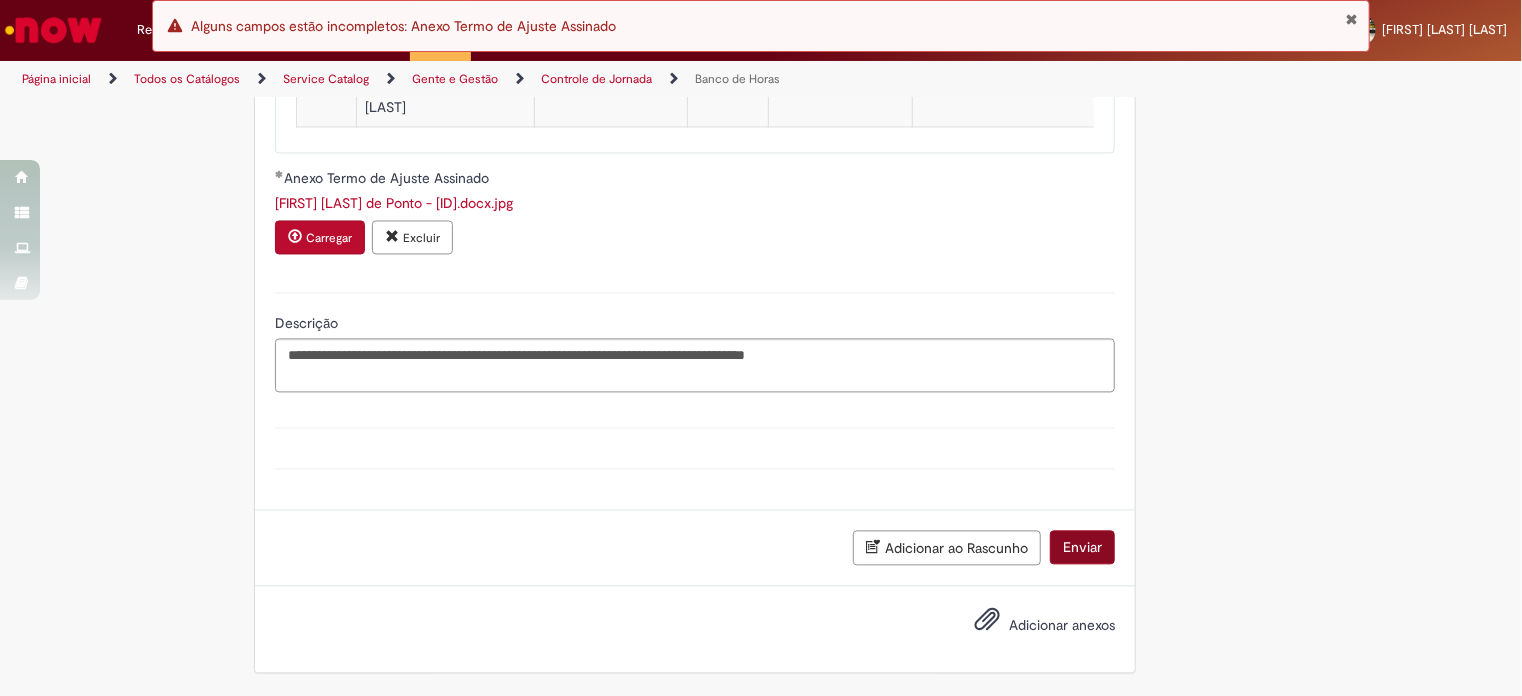 scroll, scrollTop: 1928, scrollLeft: 0, axis: vertical 